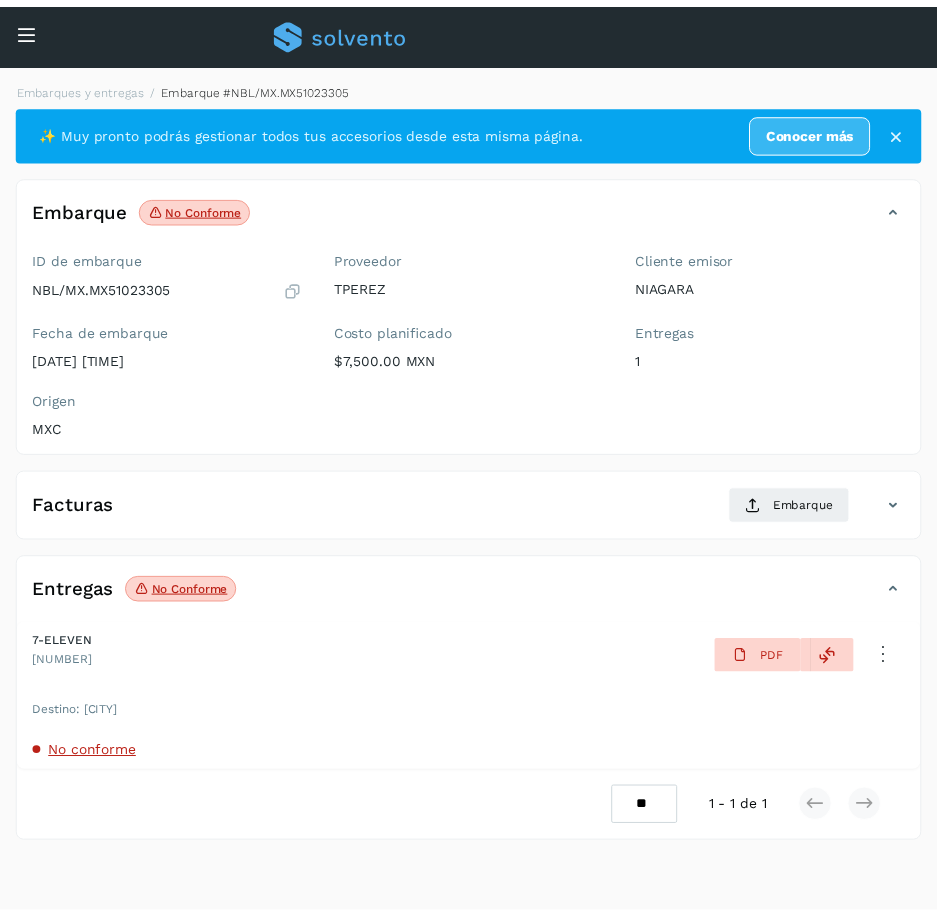 scroll, scrollTop: 0, scrollLeft: 0, axis: both 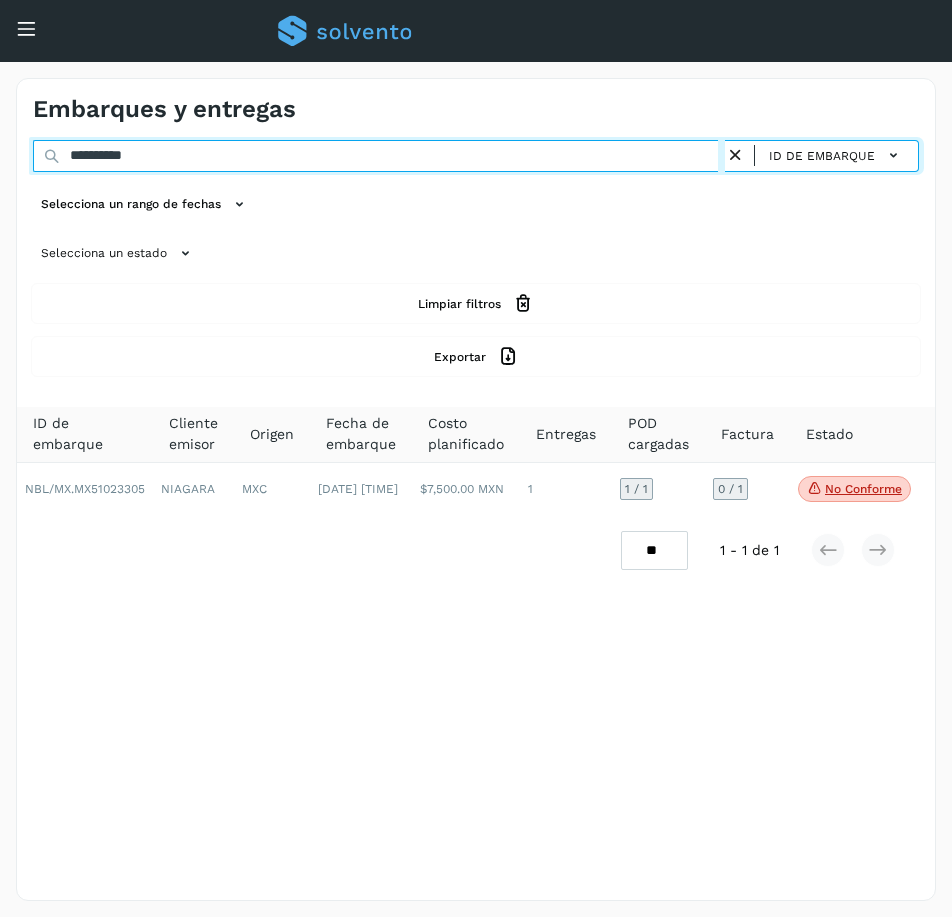 drag, startPoint x: 182, startPoint y: 160, endPoint x: 35, endPoint y: 175, distance: 147.76332 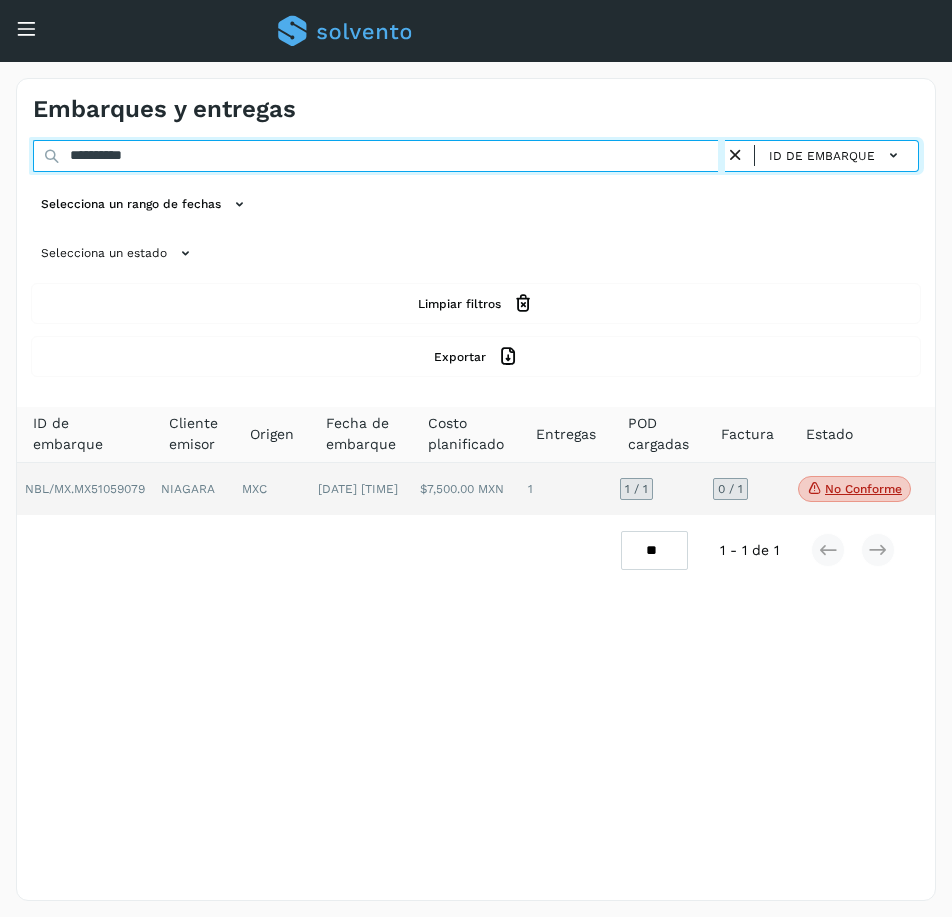 type on "**********" 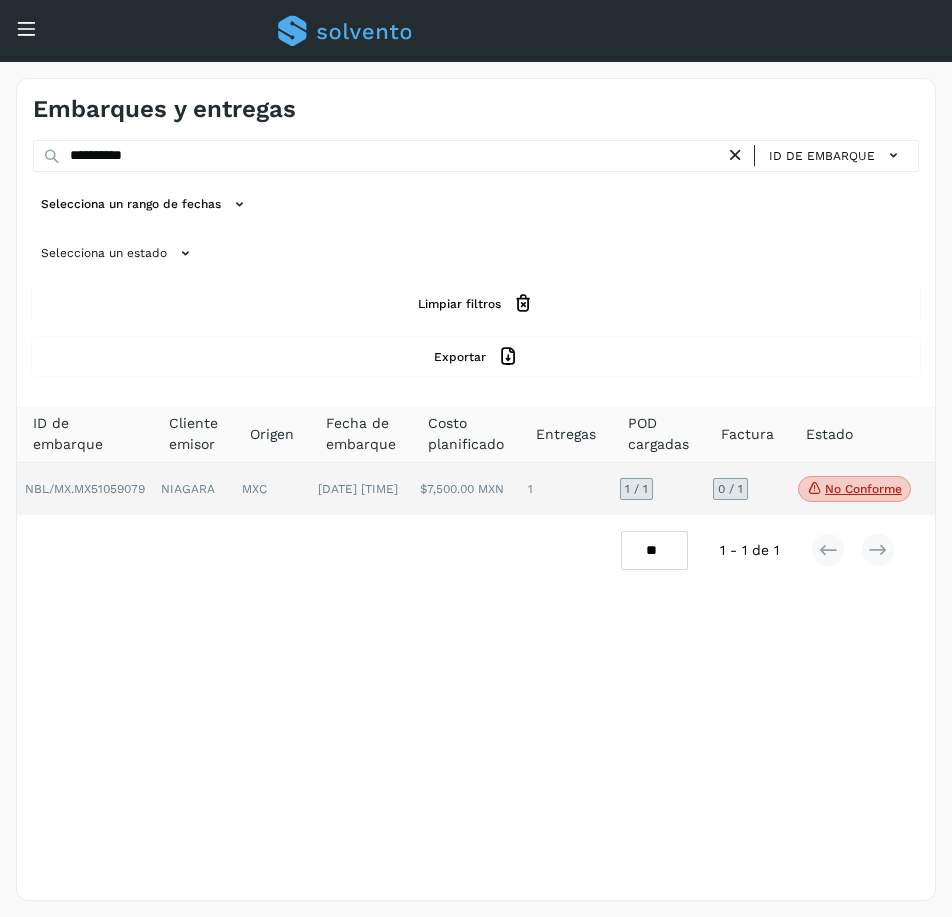 click on "0 / 1" 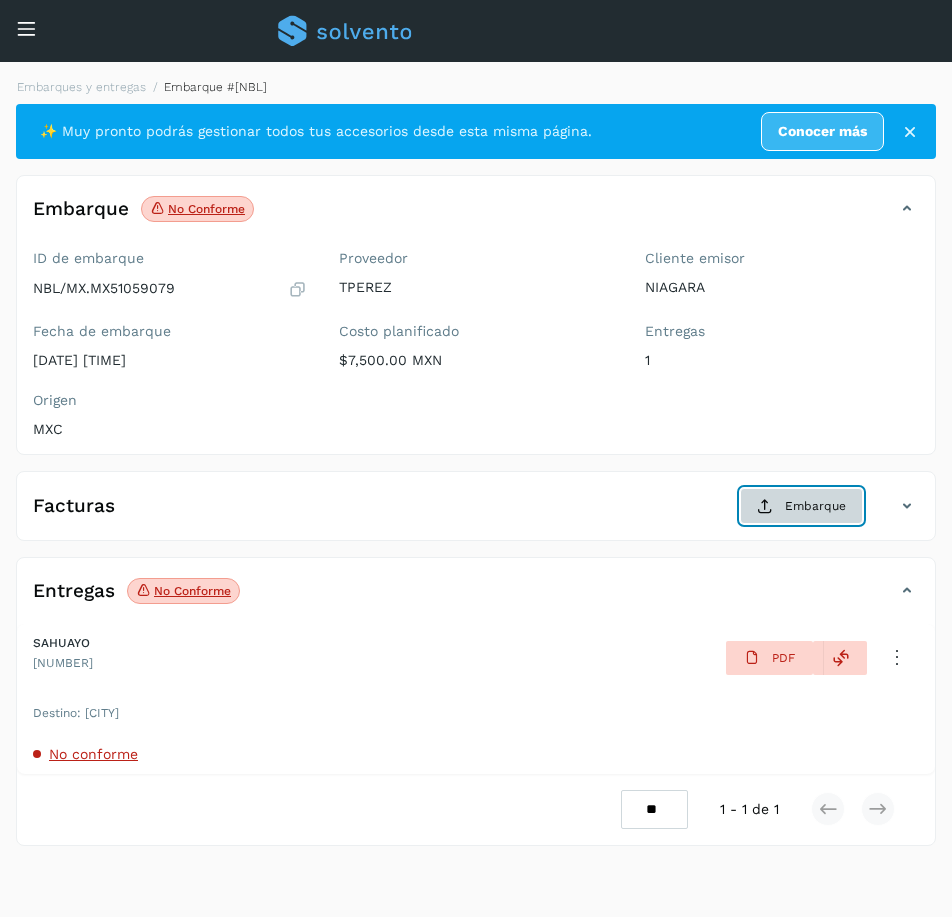 click on "Embarque" 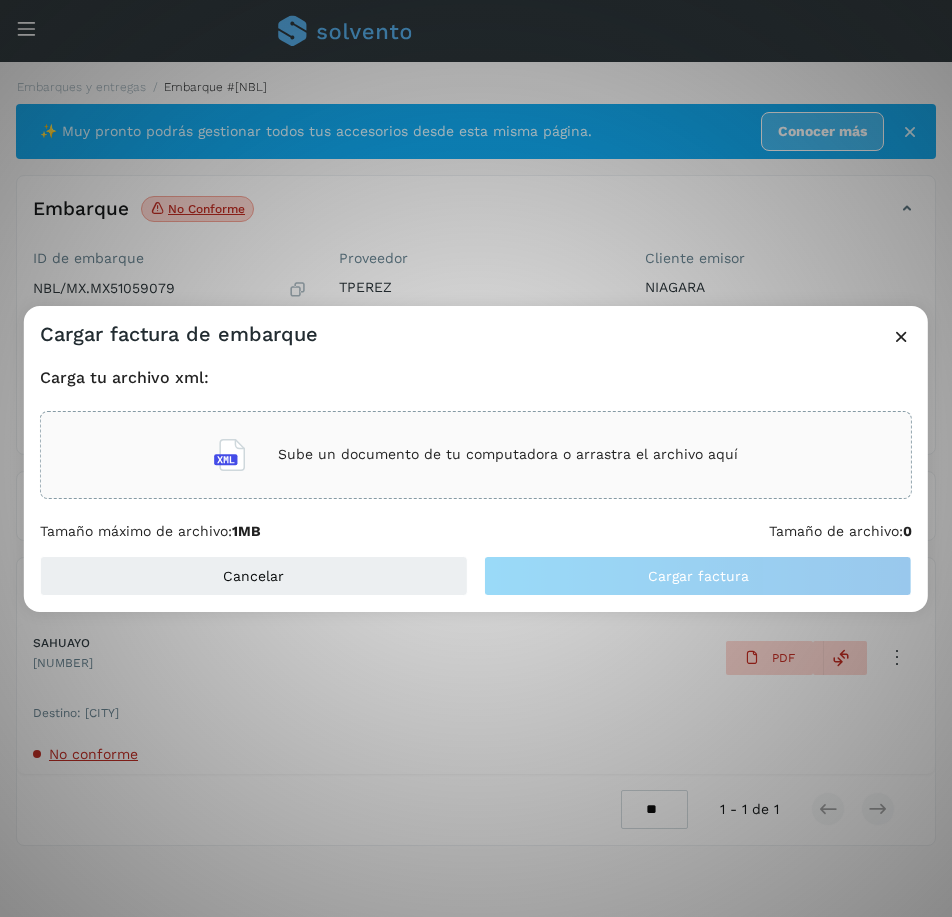 type 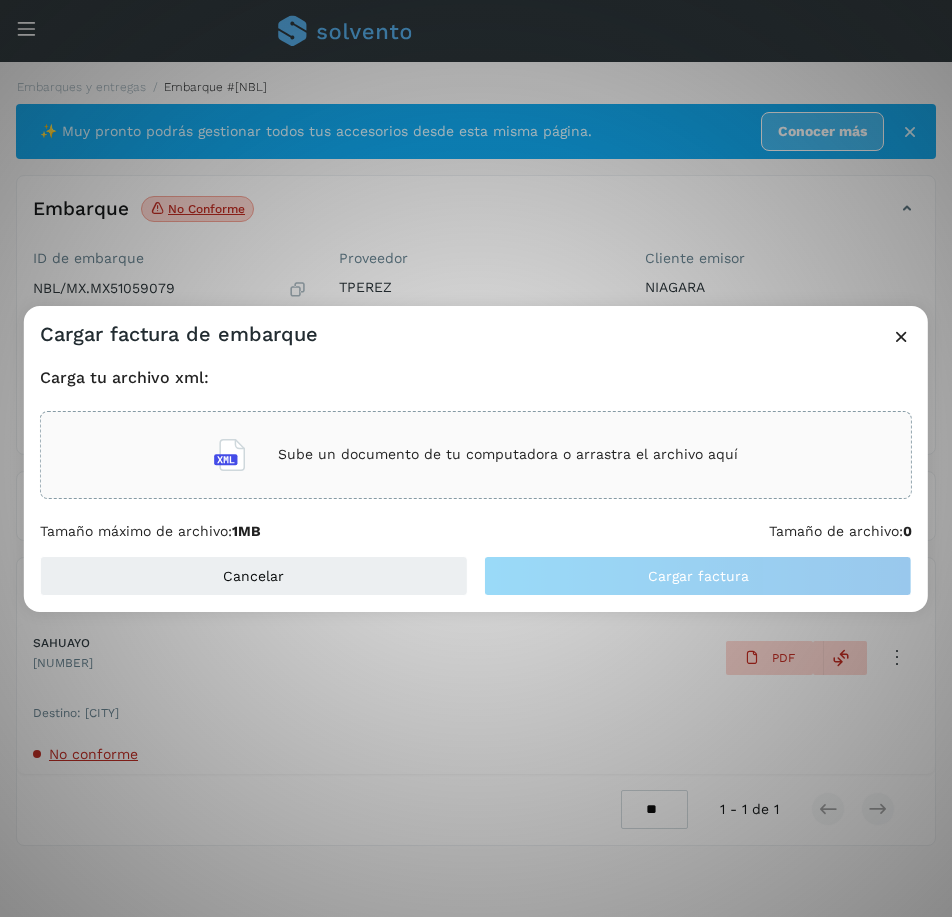 click on "Cargar factura de embarque Carga tu archivo xml: Sube un documento de tu computadora o arrastra el archivo aquí Tamaño máximo de archivo:  1MB Tamaño de archivo:  0 Cancelar Cargar factura" 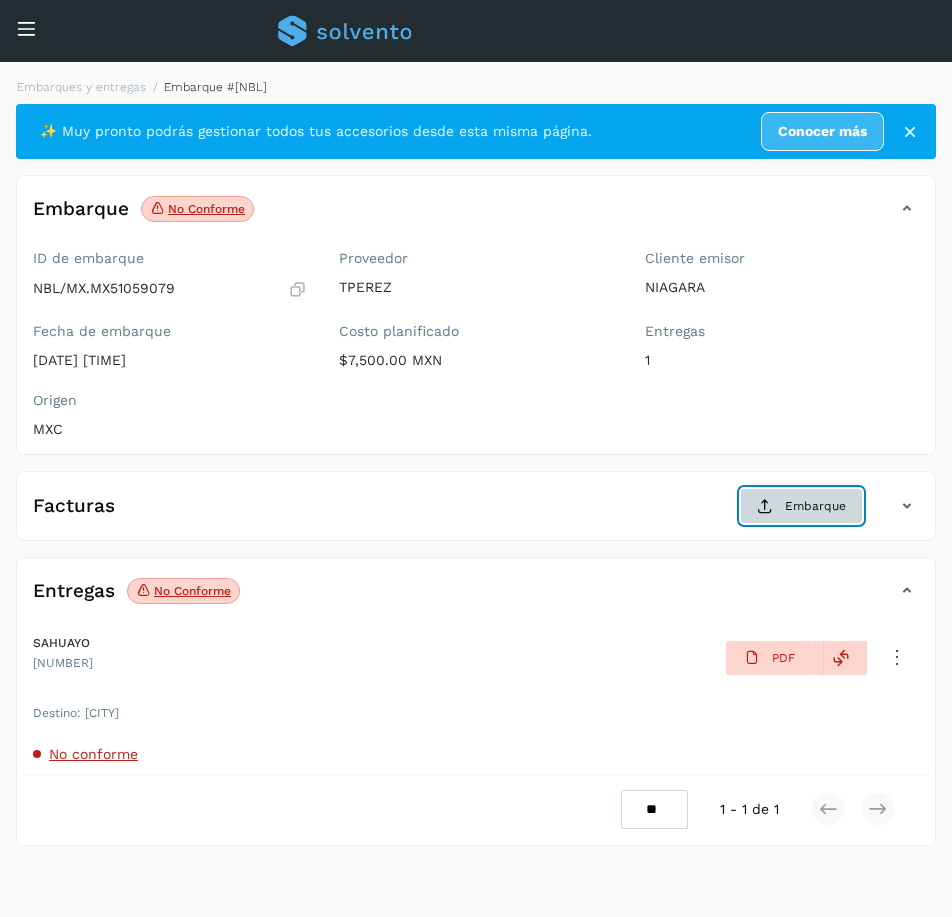 click on "Embarque" 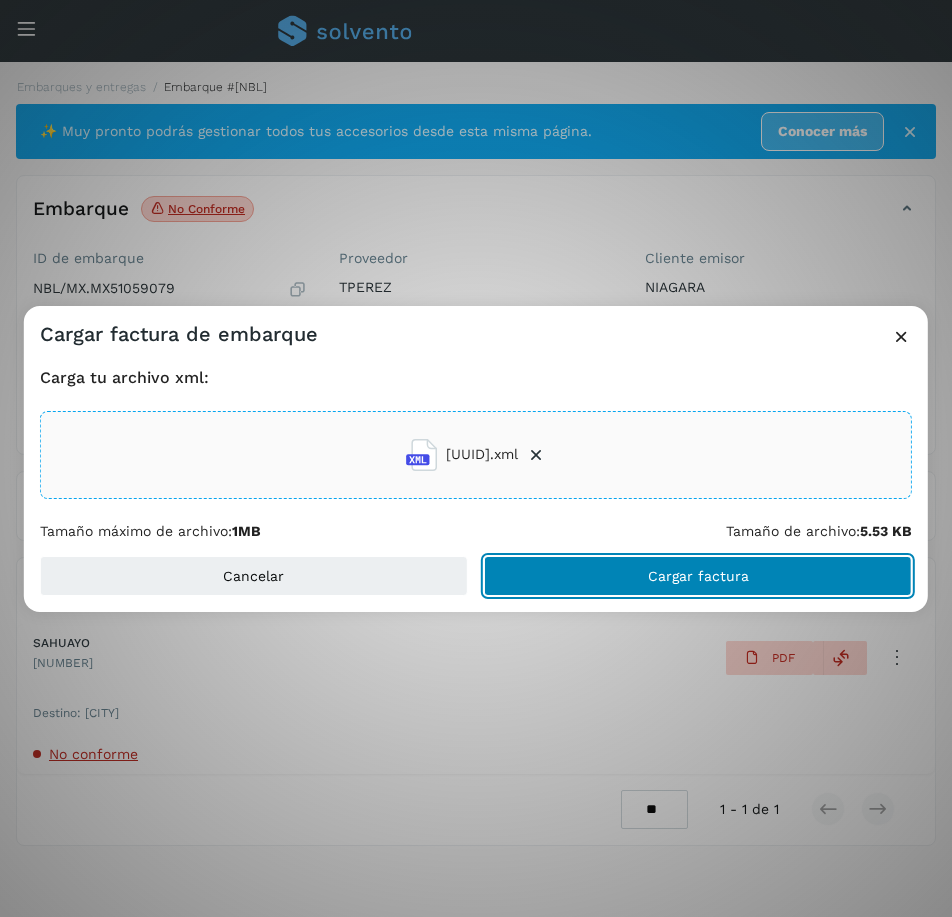 click on "Cargar factura" 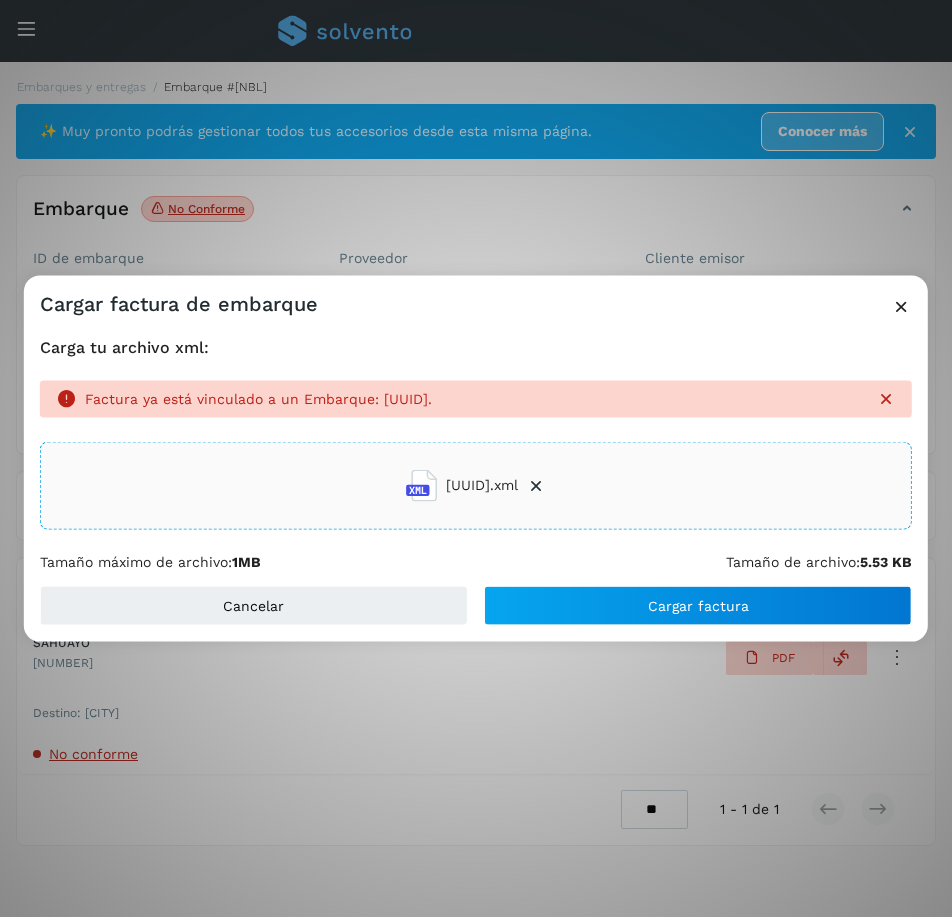 drag, startPoint x: 376, startPoint y: 402, endPoint x: 651, endPoint y: 393, distance: 275.14725 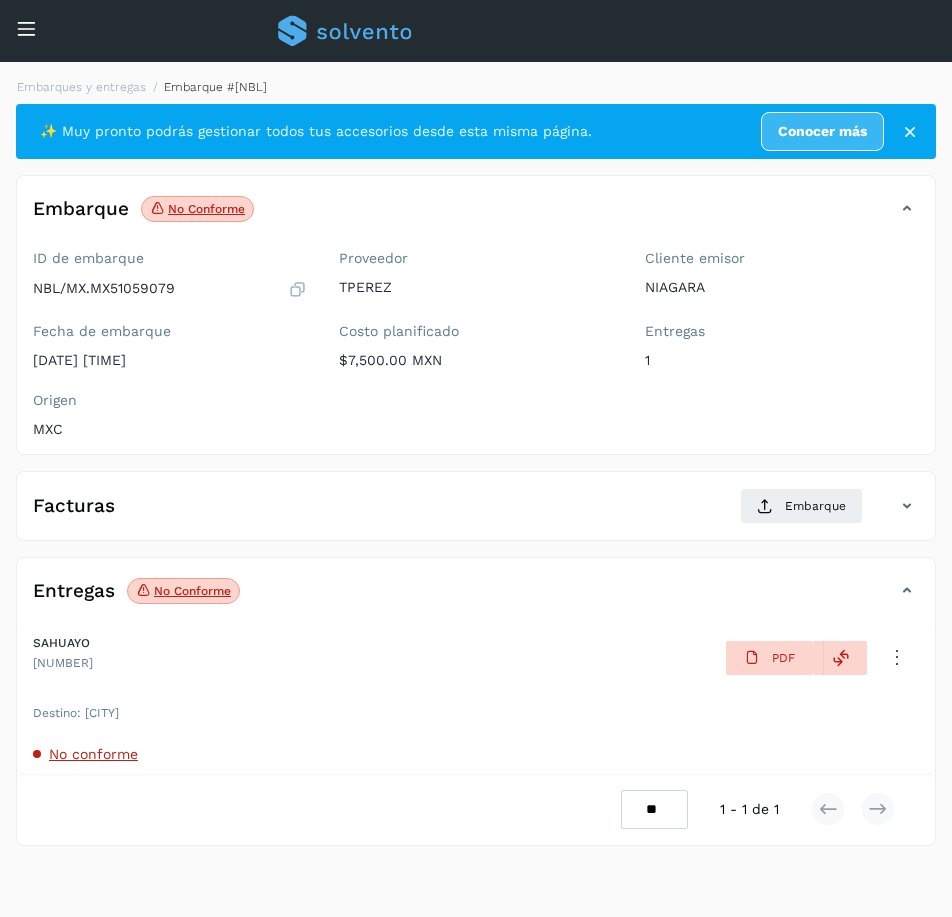 click on "No conforme" at bounding box center [93, 754] 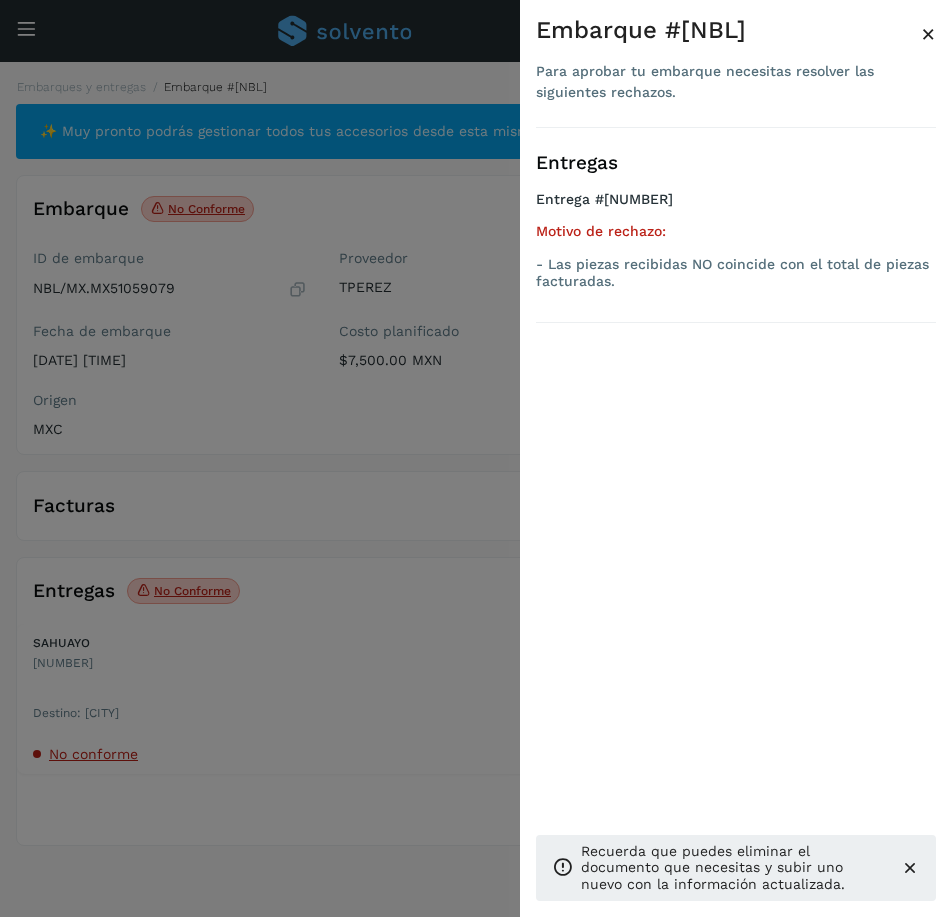 click at bounding box center (476, 458) 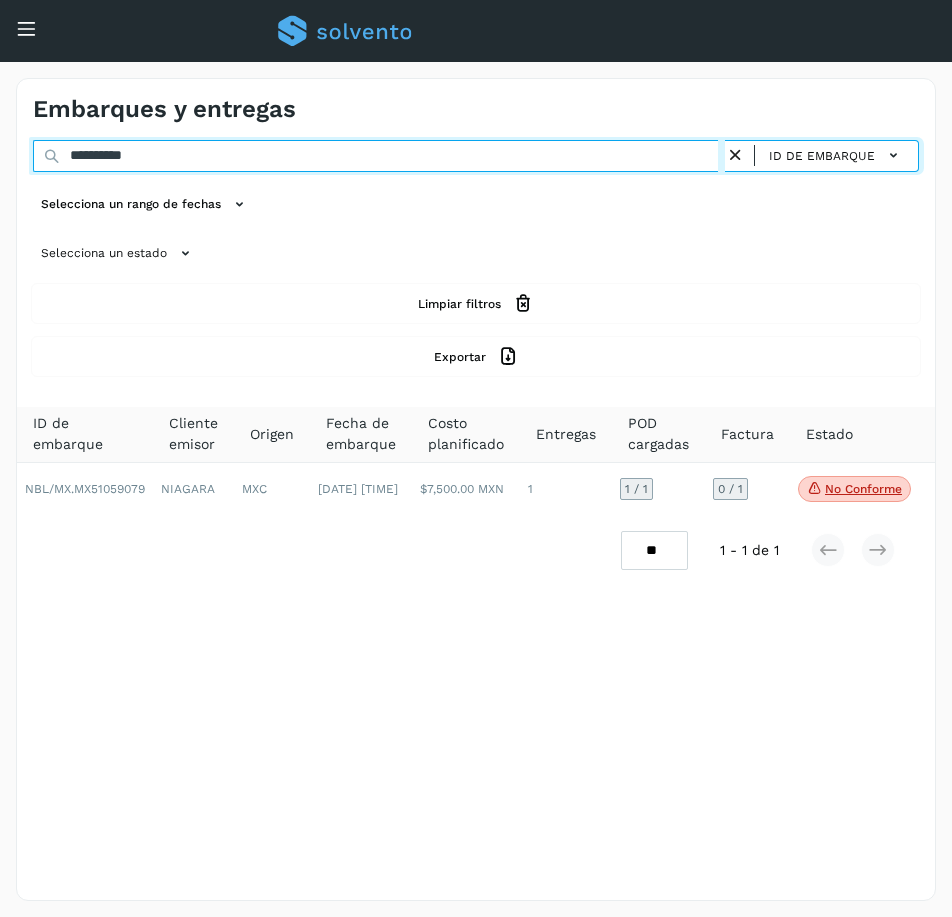 drag, startPoint x: 192, startPoint y: 153, endPoint x: -267, endPoint y: 216, distance: 463.30334 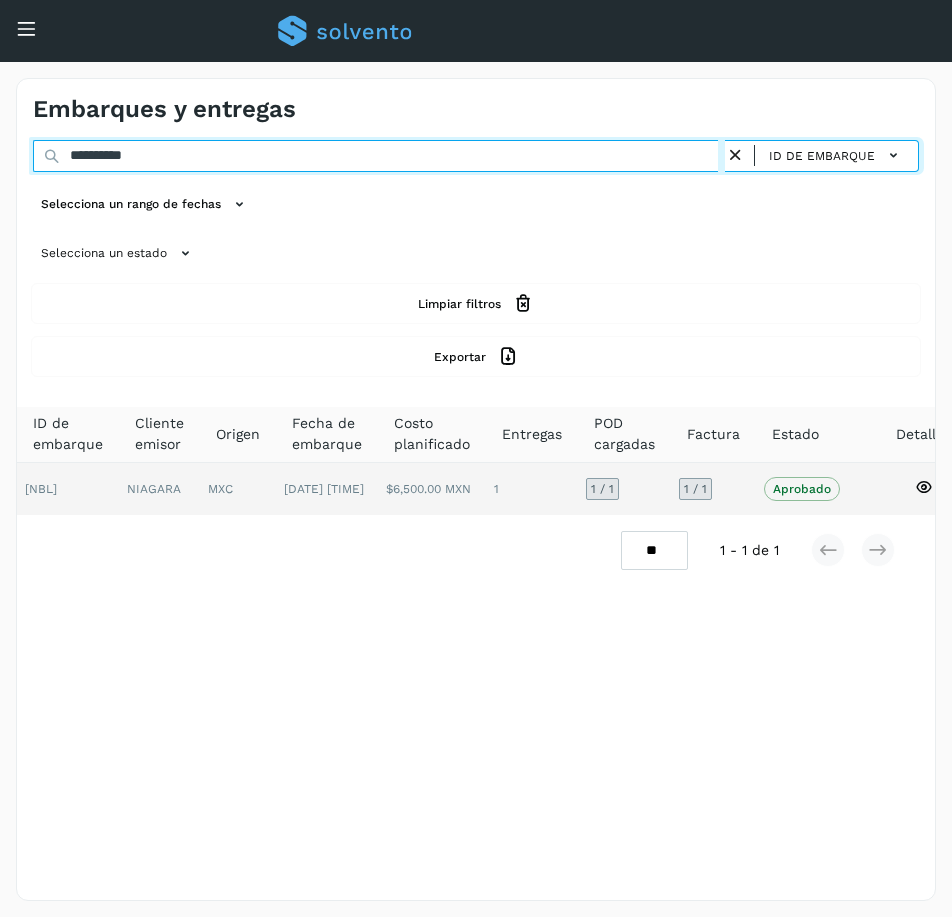 type on "**********" 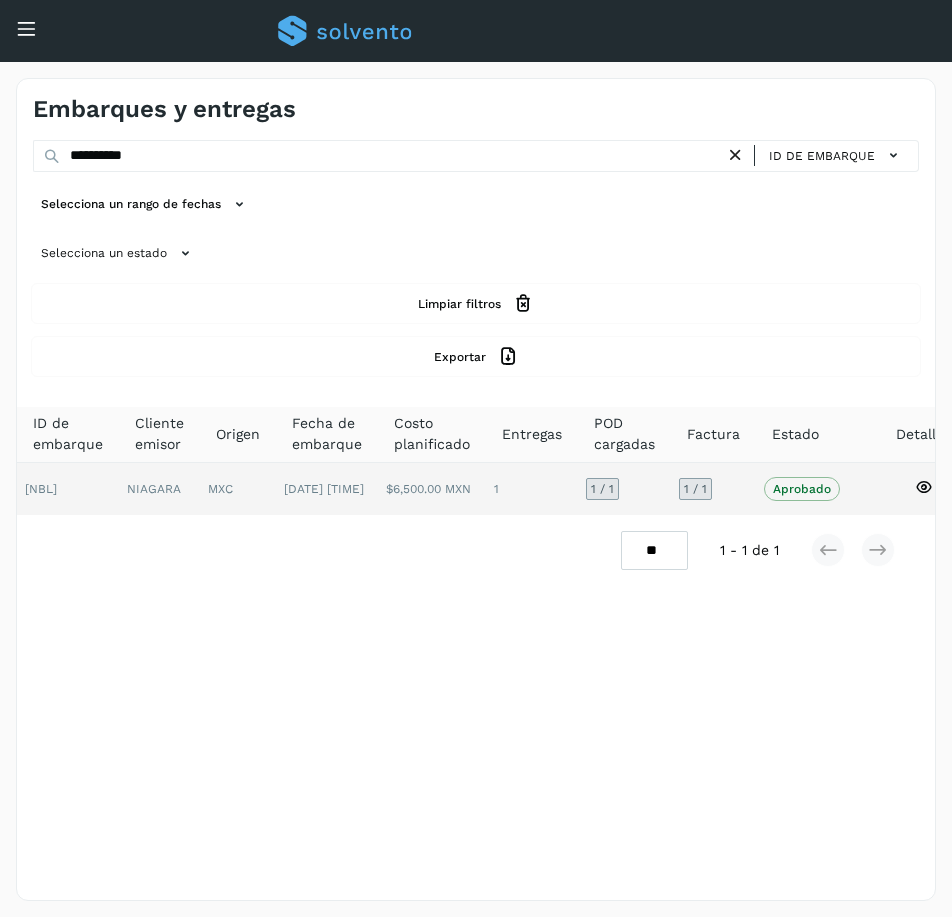 click 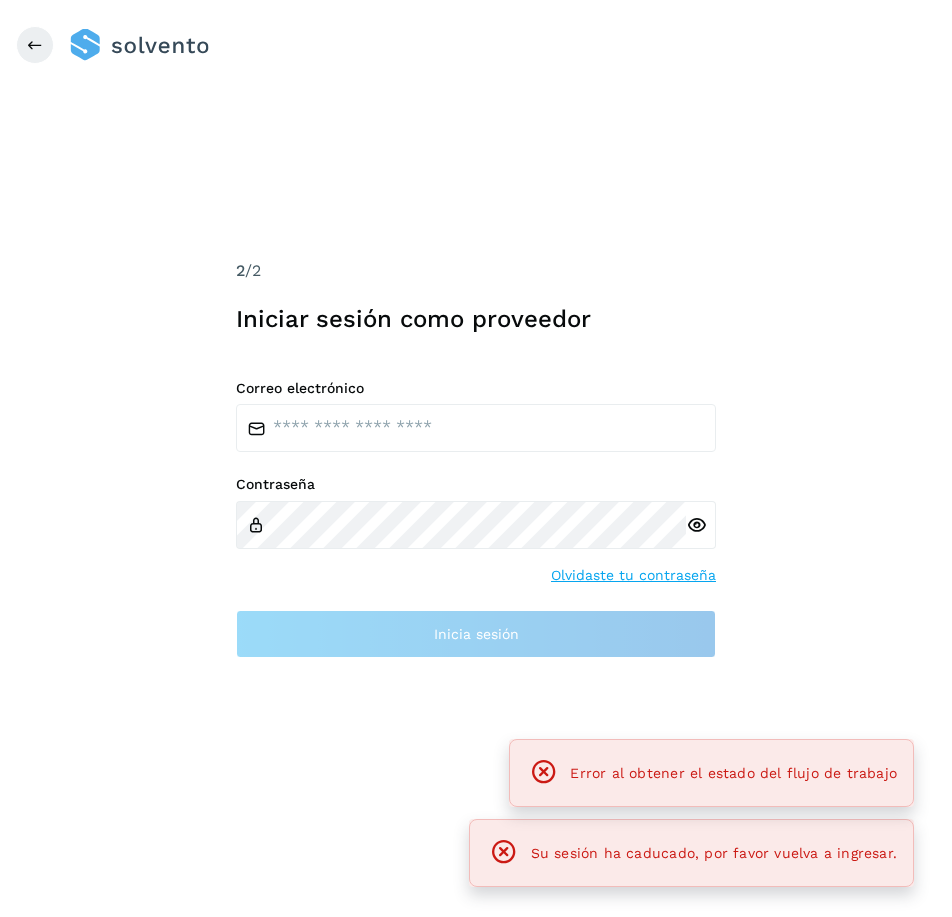 click on "2 /2 Iniciar sesión como proveedor Accede a tu cuenta Correo electrónico  Contraseña  Olvidaste tu contraseña Inicia sesión" at bounding box center [476, 458] 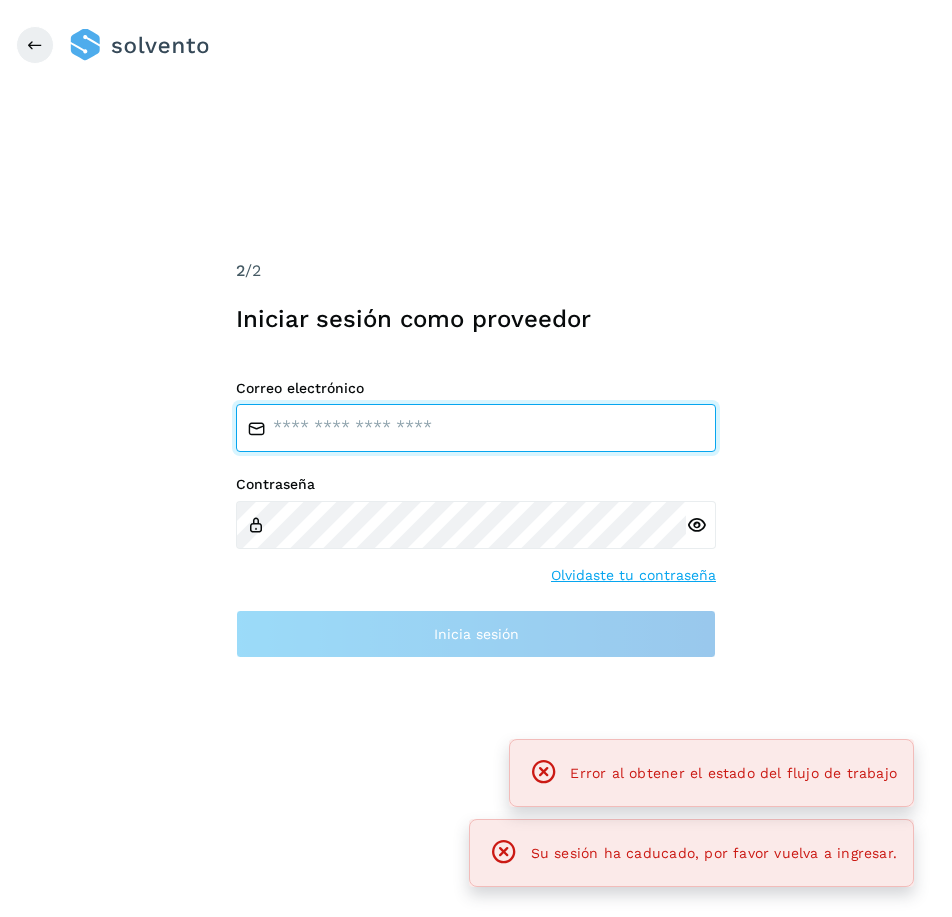 click at bounding box center (476, 428) 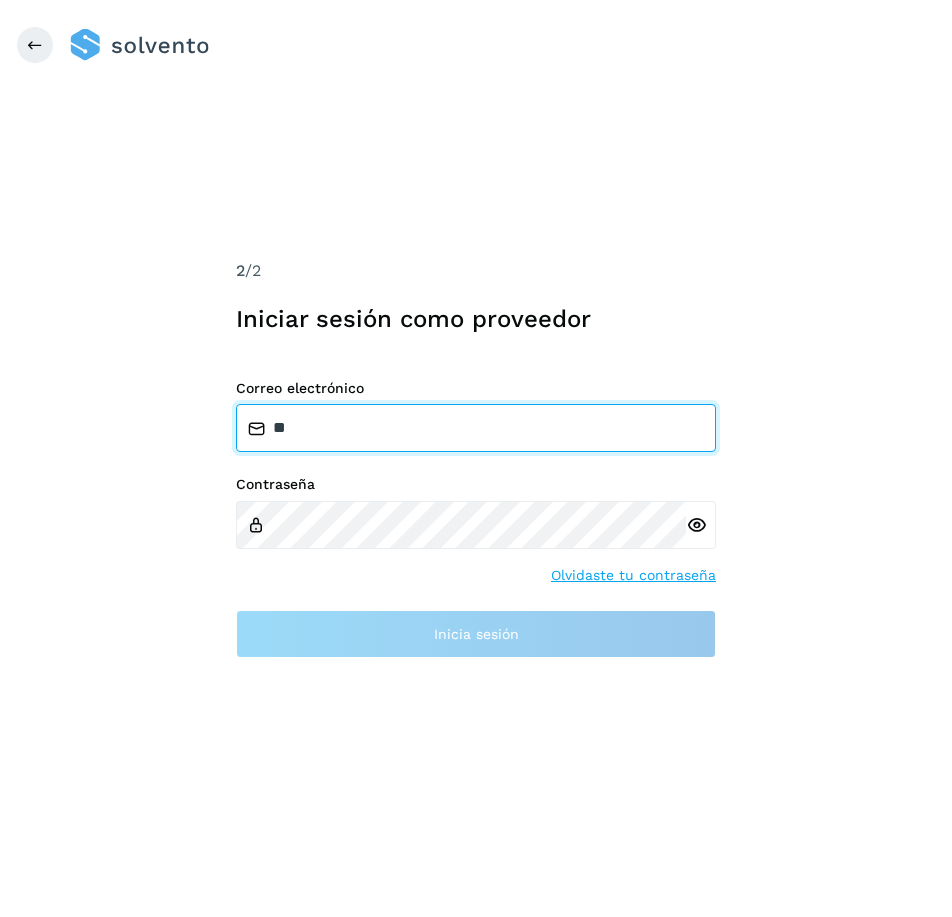 type on "*" 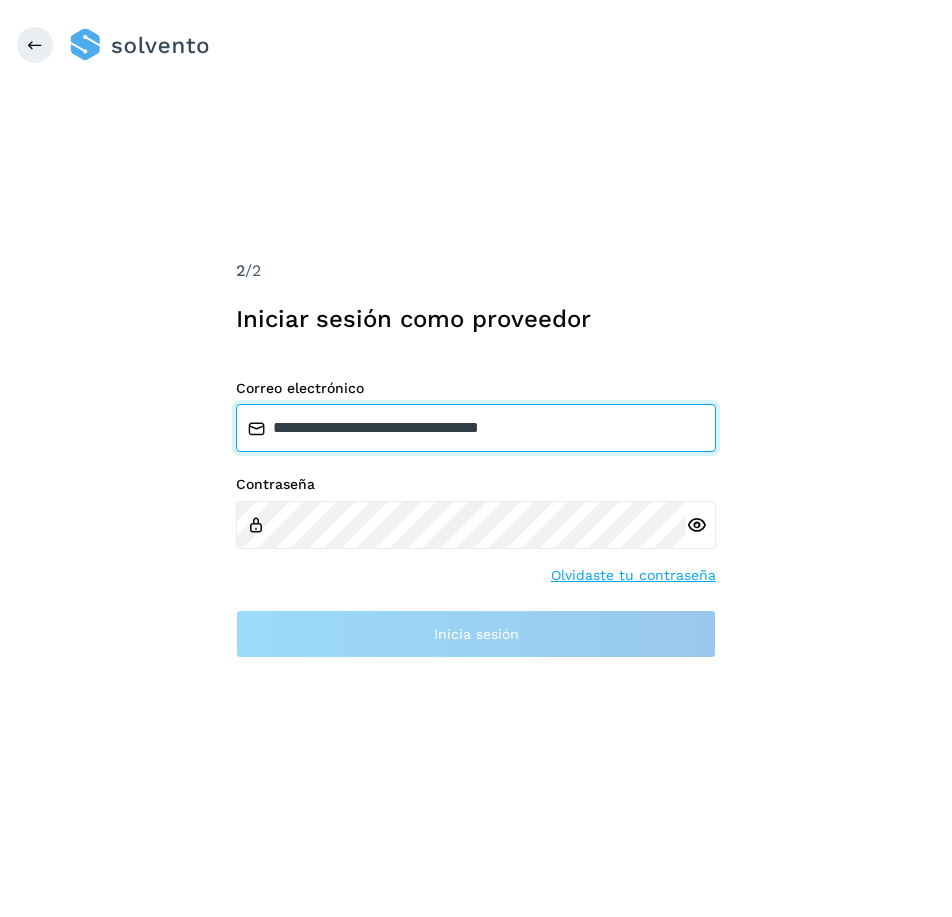 type on "**********" 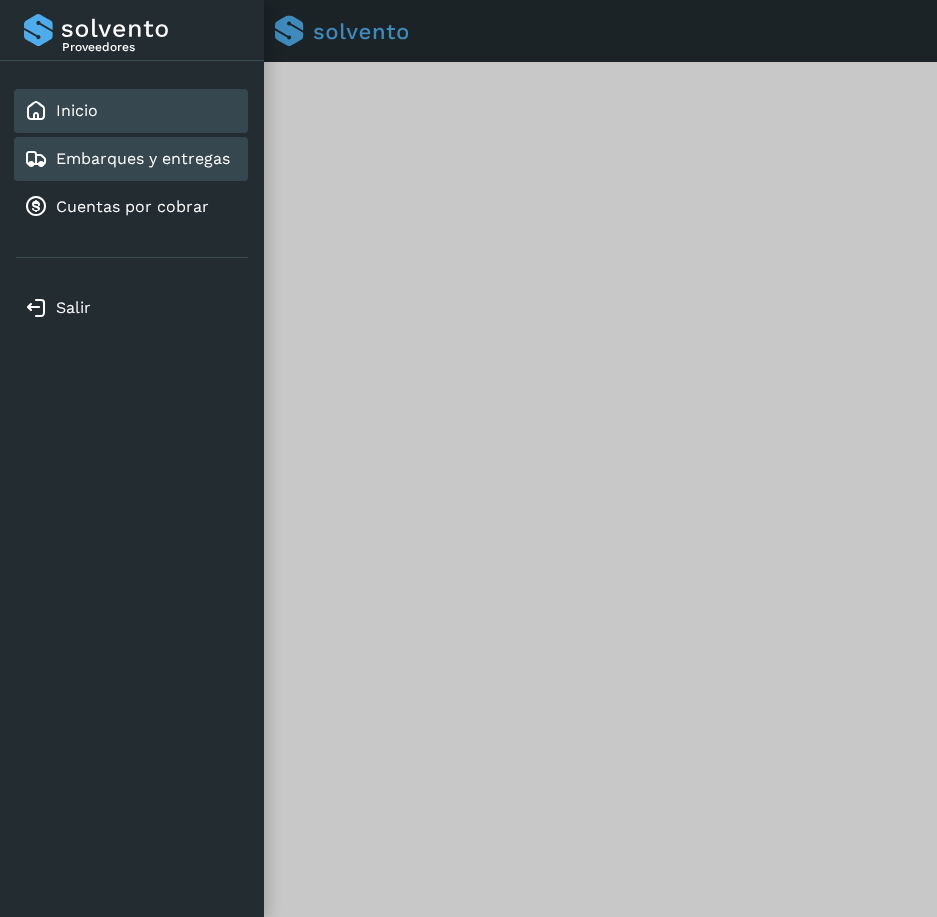 click on "Embarques y entregas" 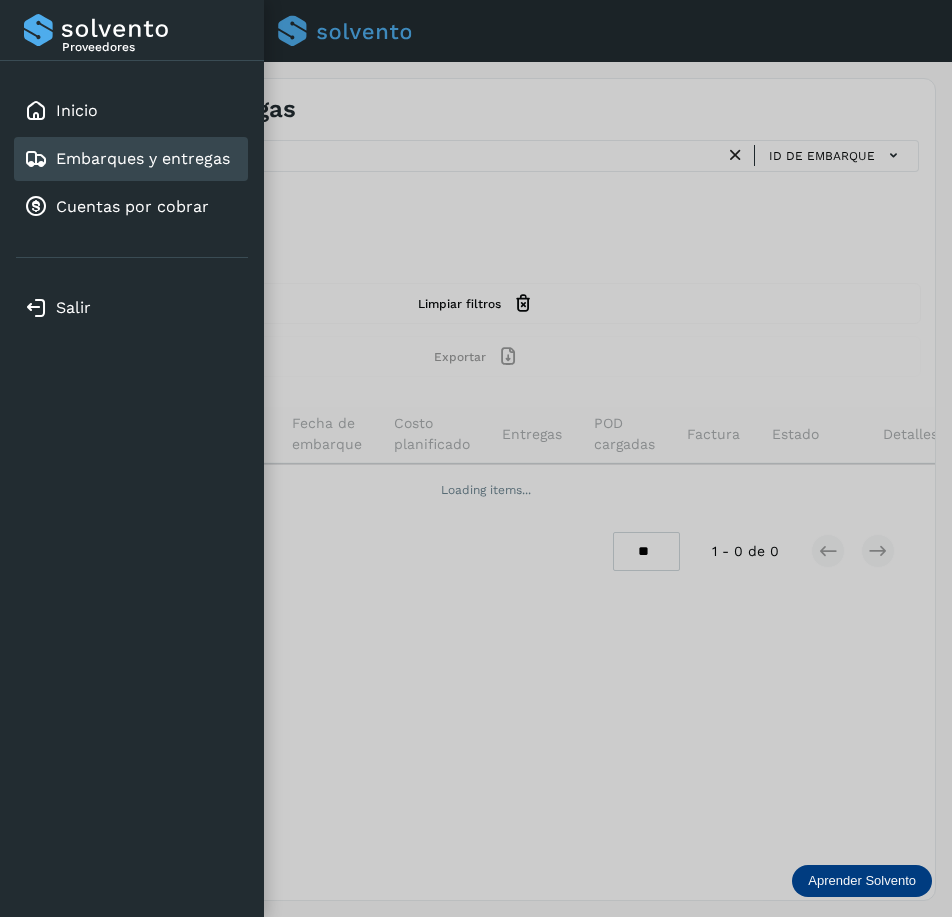 click at bounding box center (476, 458) 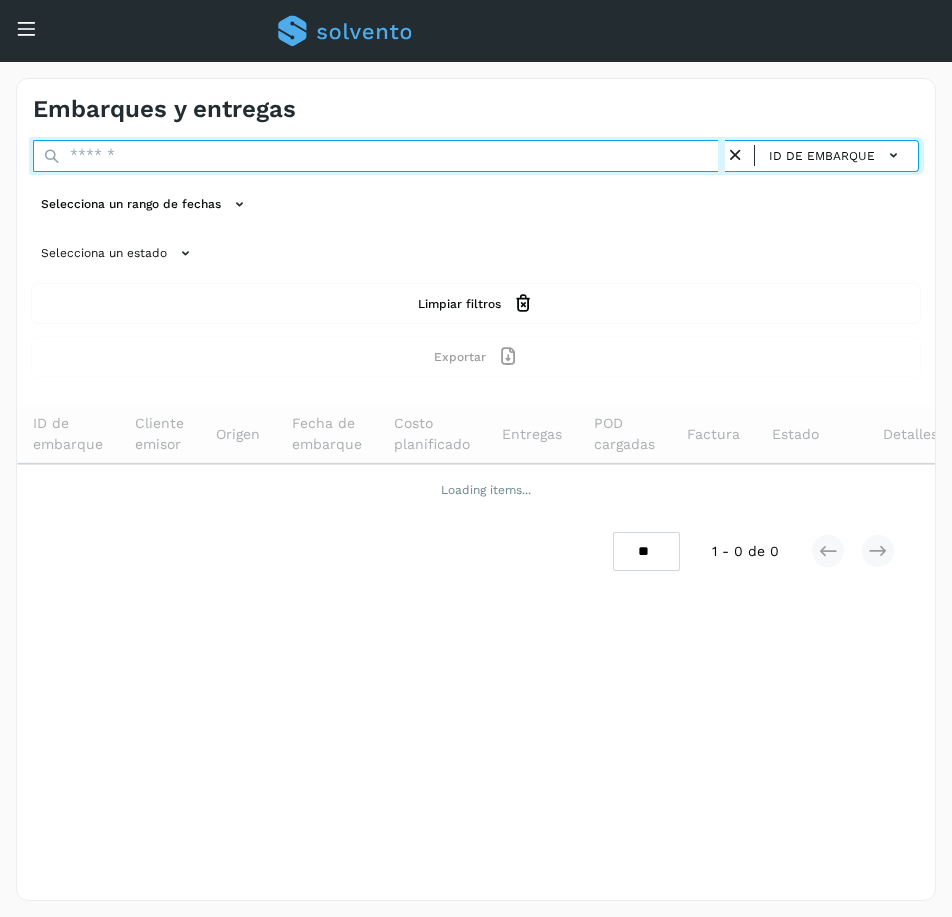 click at bounding box center [379, 156] 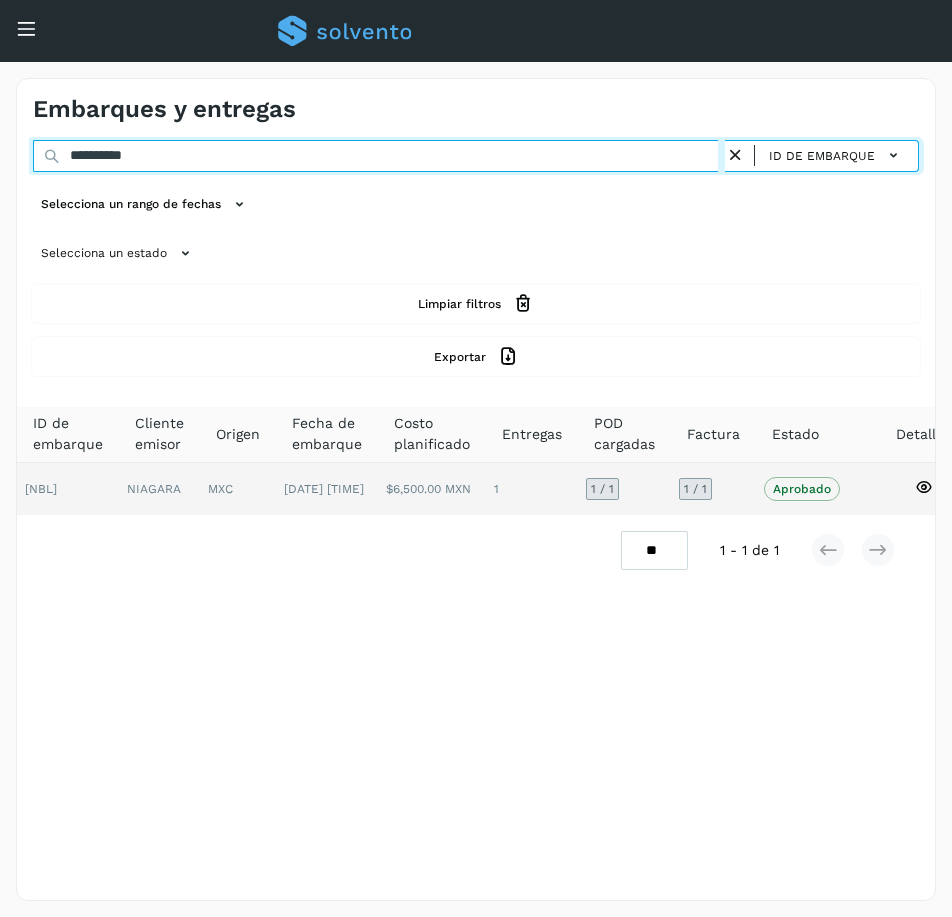 type on "**********" 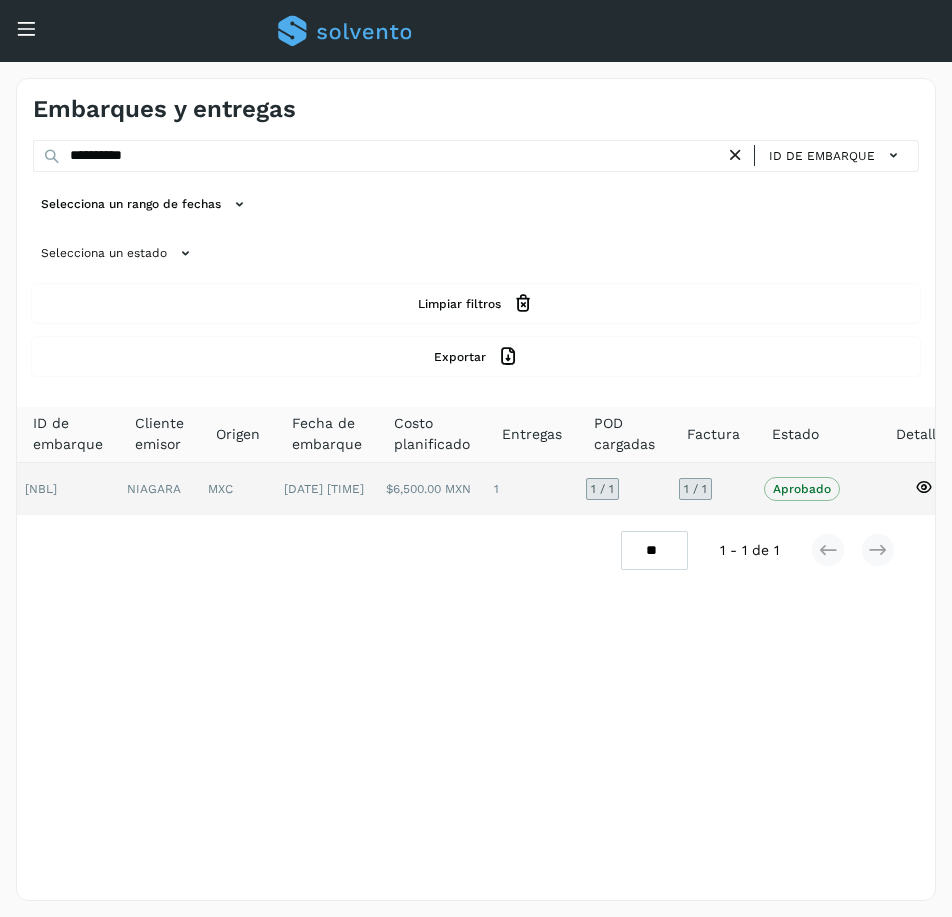 click on "1 / 1" 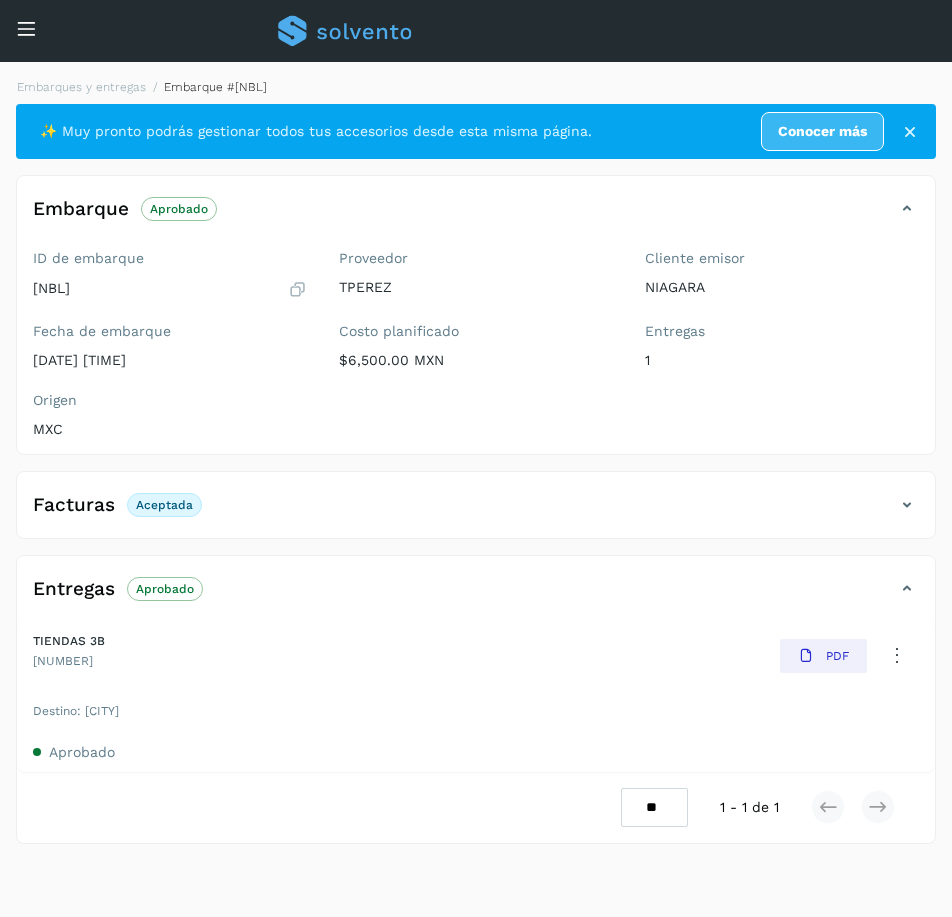 click on "Facturas Aceptada" 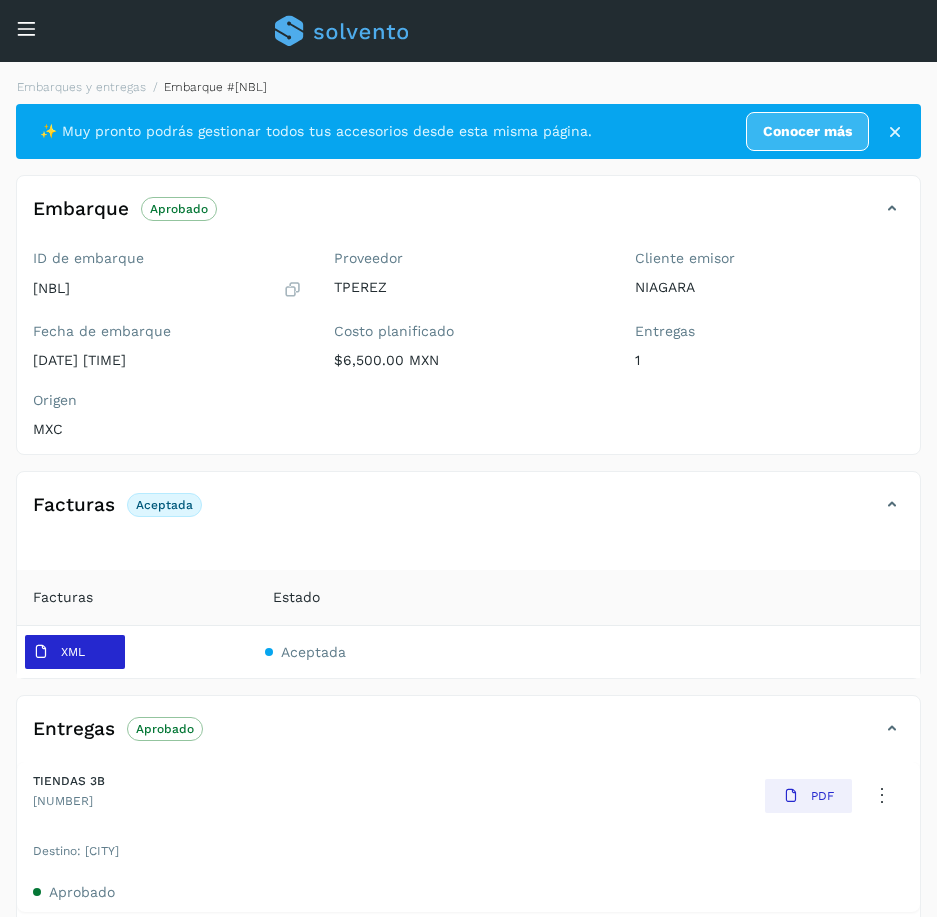 click on "XML" at bounding box center [75, 652] 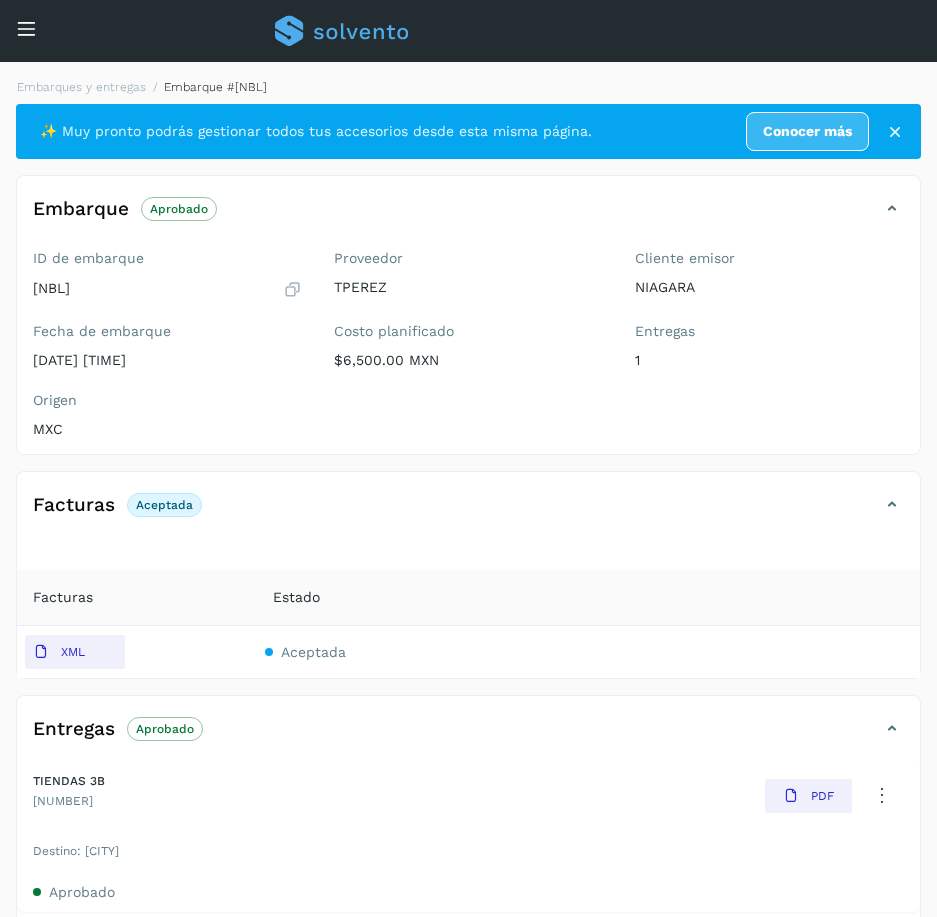 type 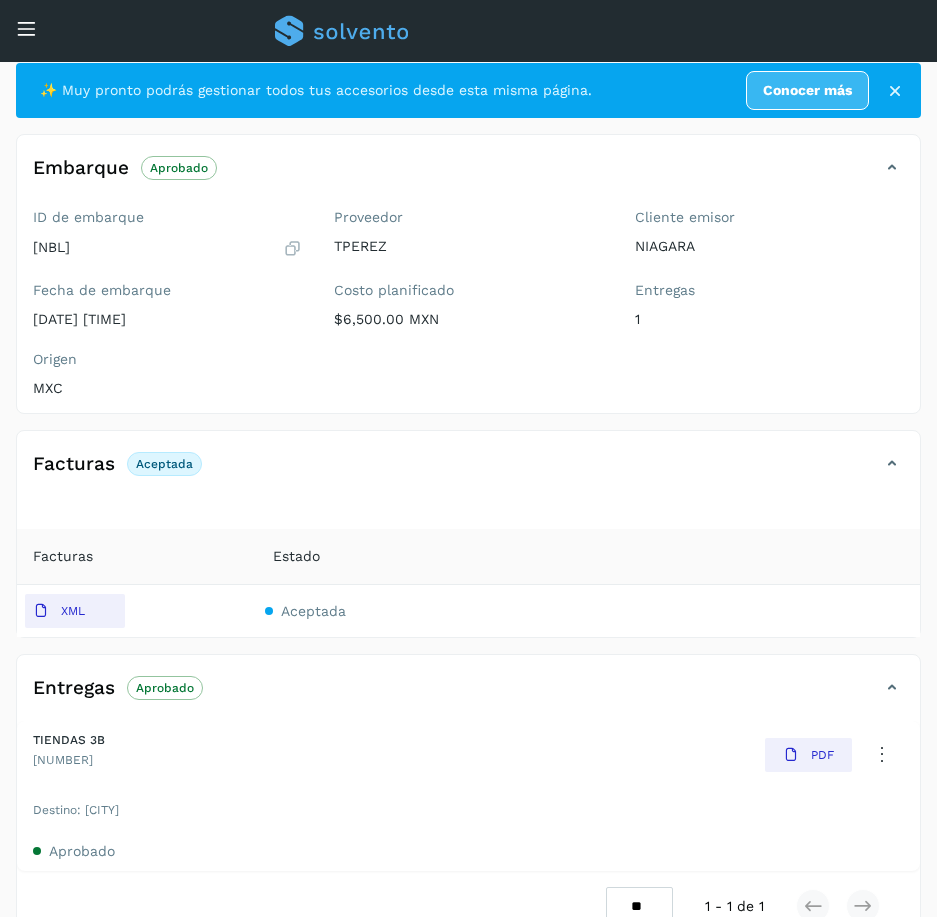 scroll, scrollTop: 0, scrollLeft: 0, axis: both 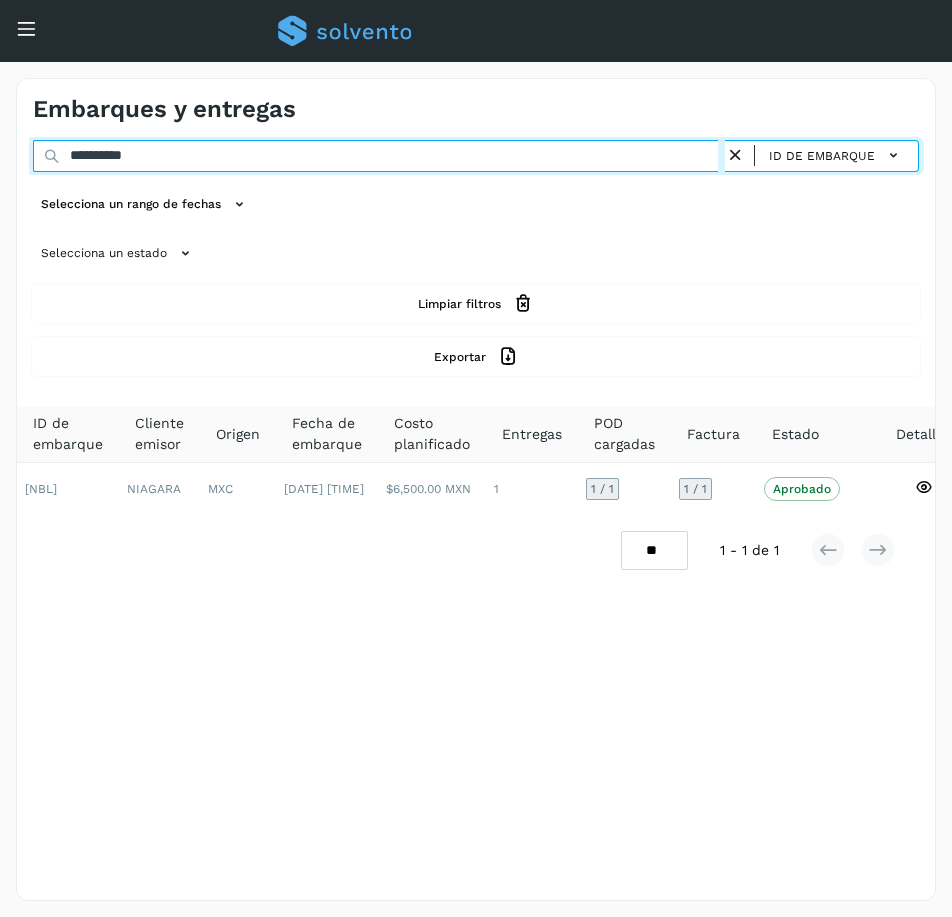 drag, startPoint x: 140, startPoint y: 154, endPoint x: -49, endPoint y: 182, distance: 191.06282 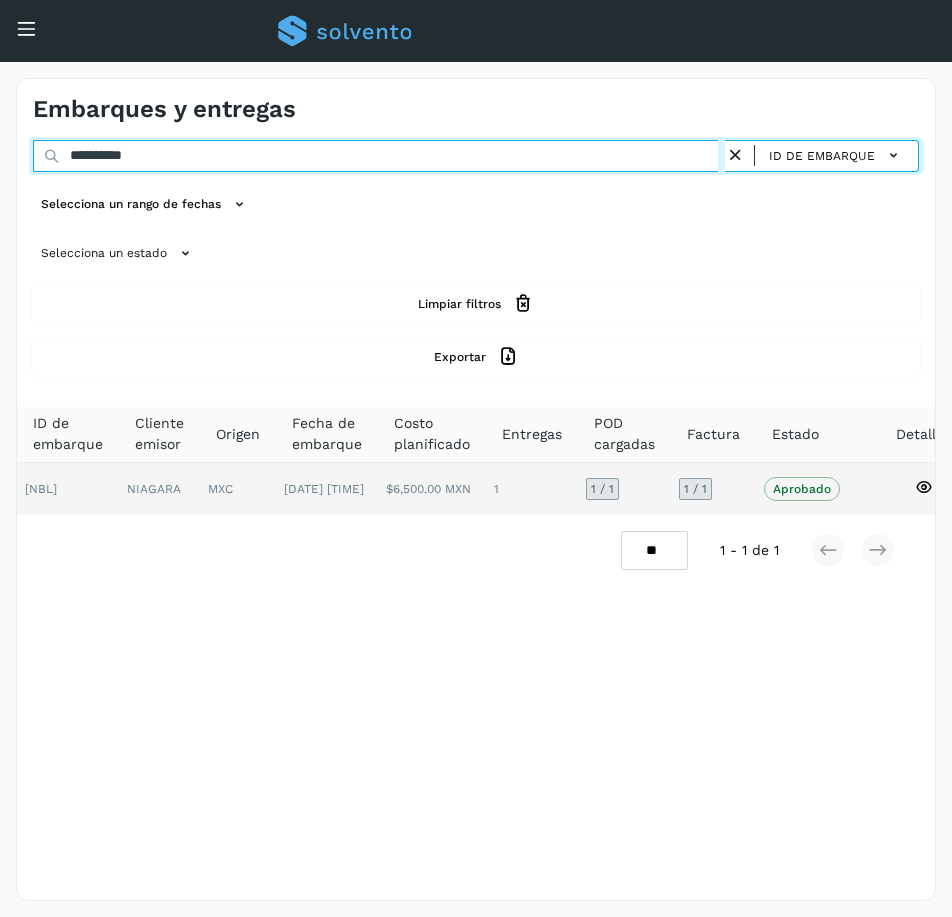 paste 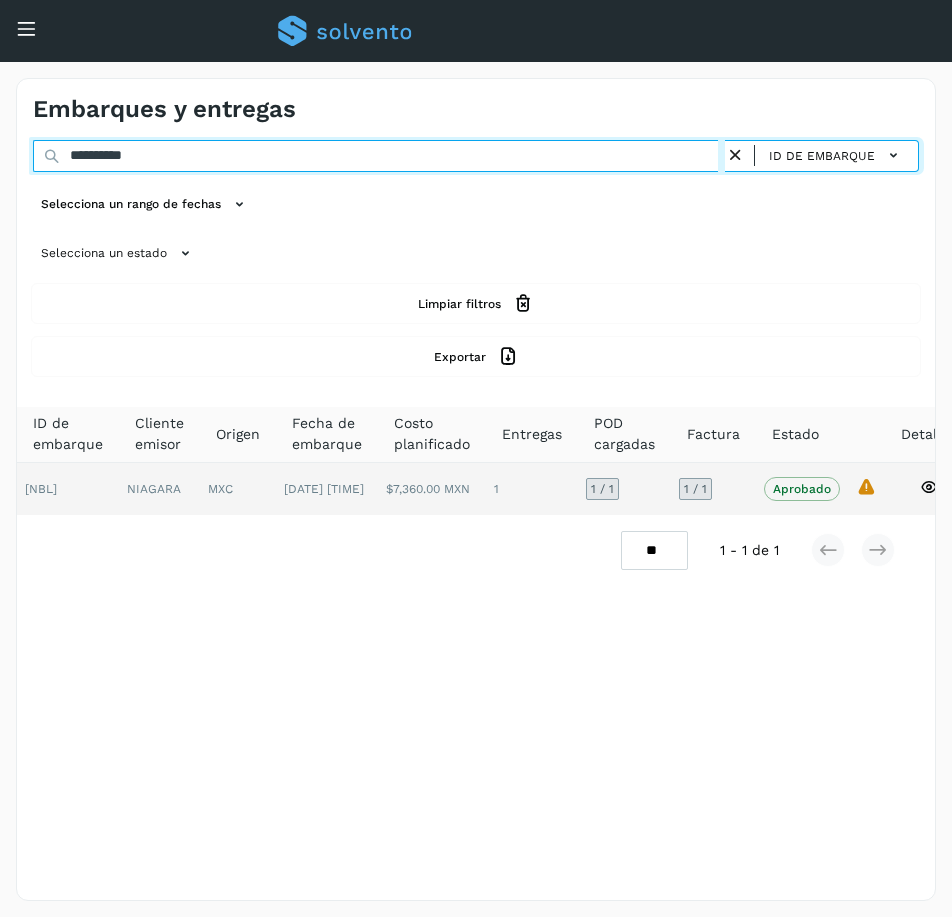 type on "**********" 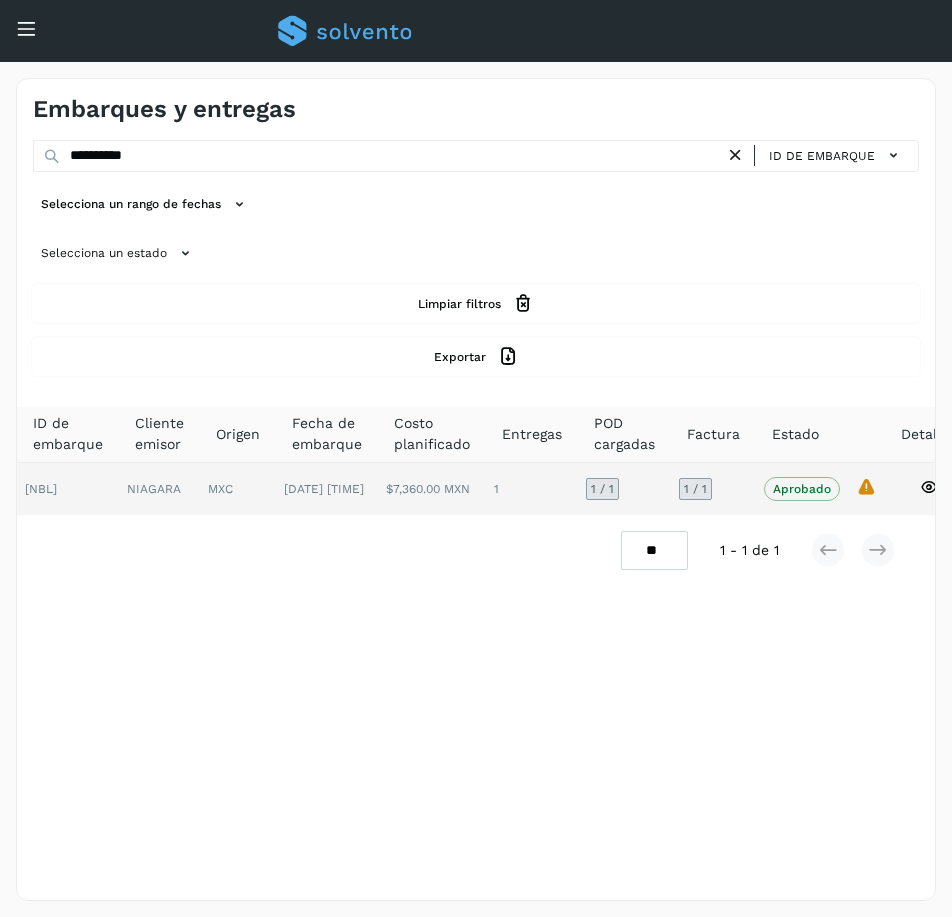 click on "1 / 1" 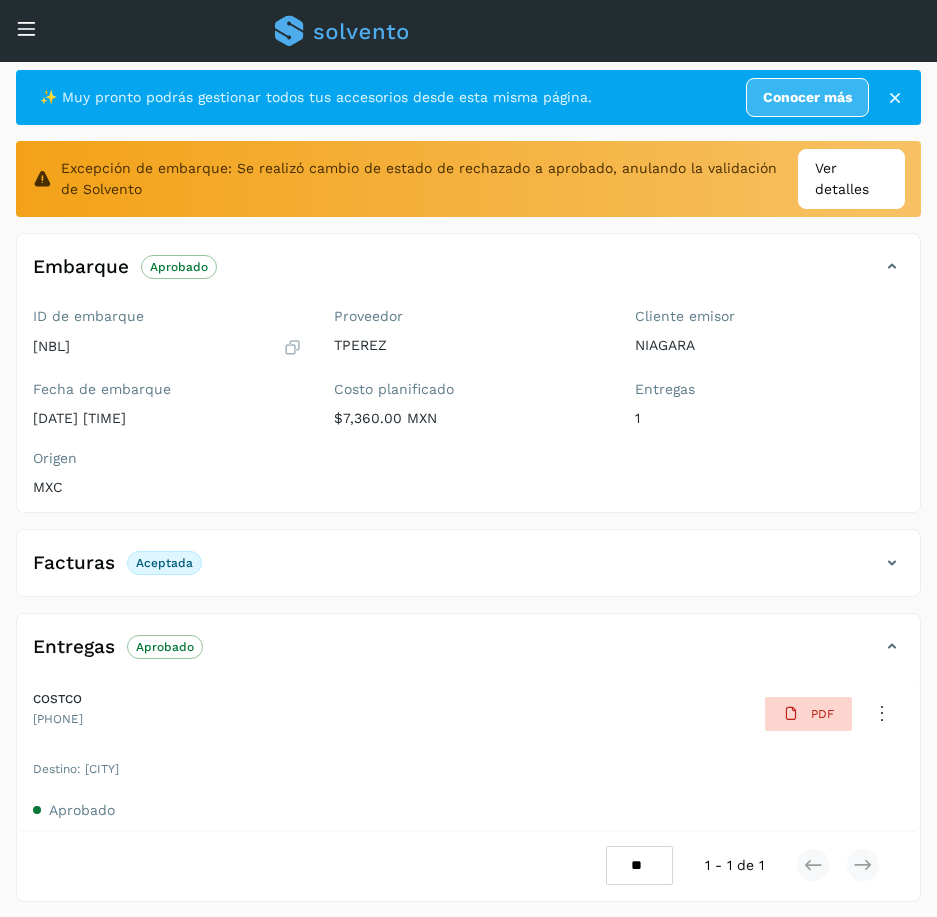 scroll, scrollTop: 35, scrollLeft: 0, axis: vertical 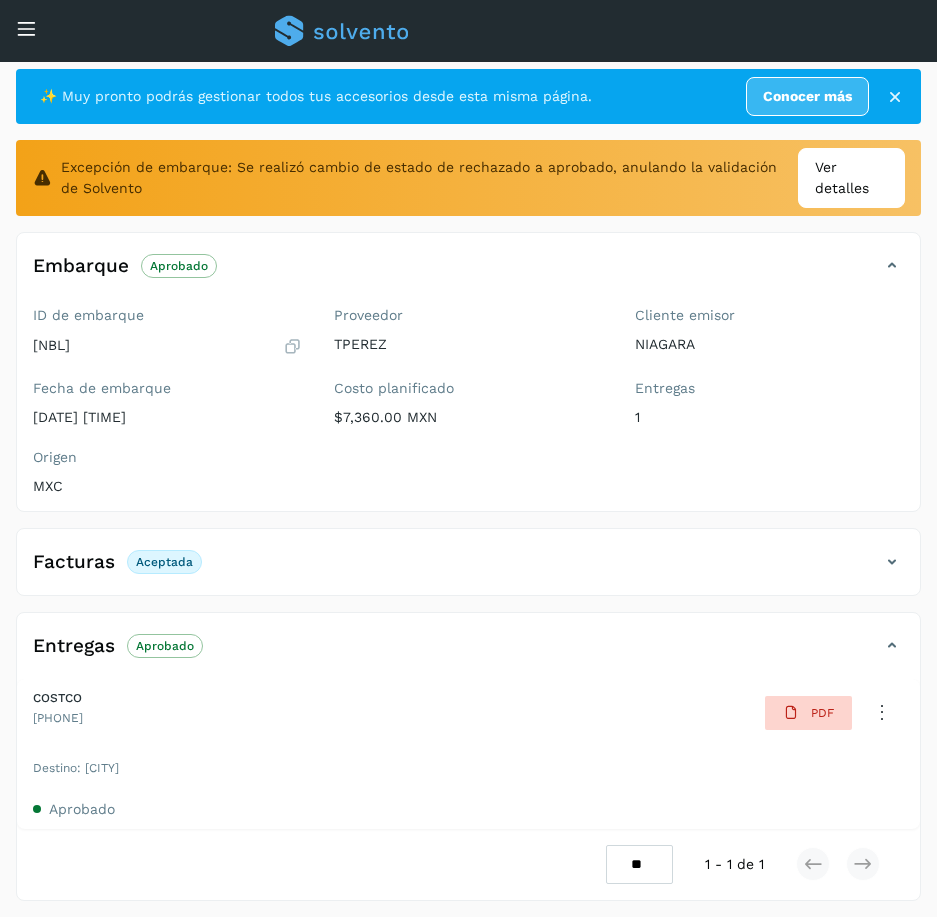 click at bounding box center (892, 562) 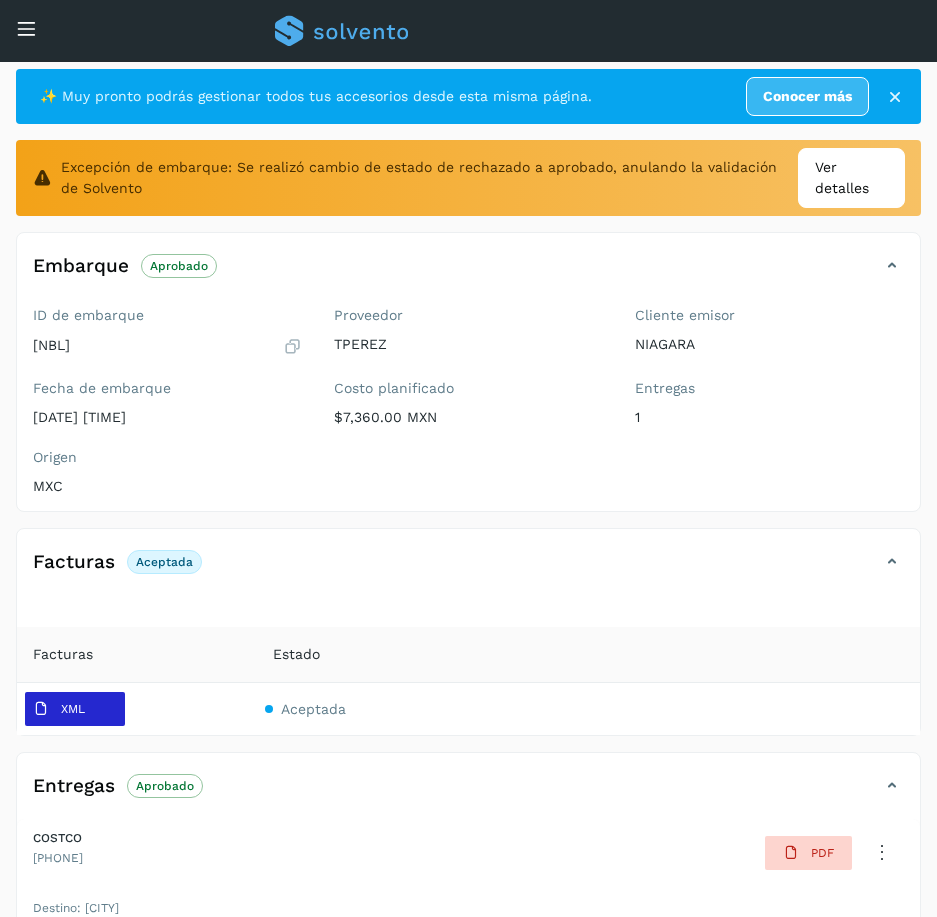 click on "XML" at bounding box center [59, 709] 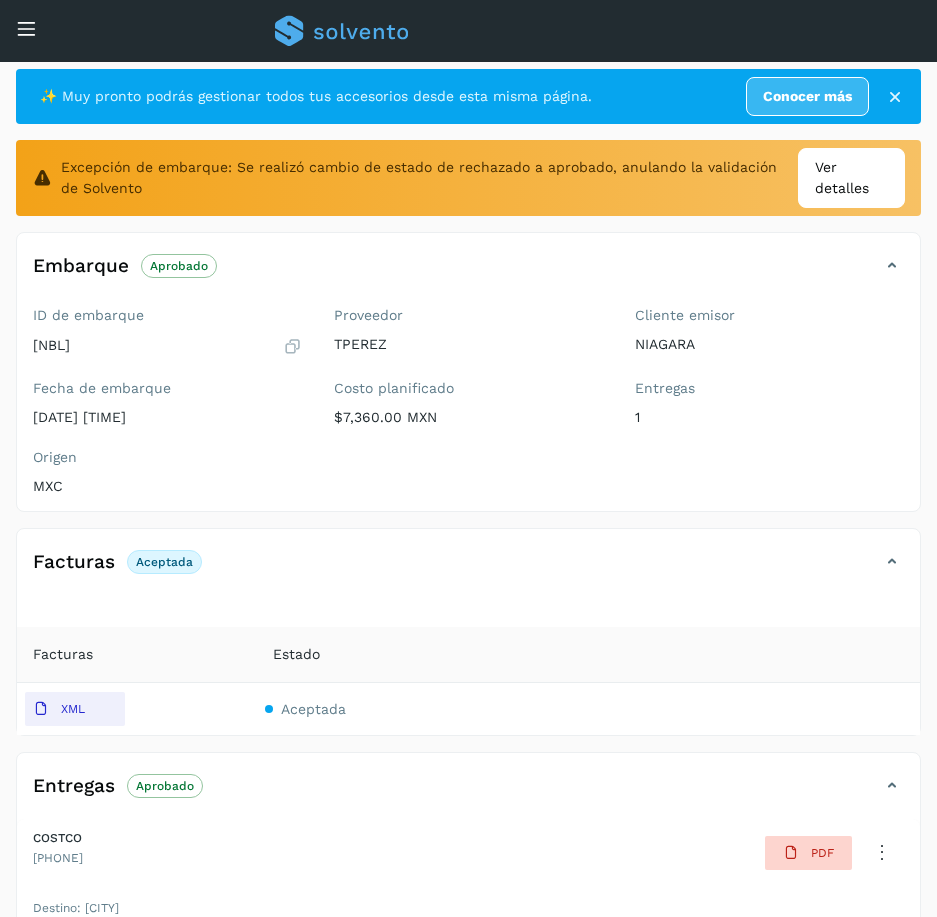 type 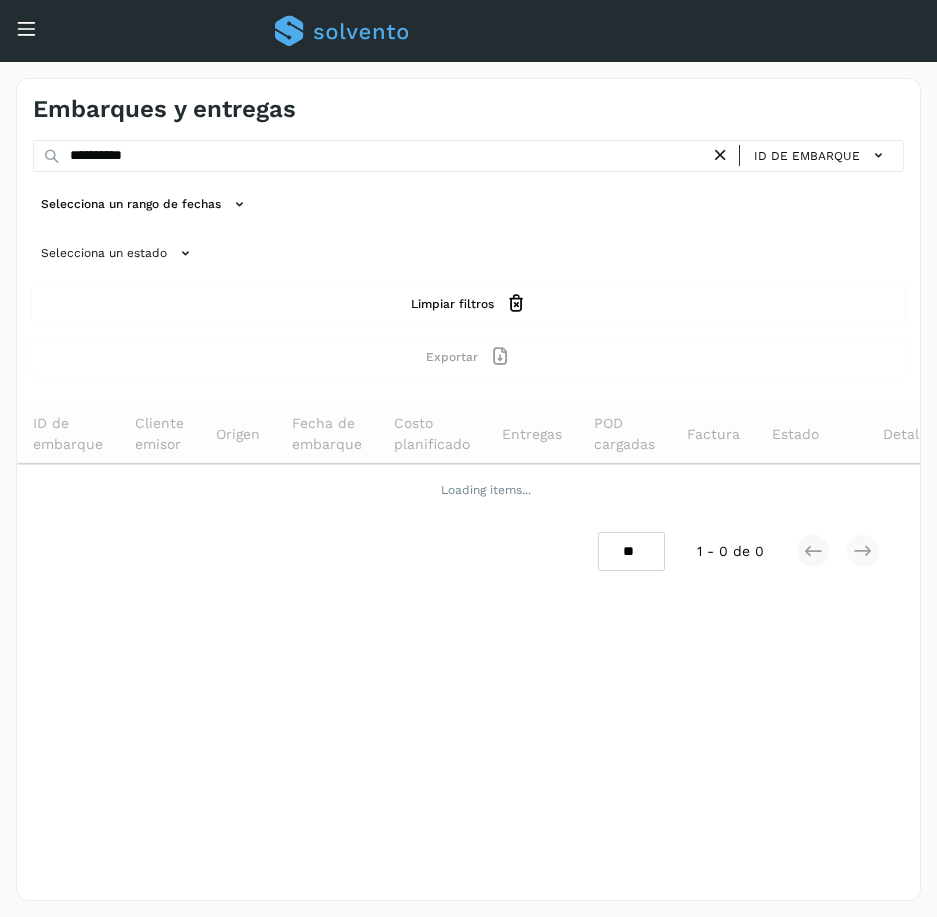 scroll, scrollTop: 0, scrollLeft: 0, axis: both 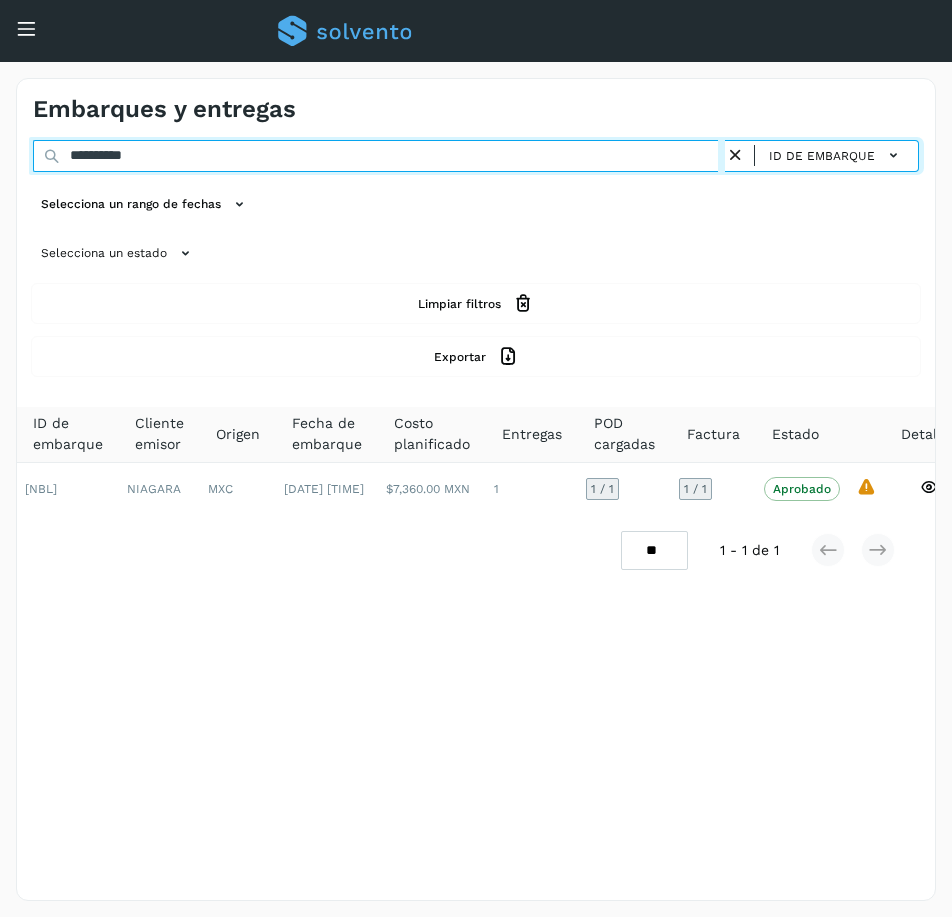 drag, startPoint x: 192, startPoint y: 159, endPoint x: -232, endPoint y: 244, distance: 432.43613 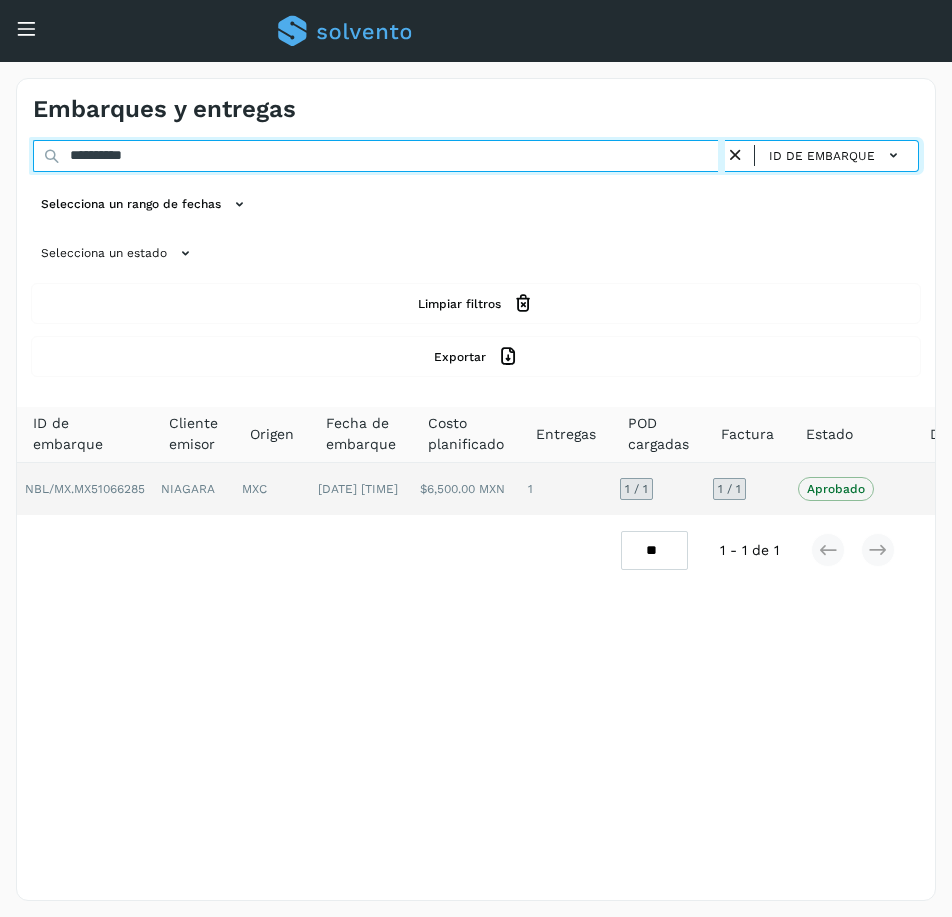 type on "**********" 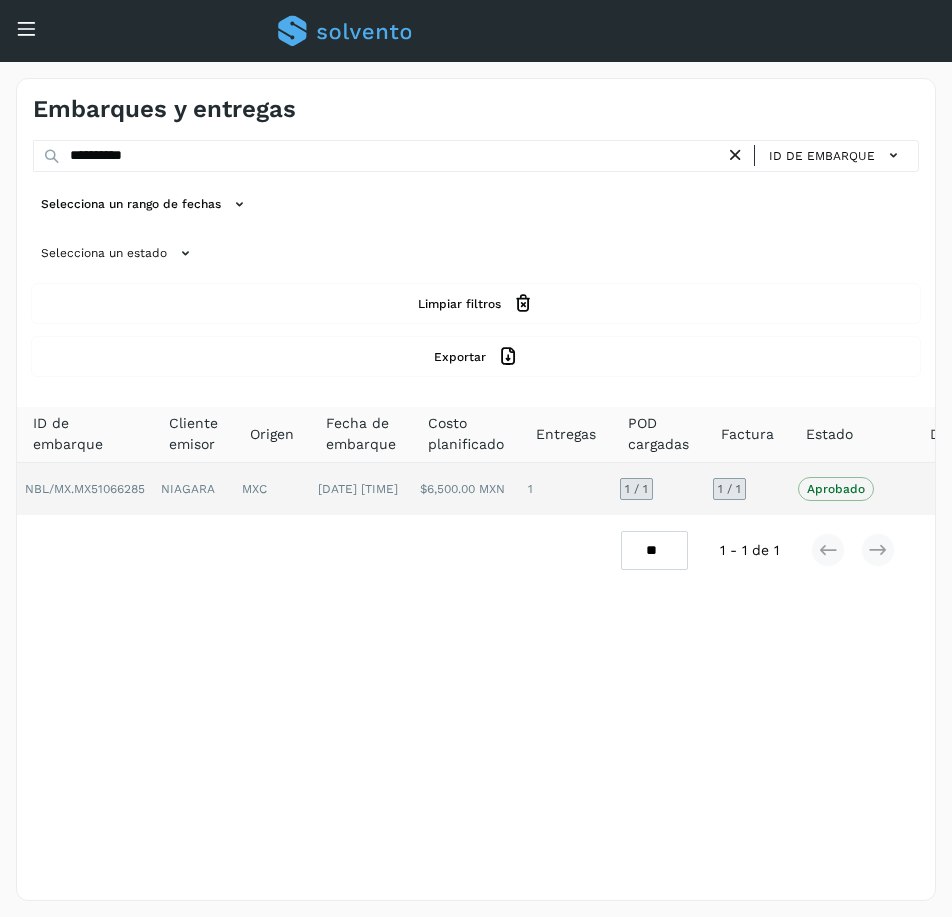 click on "1 / 1" 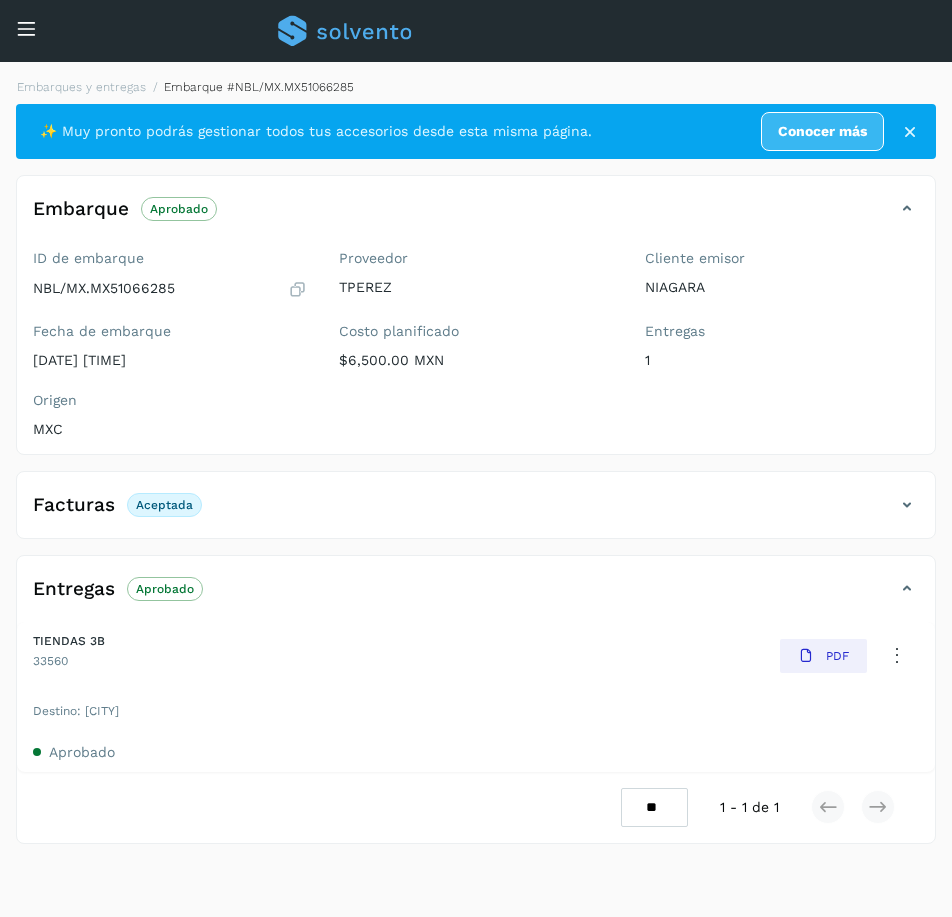 click at bounding box center (907, 505) 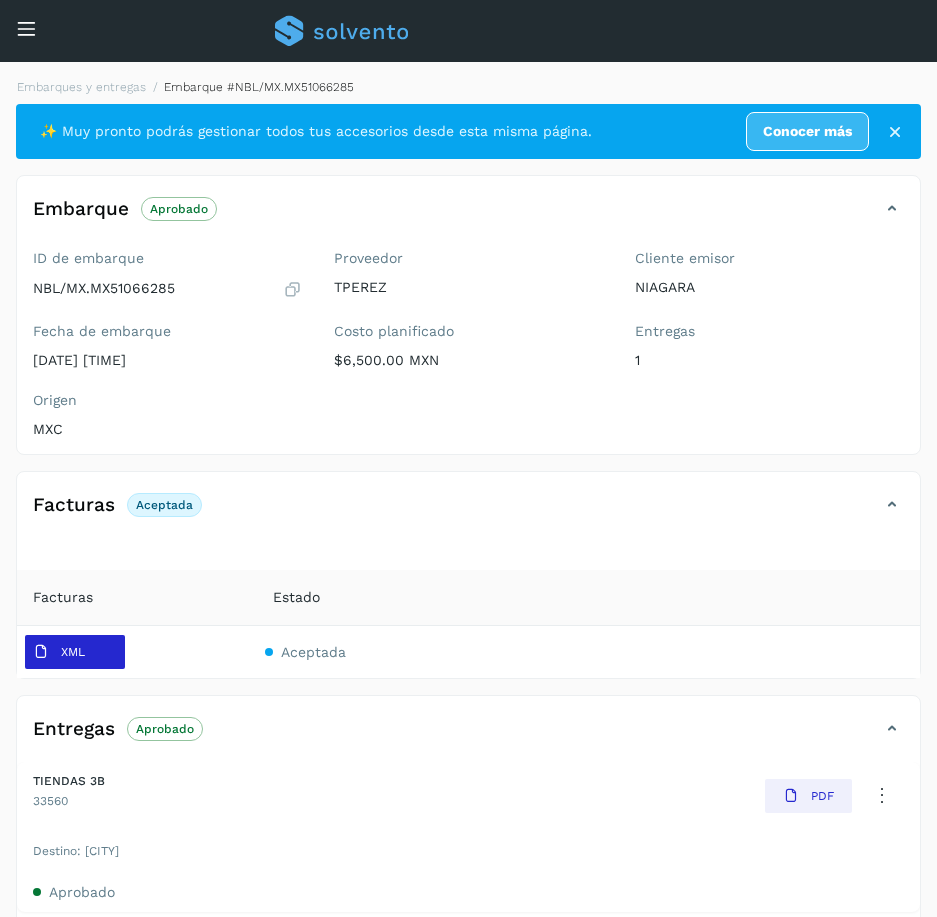 click on "XML" at bounding box center [59, 652] 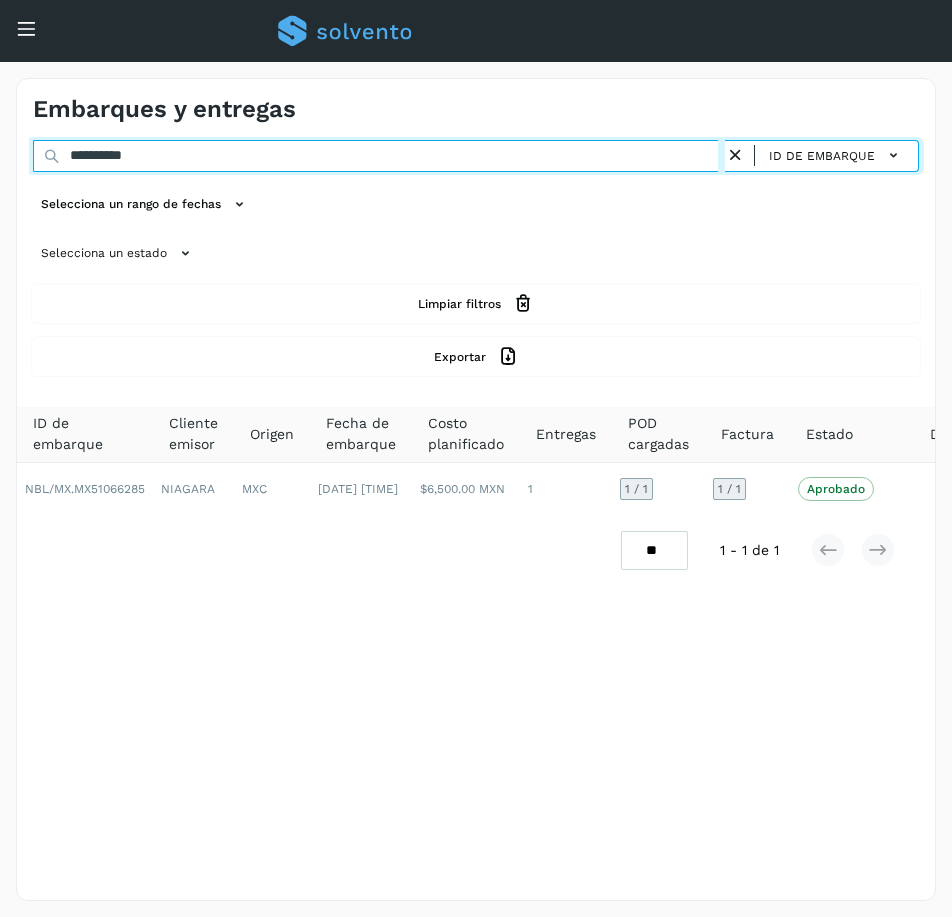 drag, startPoint x: 176, startPoint y: 151, endPoint x: -243, endPoint y: 210, distance: 423.13354 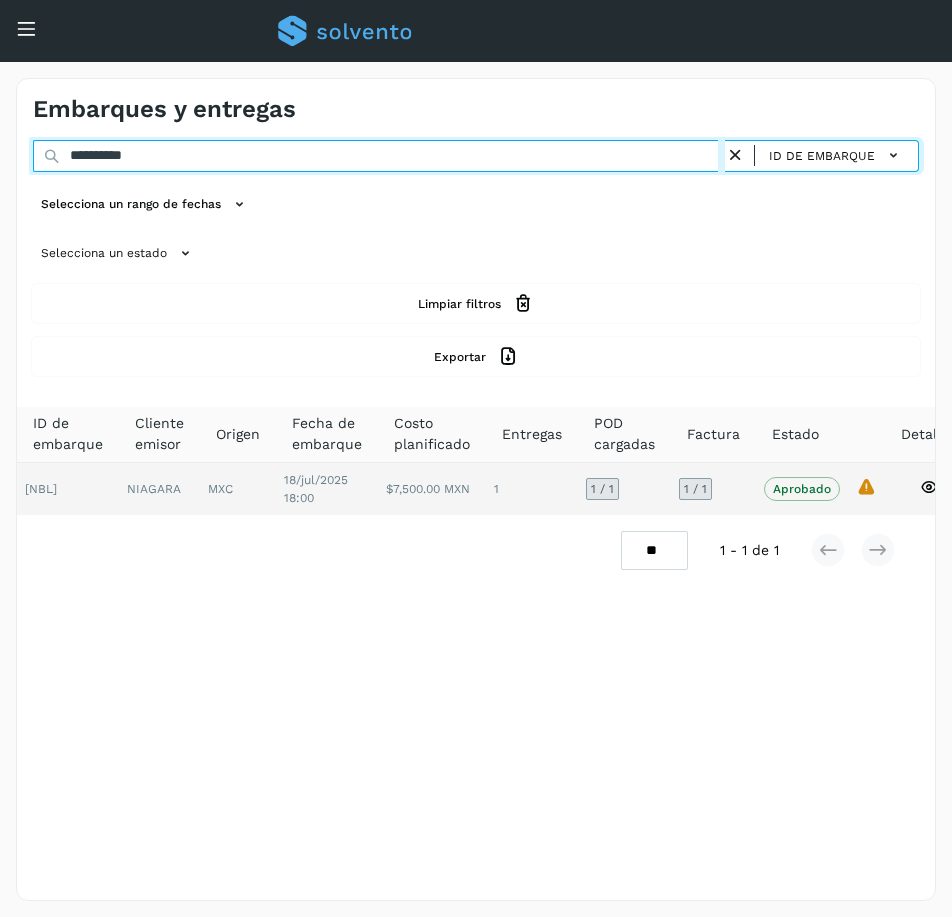 type on "**********" 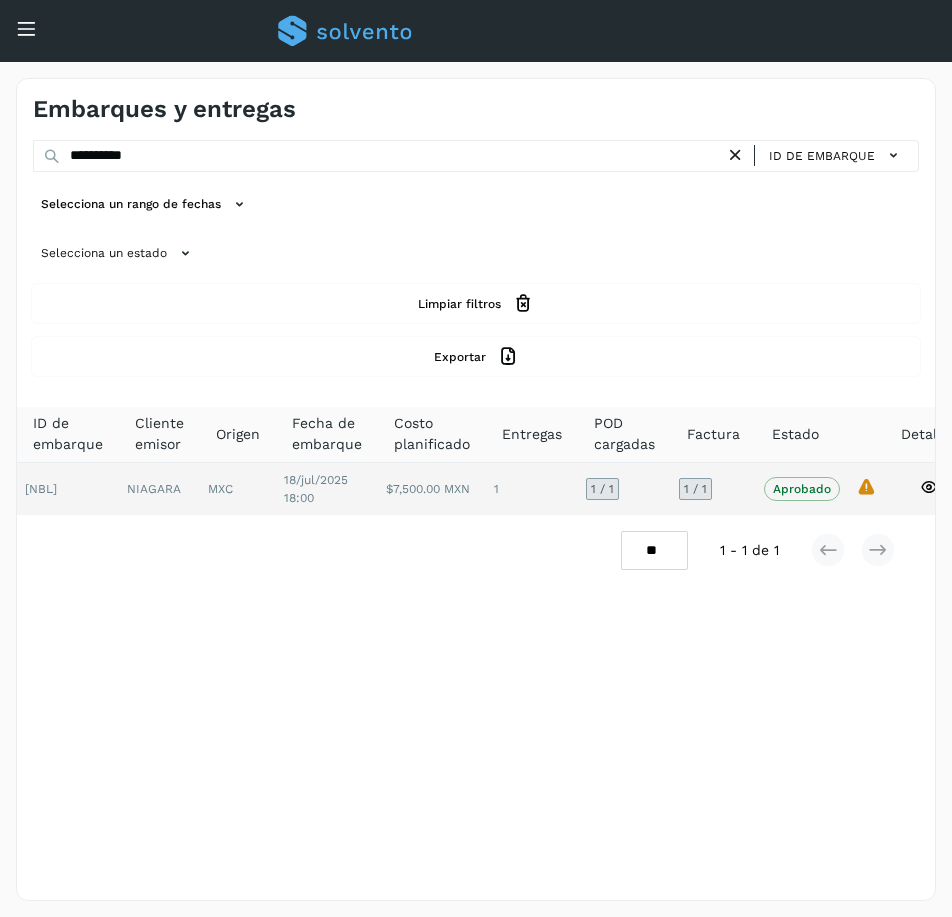 click on "1 / 1" 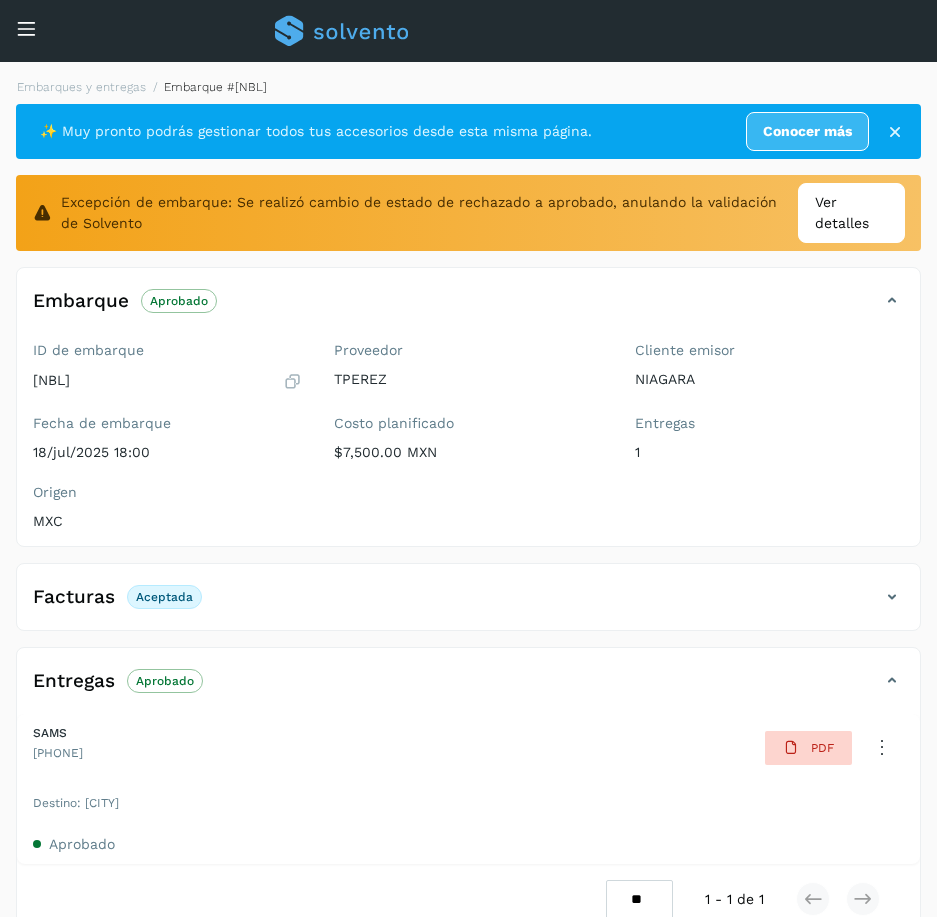 click at bounding box center (892, 597) 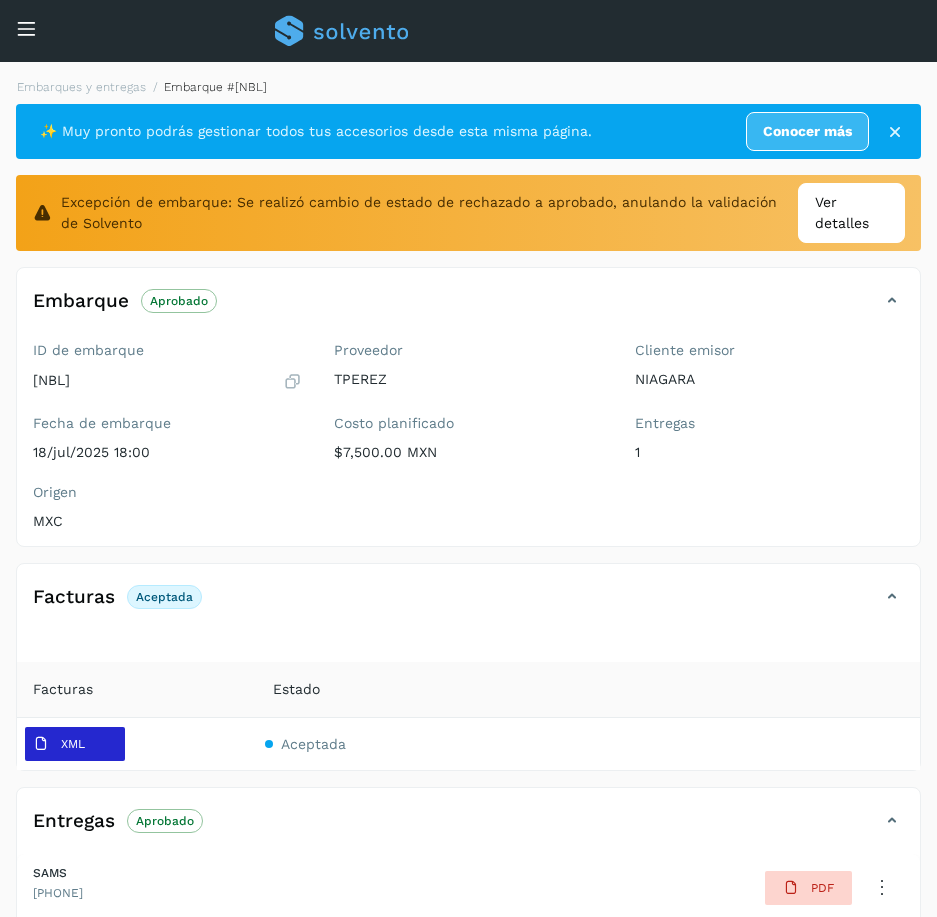 click at bounding box center (41, 744) 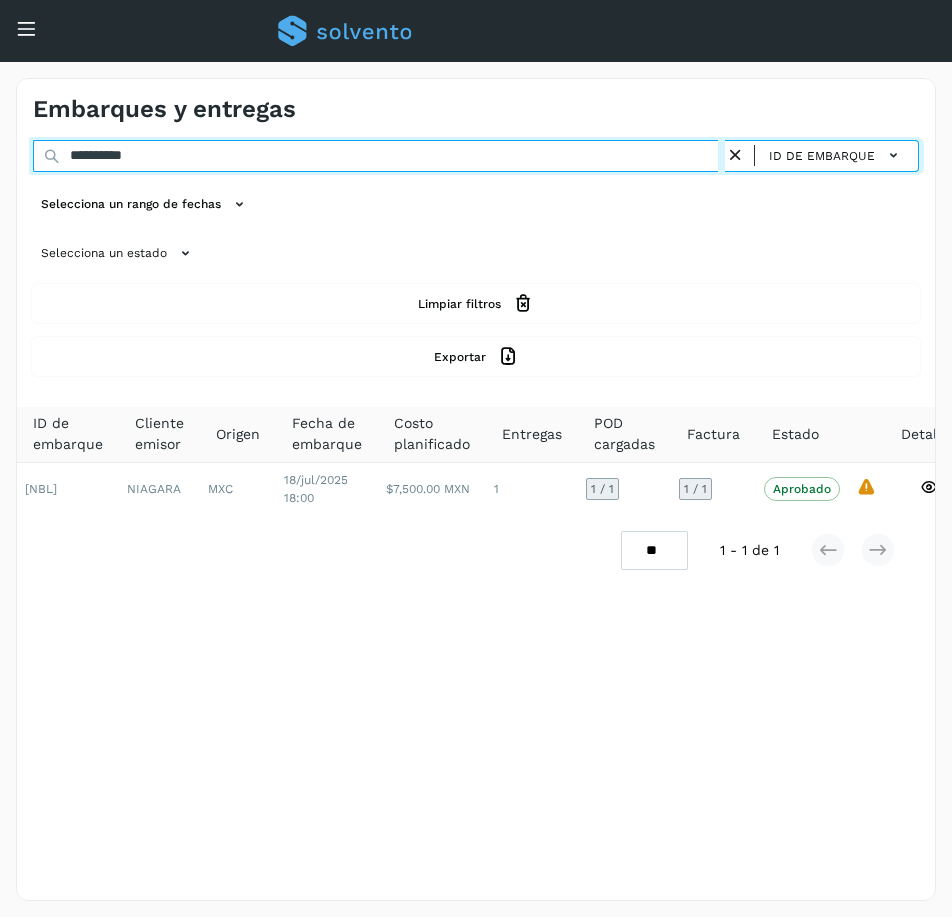 drag, startPoint x: 160, startPoint y: 164, endPoint x: -36, endPoint y: 174, distance: 196.25494 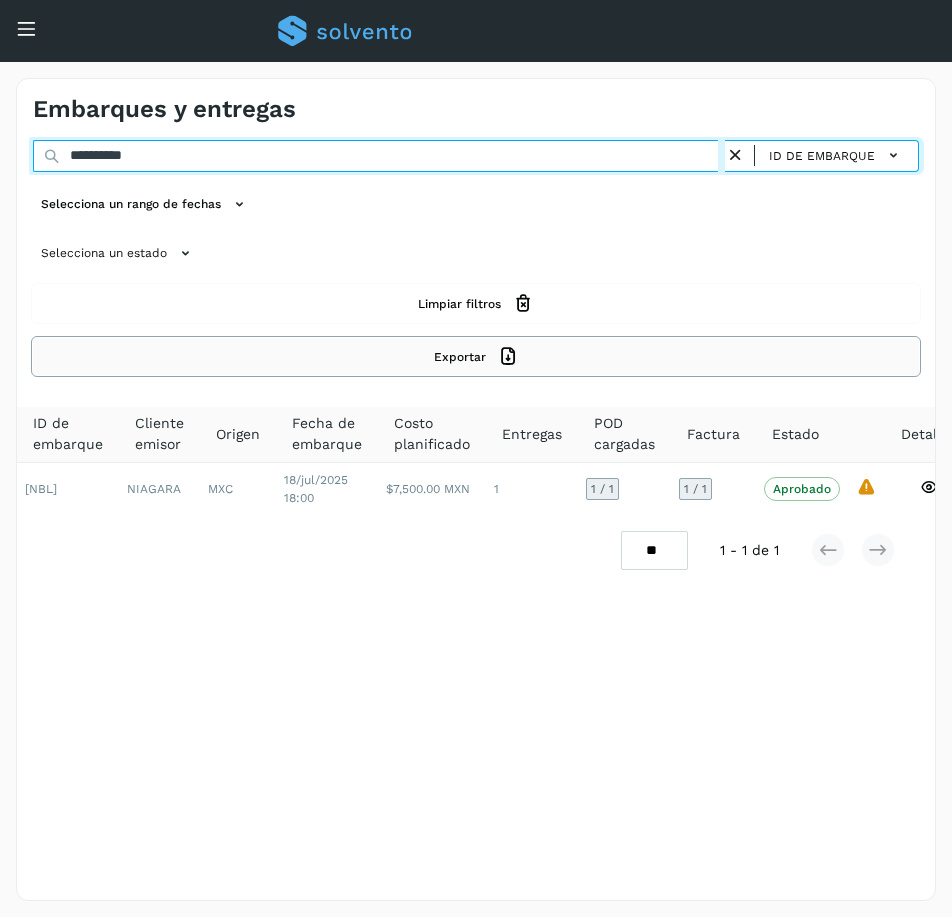 paste 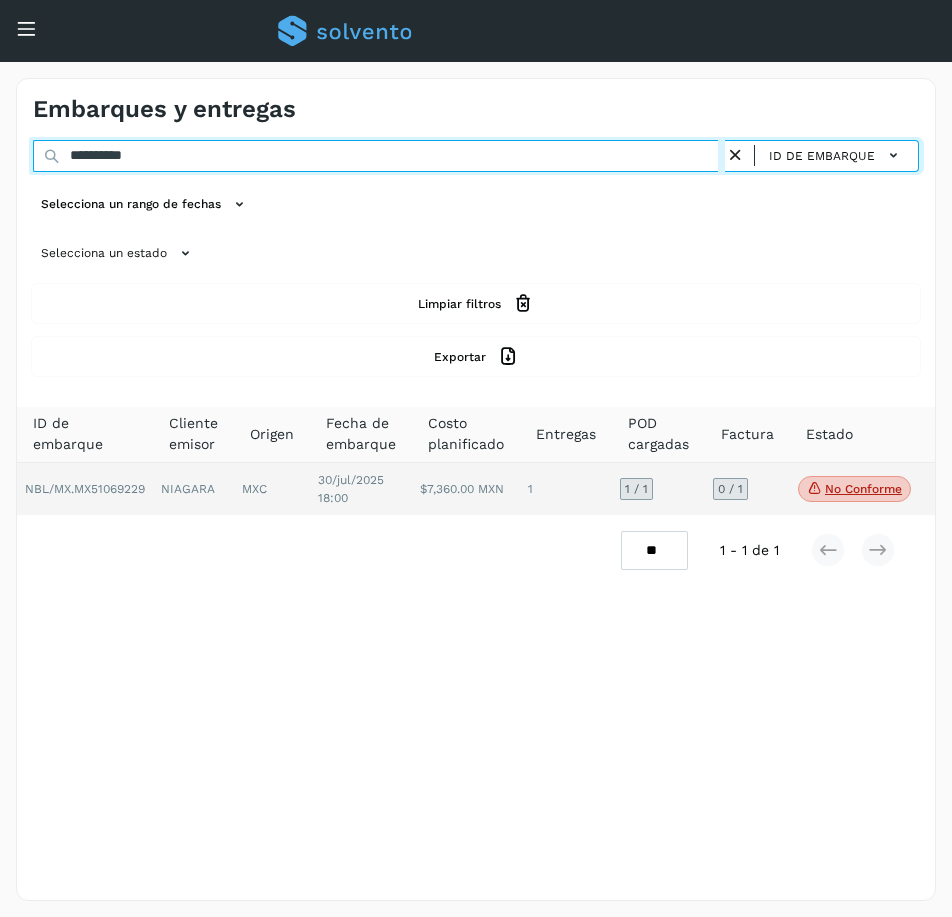 type on "**********" 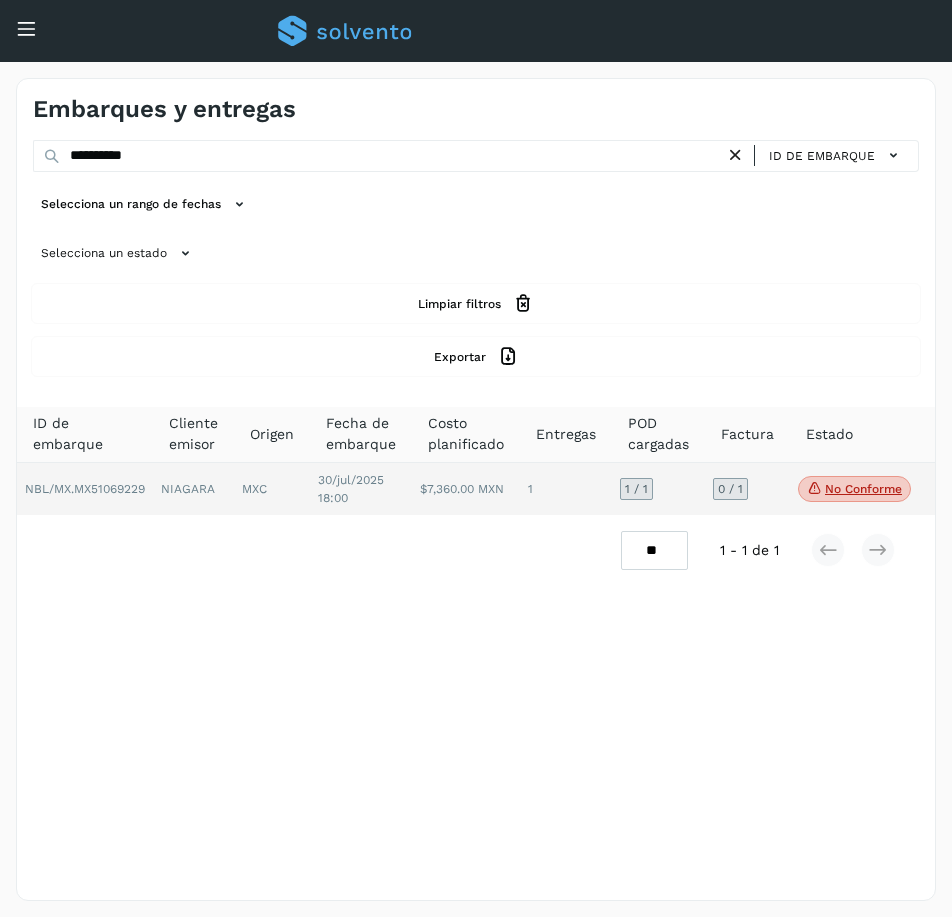 click on "0 / 1" 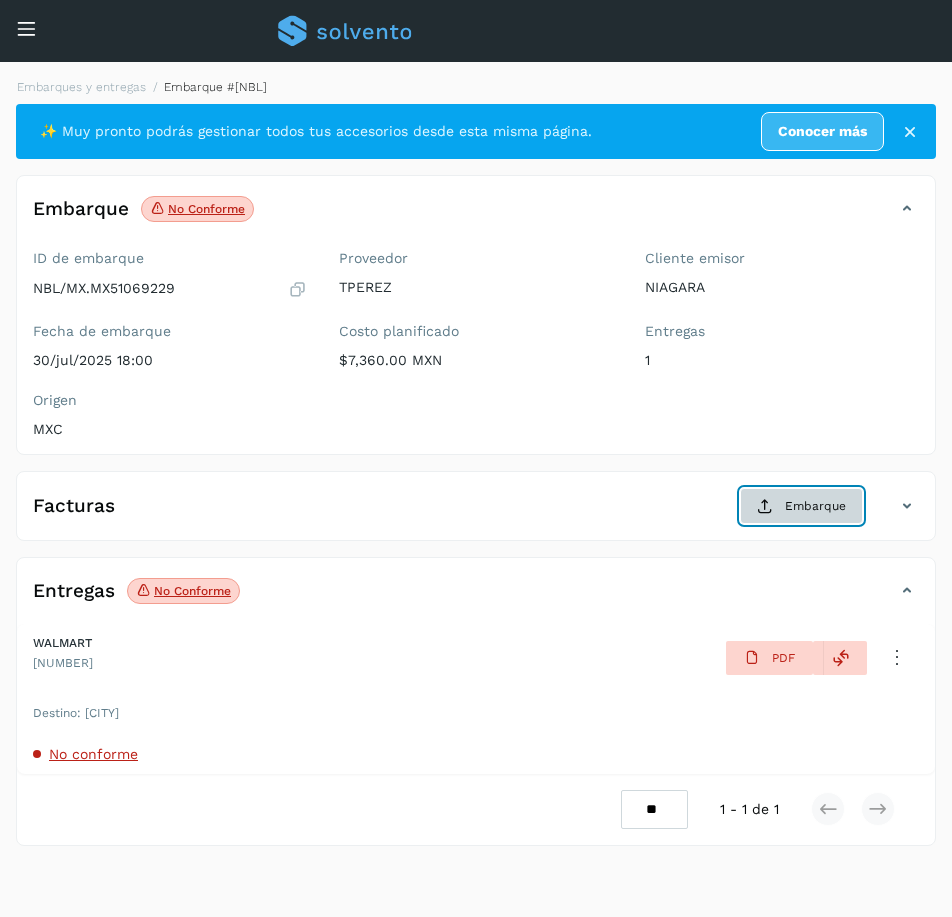 click on "Embarque" at bounding box center (801, 506) 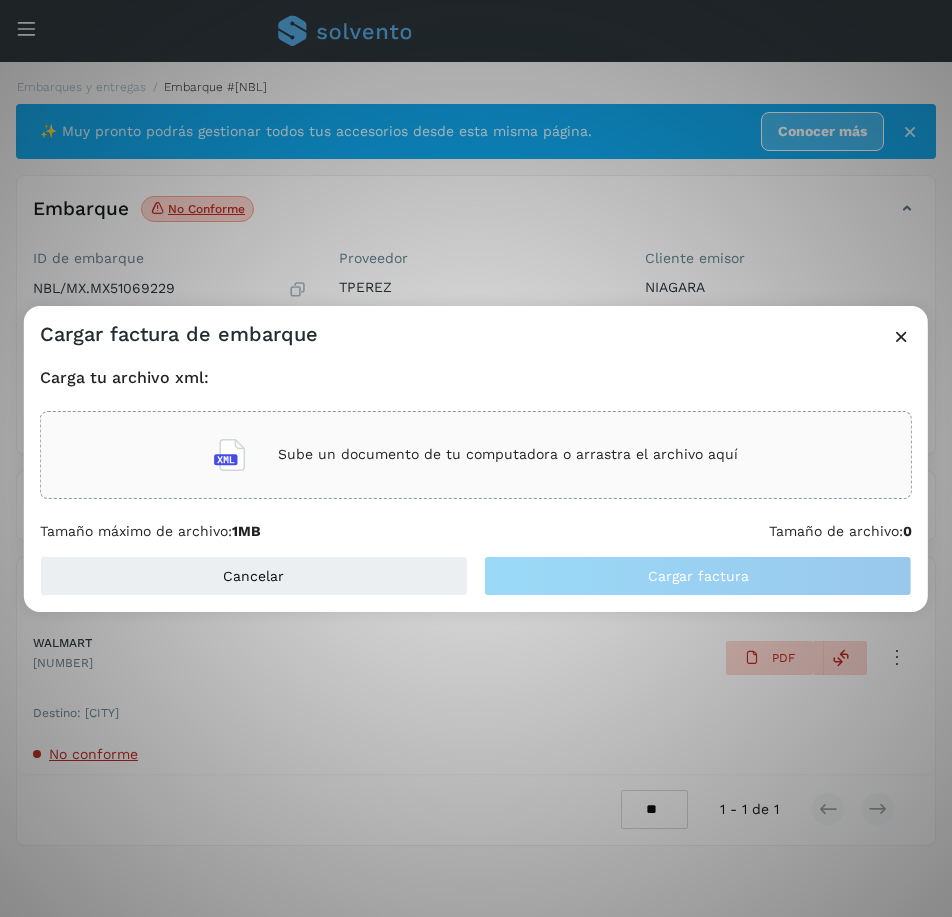 type 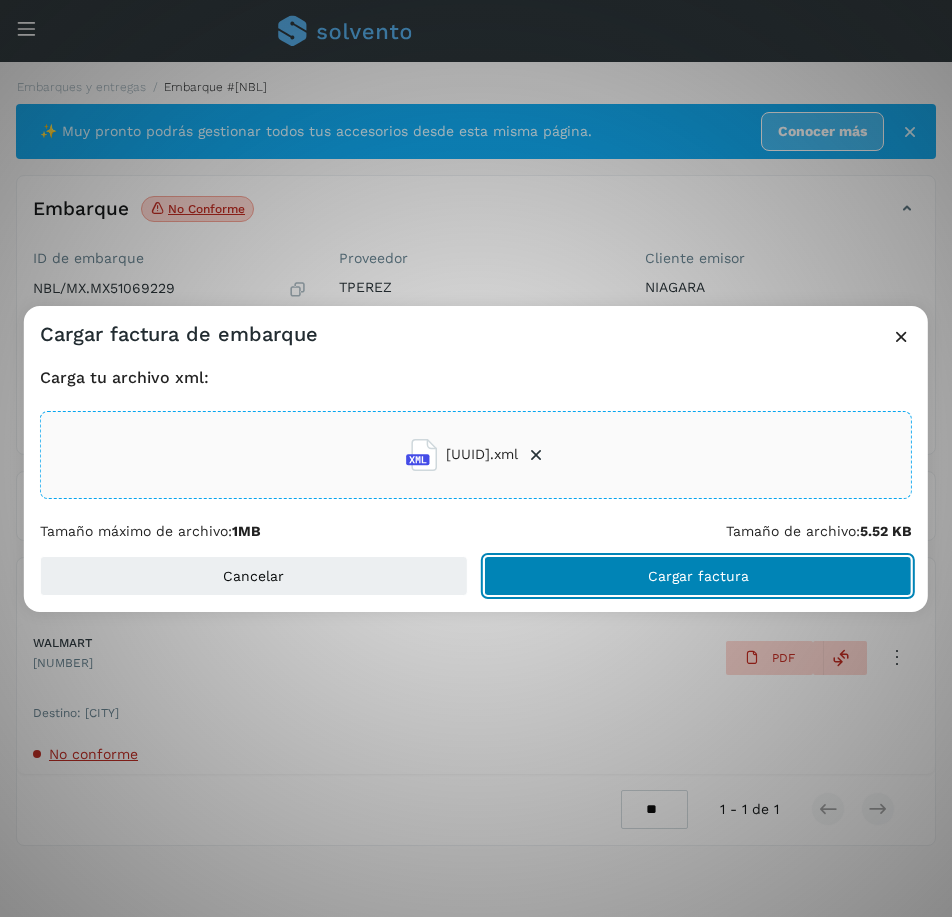 click on "Cargar factura" 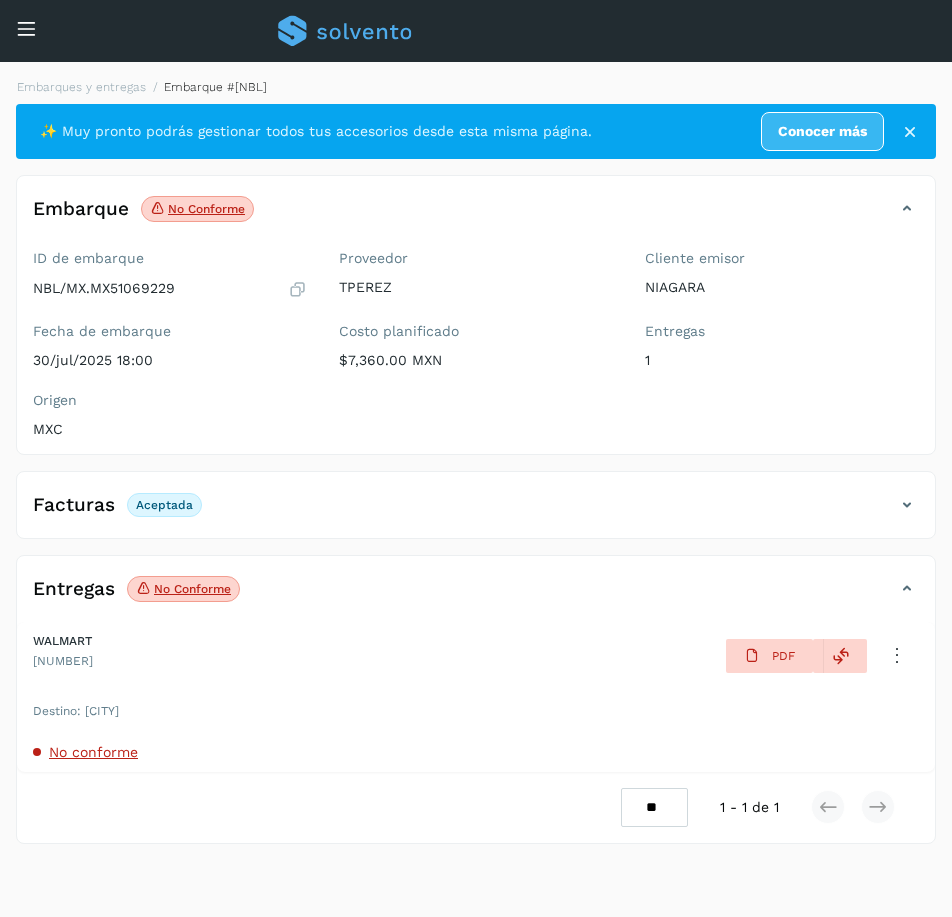 click on "No conforme" at bounding box center [93, 752] 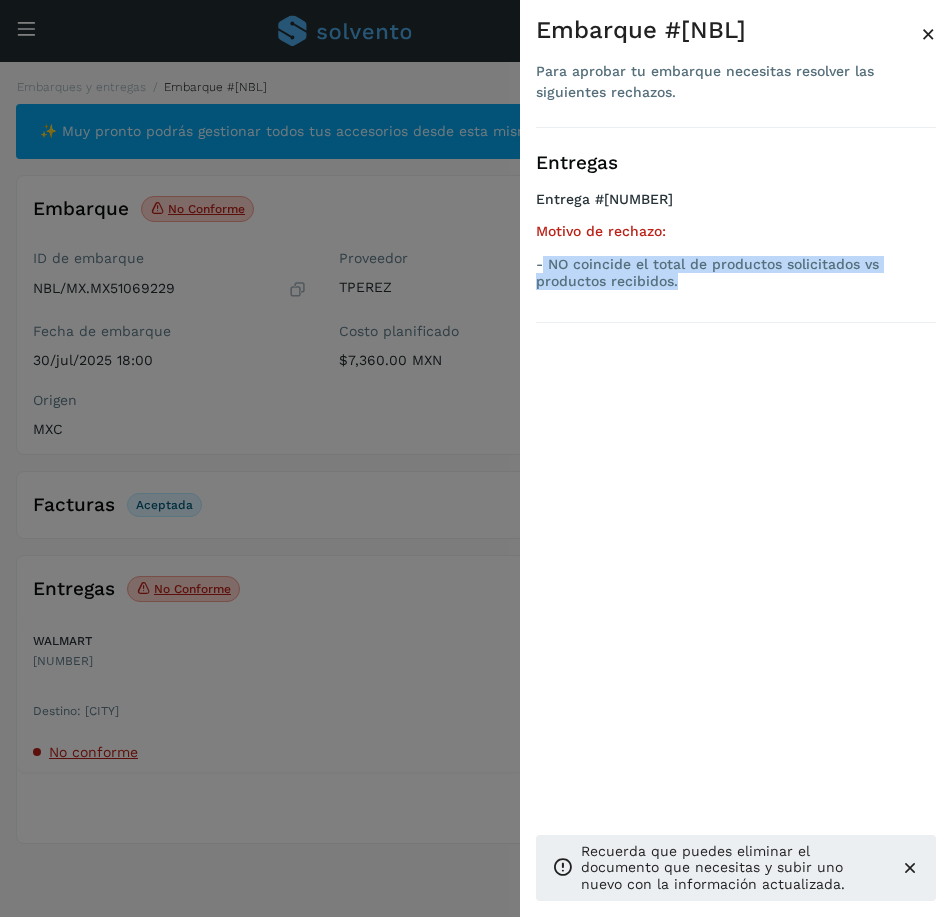 drag, startPoint x: 542, startPoint y: 293, endPoint x: 748, endPoint y: 310, distance: 206.70027 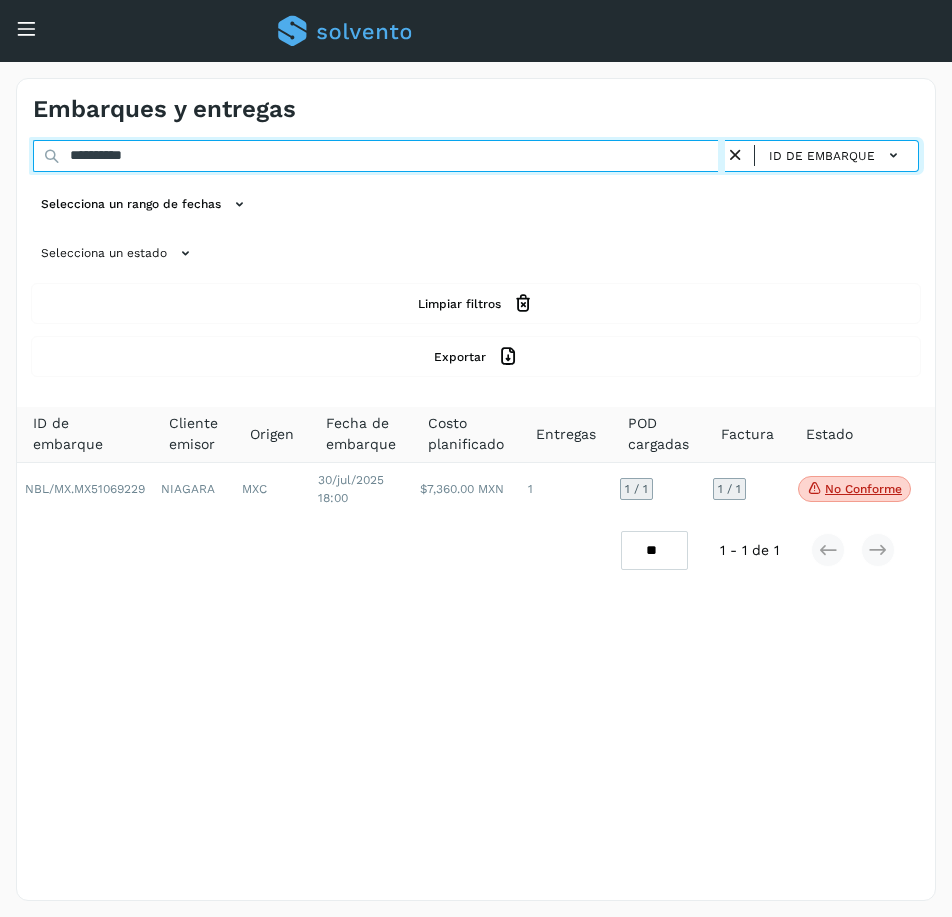 drag, startPoint x: 162, startPoint y: 152, endPoint x: -98, endPoint y: 184, distance: 261.96182 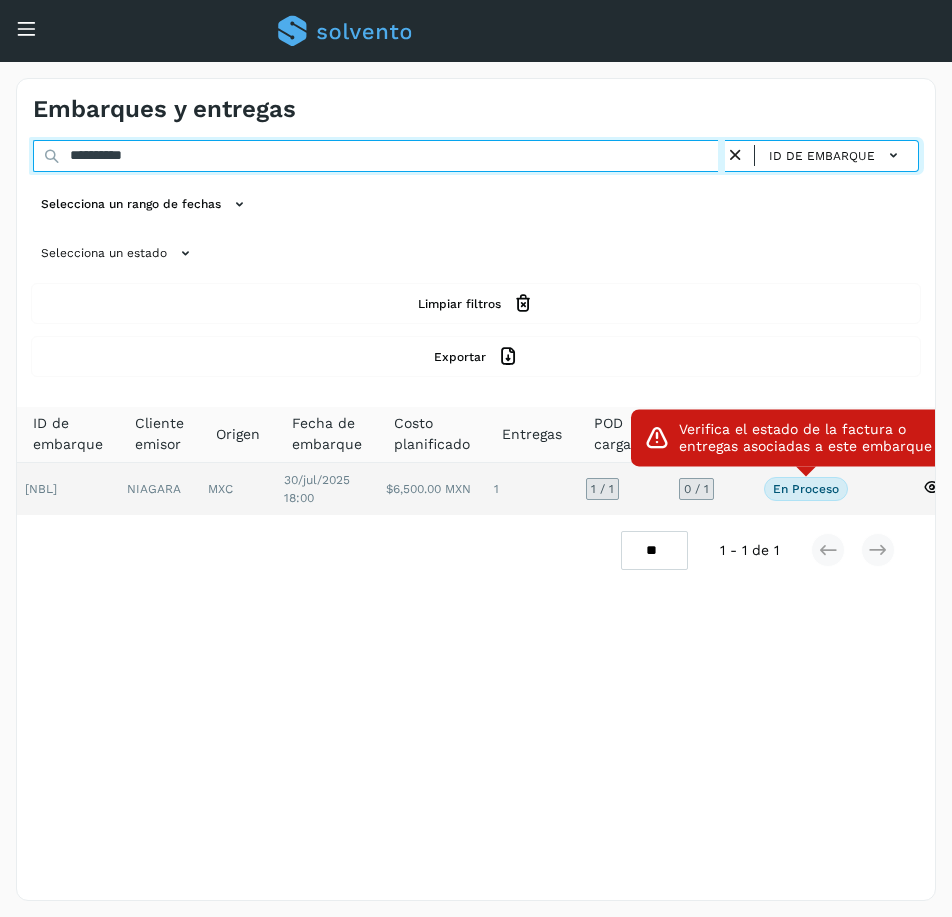 type on "**********" 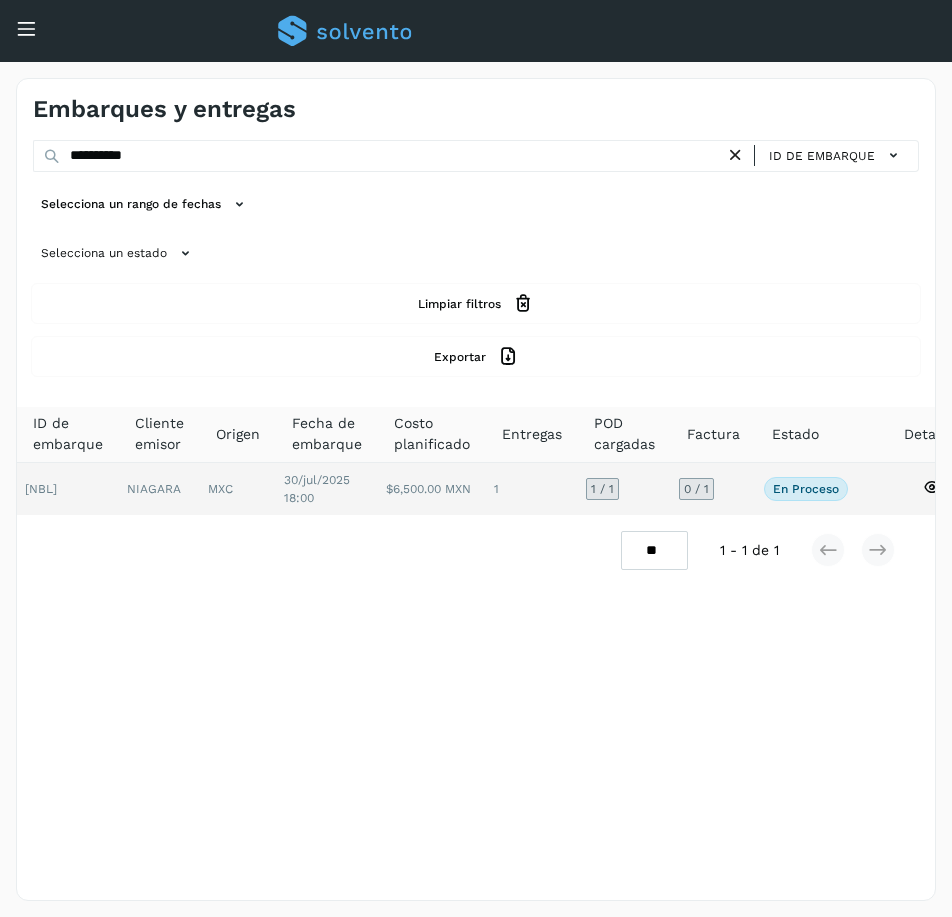 click on "0 / 1" 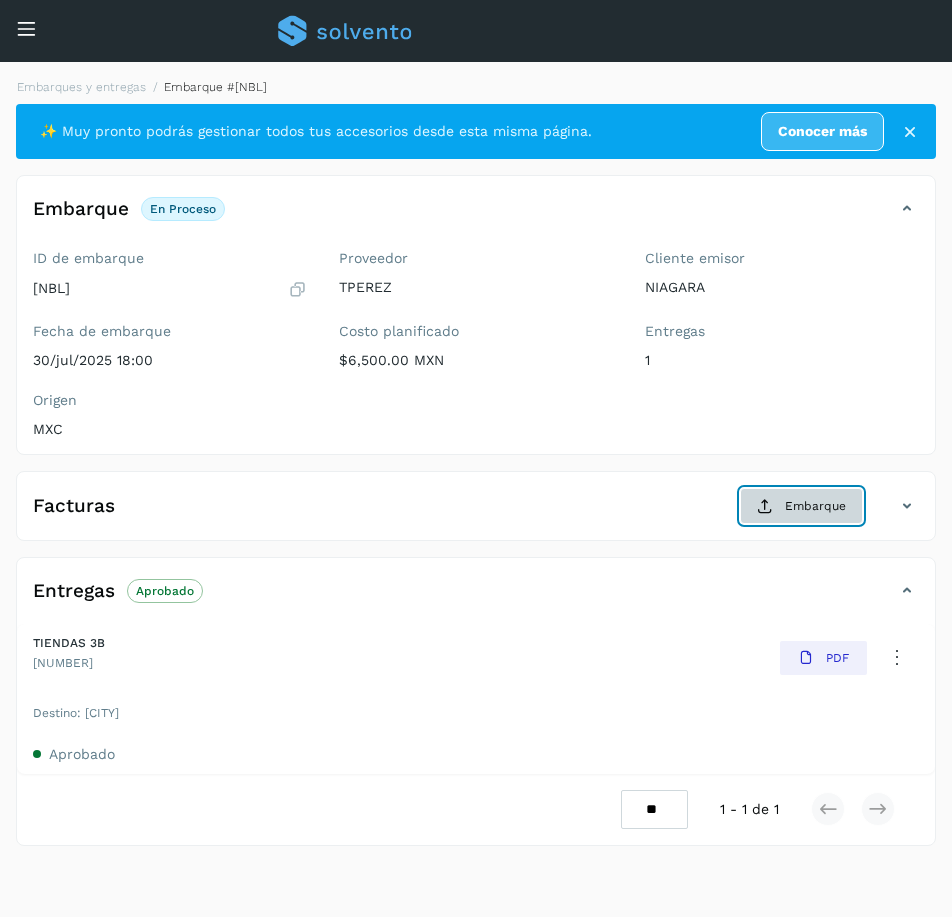 click on "Embarque" at bounding box center (801, 506) 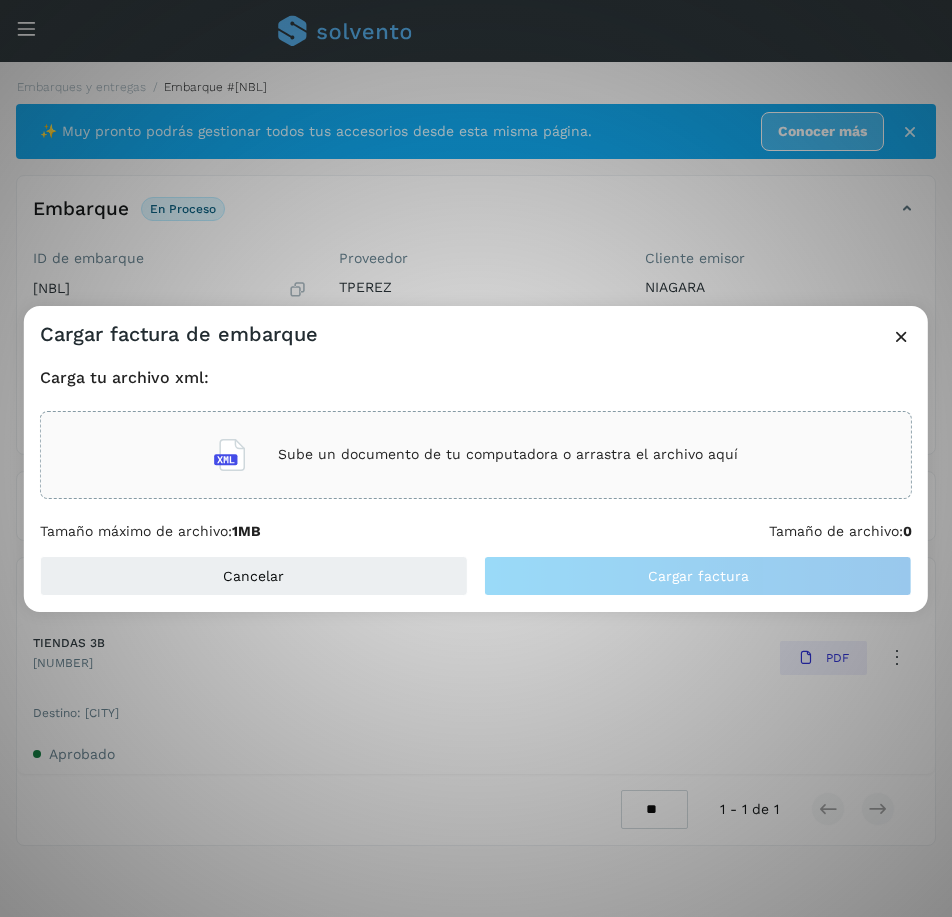 type 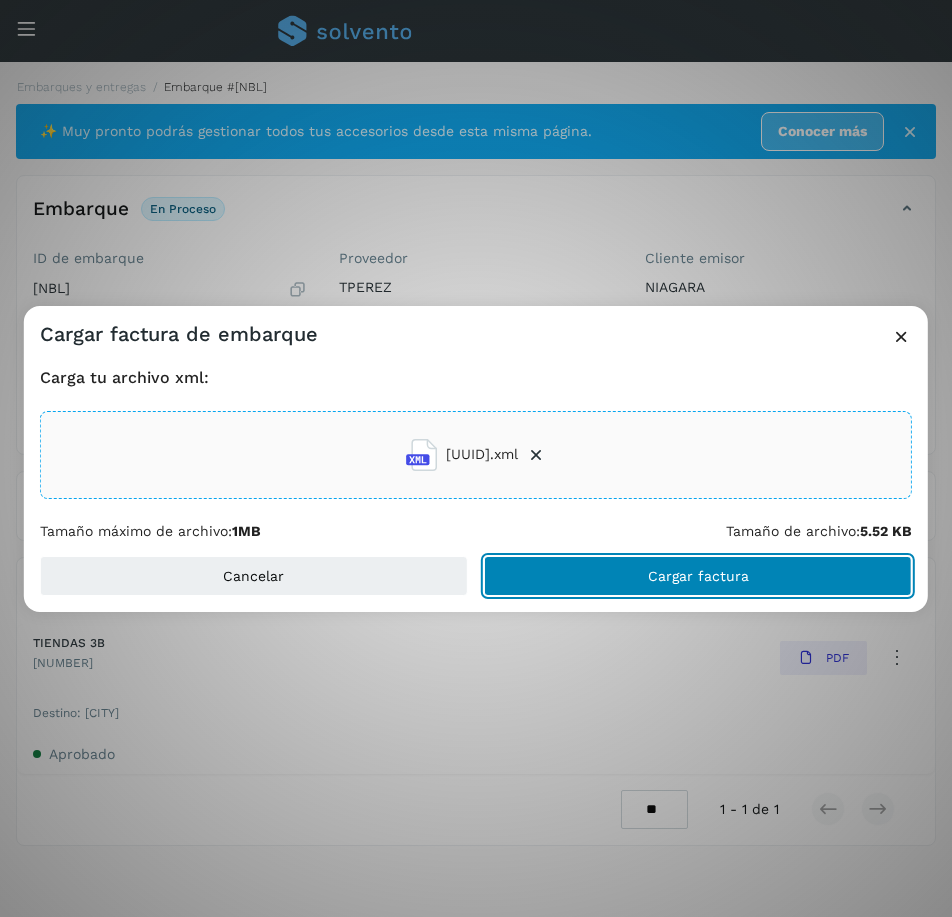 click on "Cargar factura" 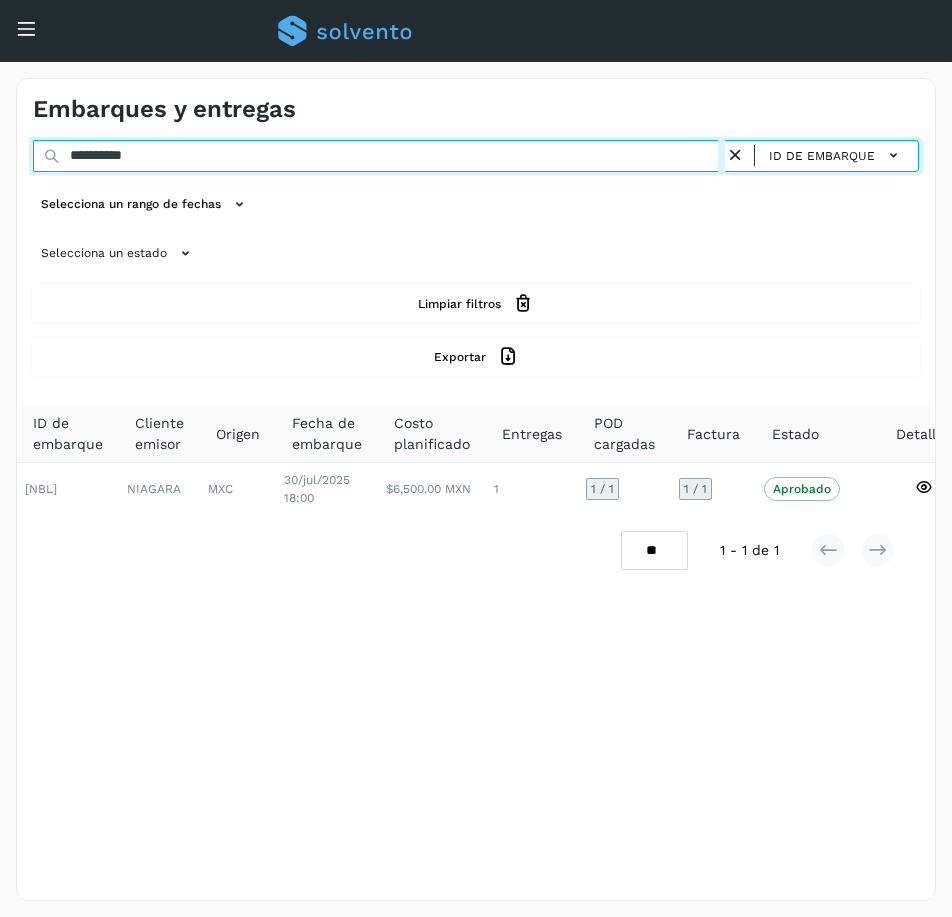 drag, startPoint x: 176, startPoint y: 151, endPoint x: -212, endPoint y: 191, distance: 390.0564 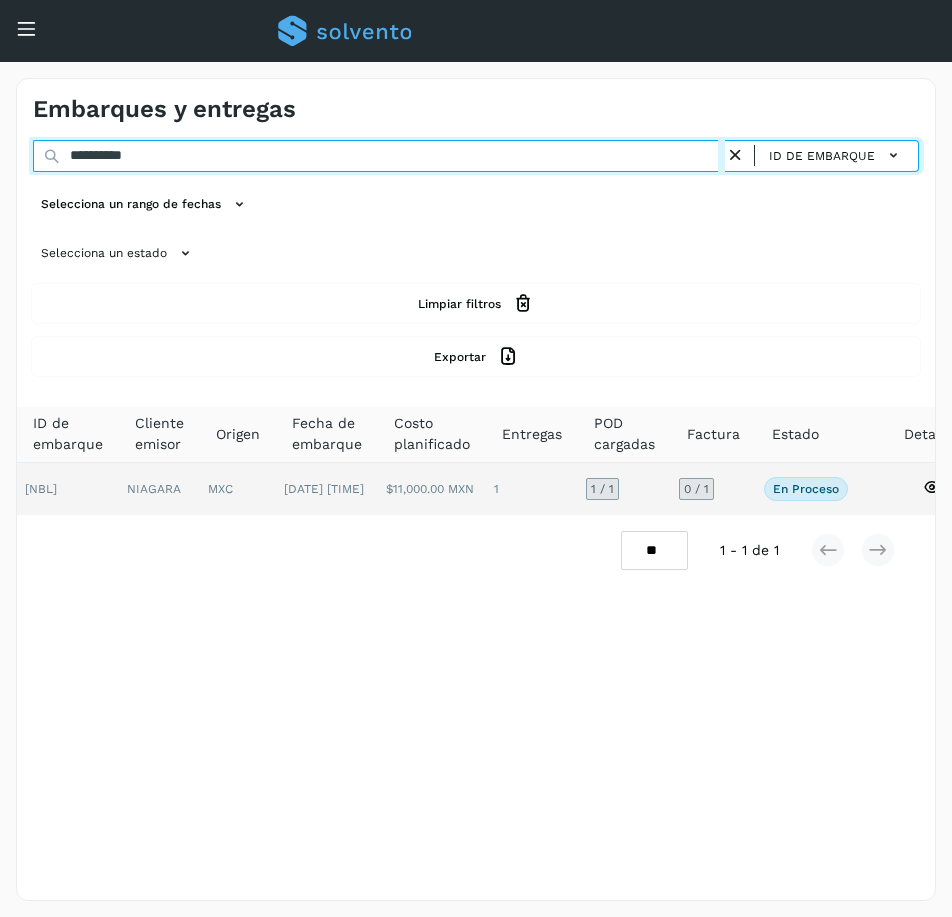 type on "**********" 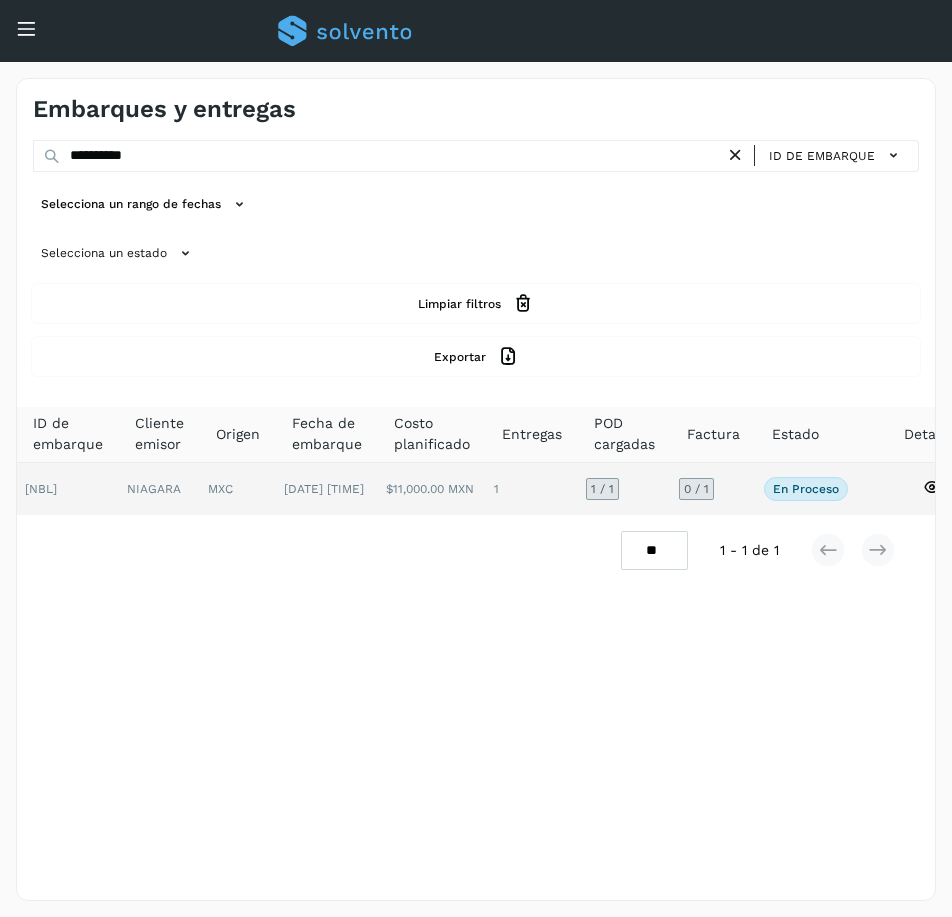 click on "0 / 1" 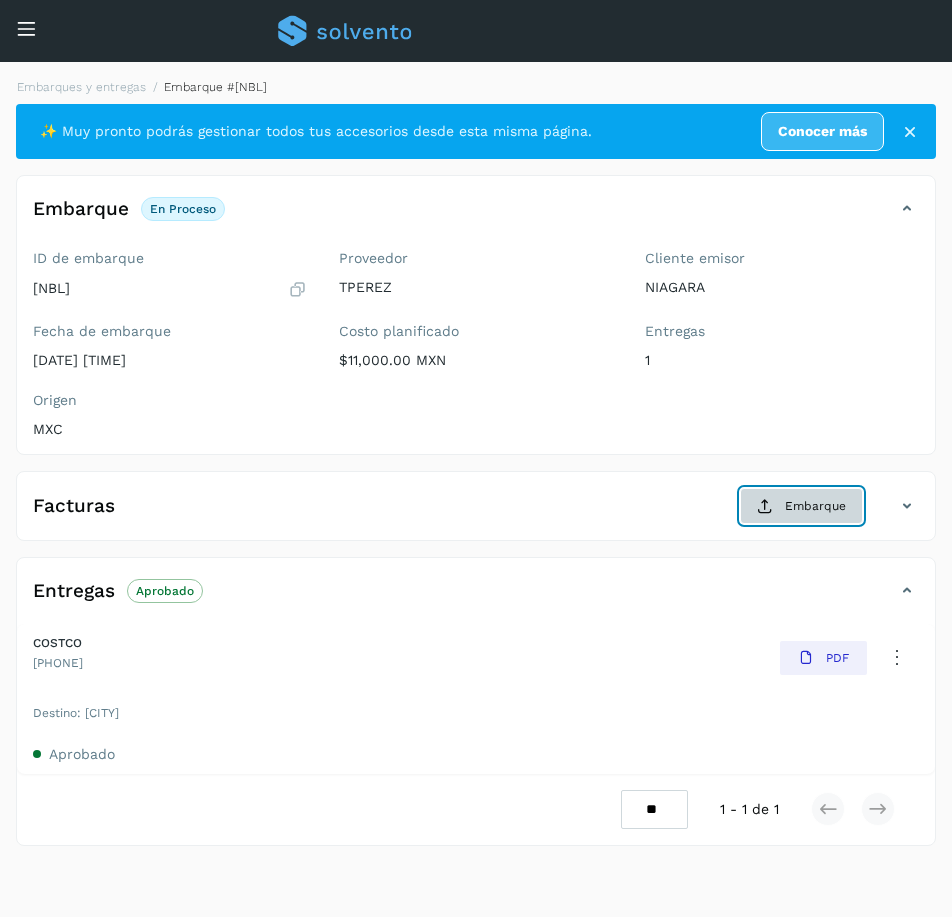 click on "Embarque" 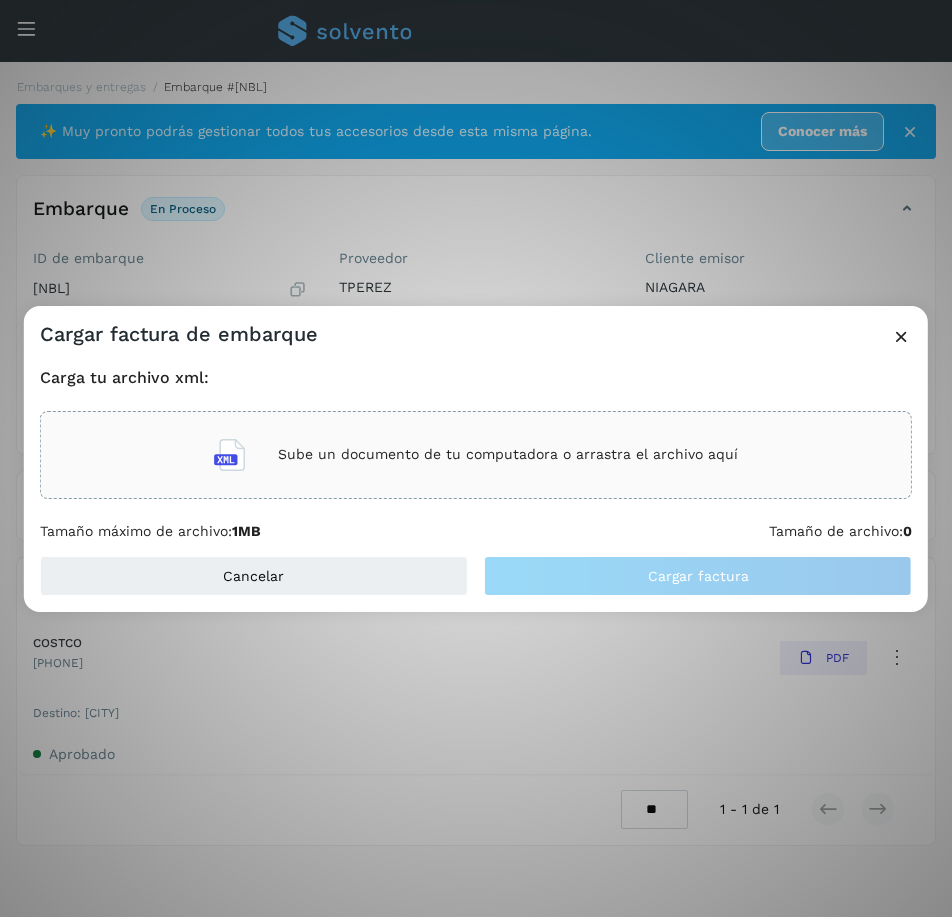 type 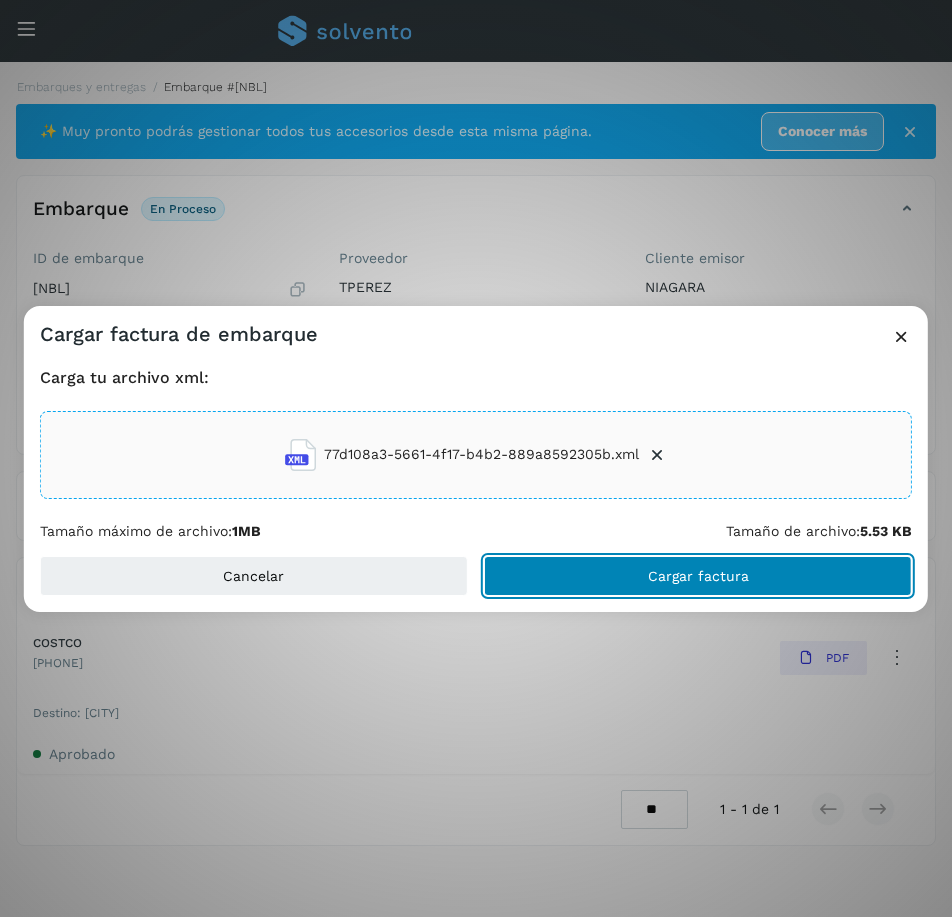 click on "Cargar factura" 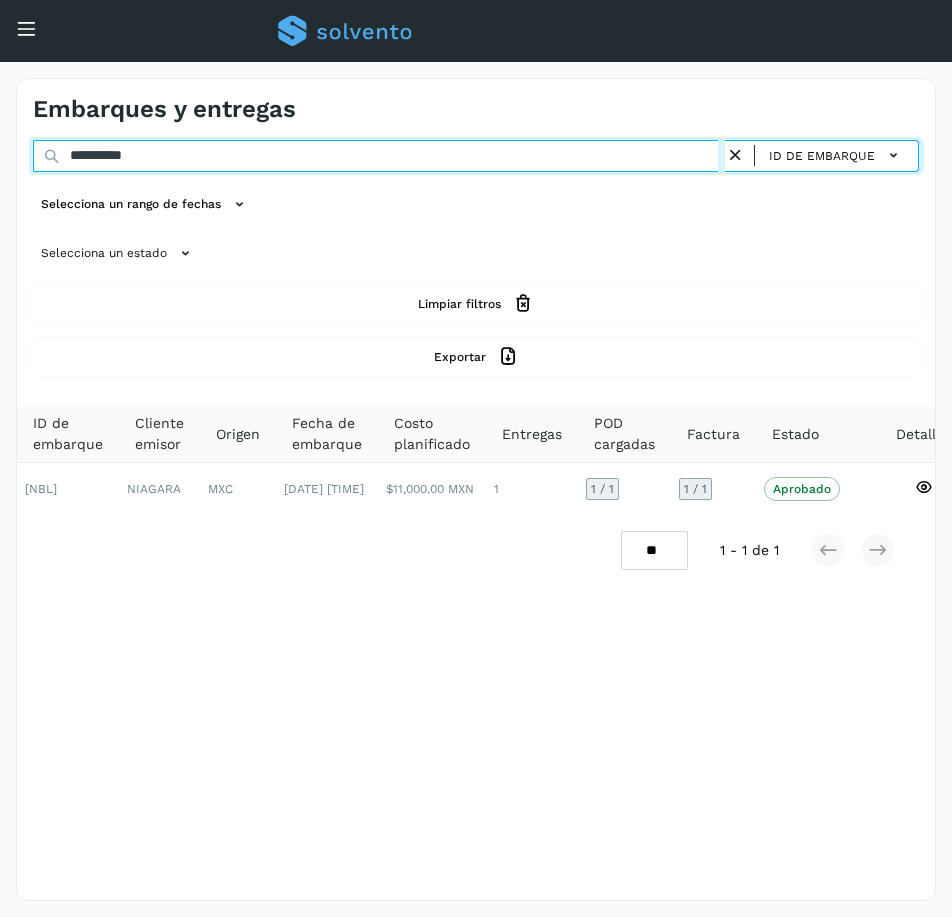drag, startPoint x: 170, startPoint y: 162, endPoint x: -6, endPoint y: 170, distance: 176.18172 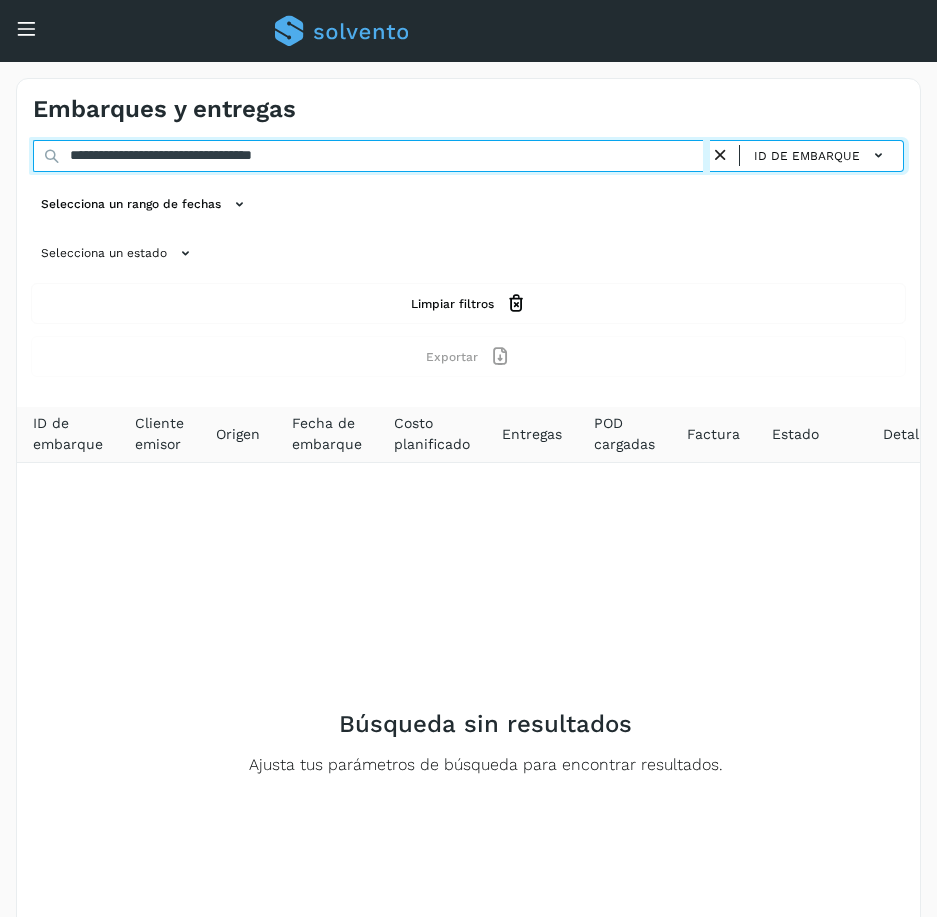 drag, startPoint x: 372, startPoint y: 150, endPoint x: -185, endPoint y: 188, distance: 558.29474 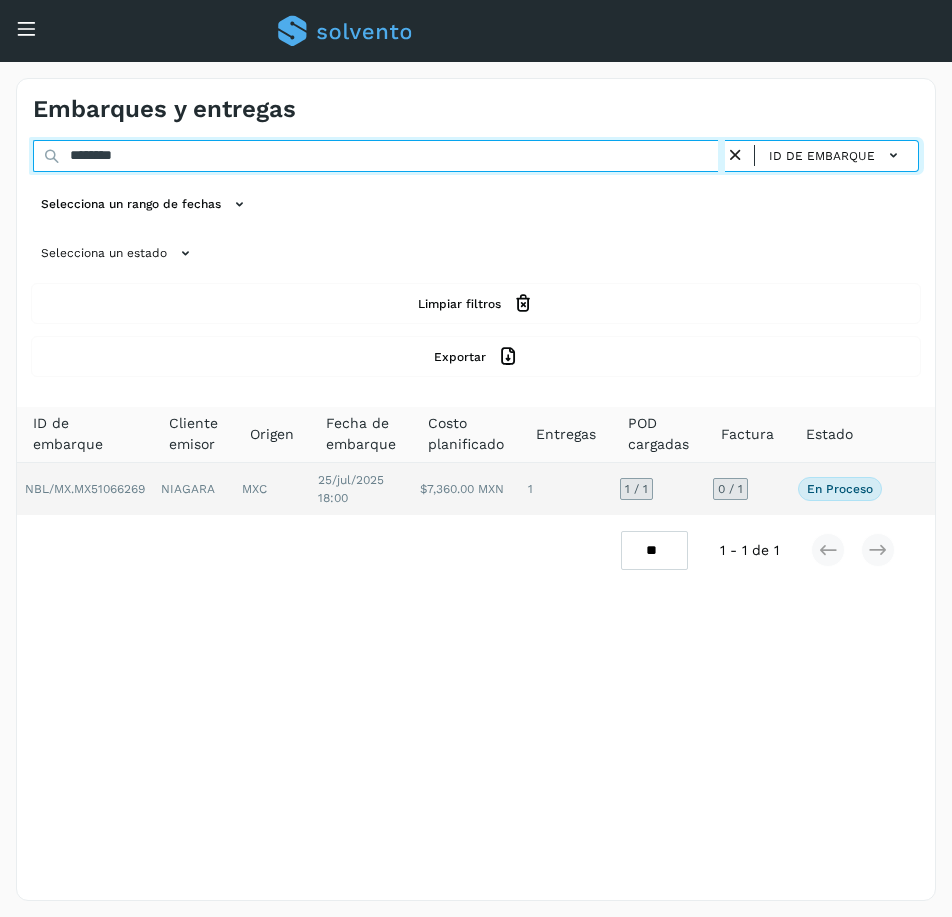 type on "********" 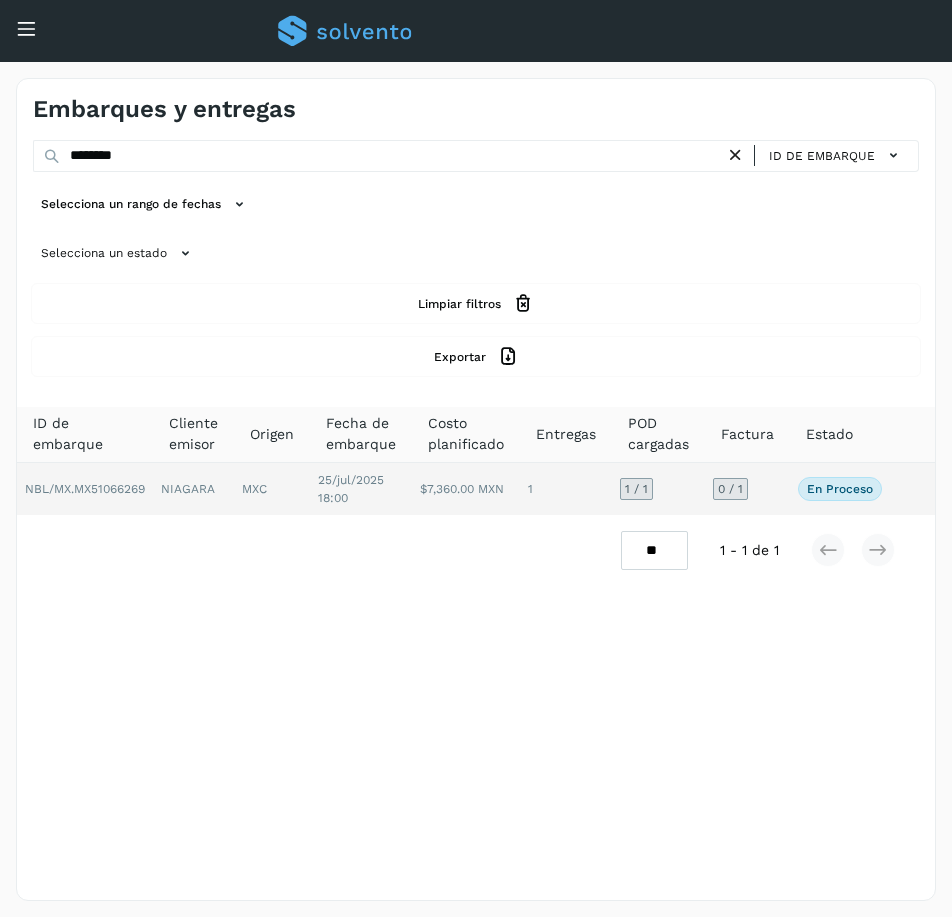 click on "0 / 1" 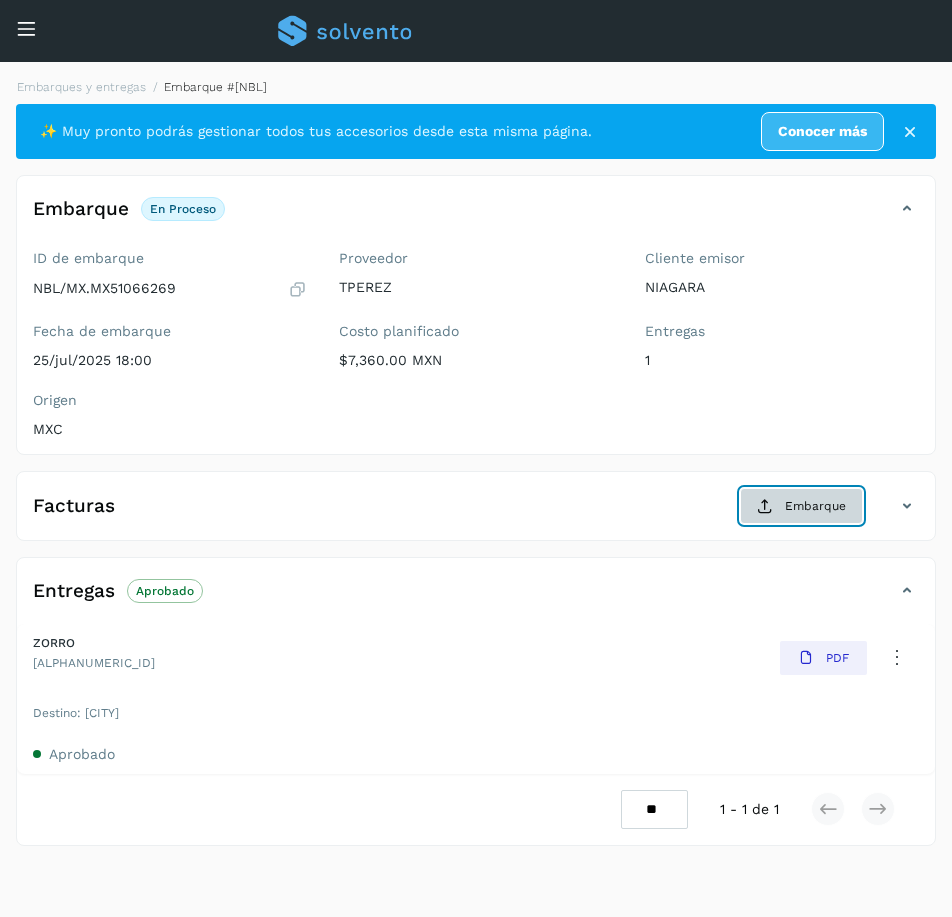 click on "Embarque" 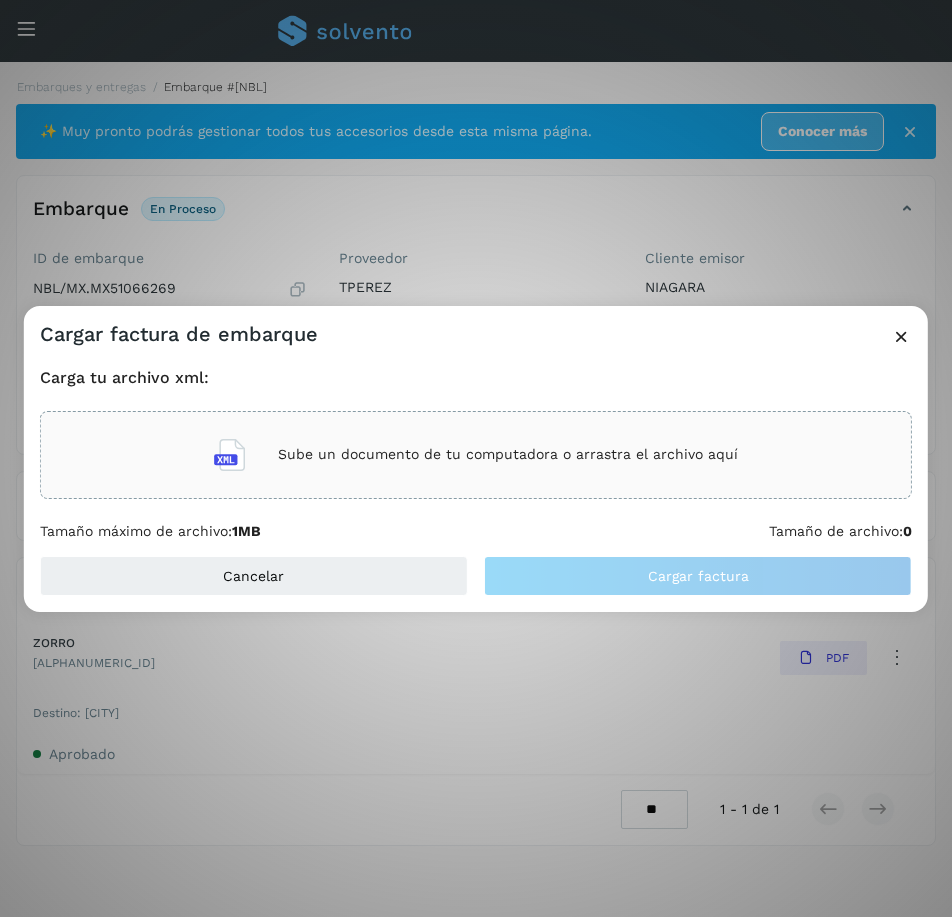 type 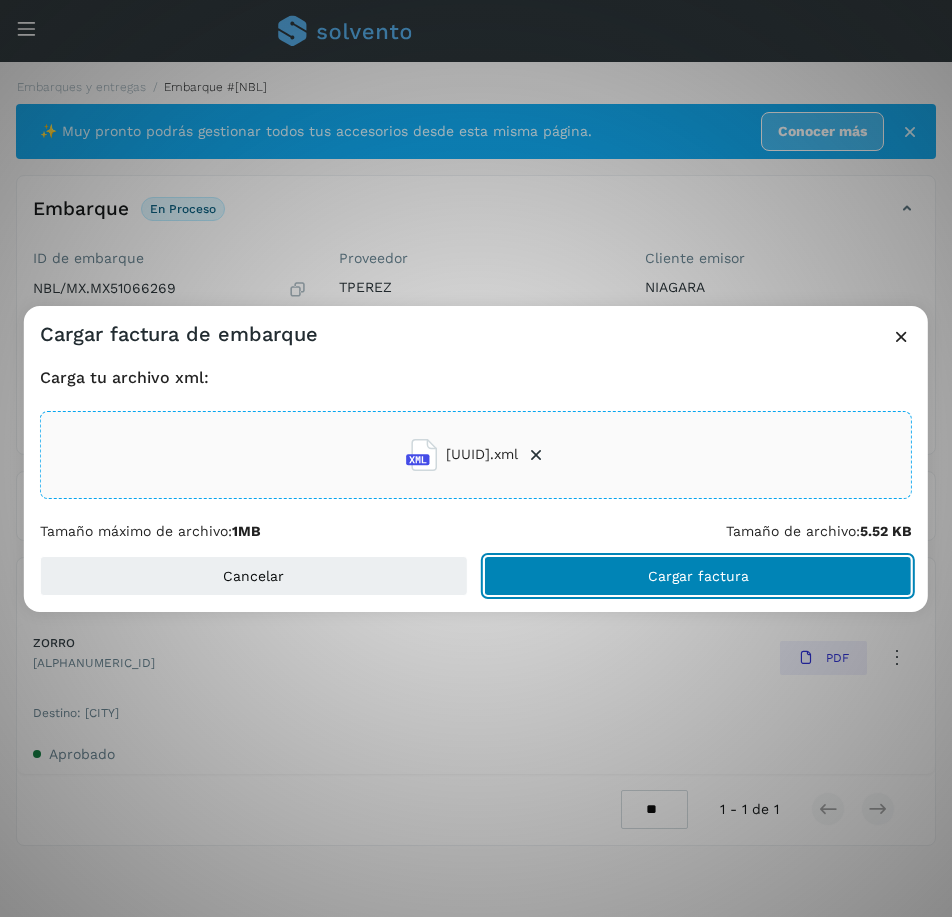 click on "Cargar factura" 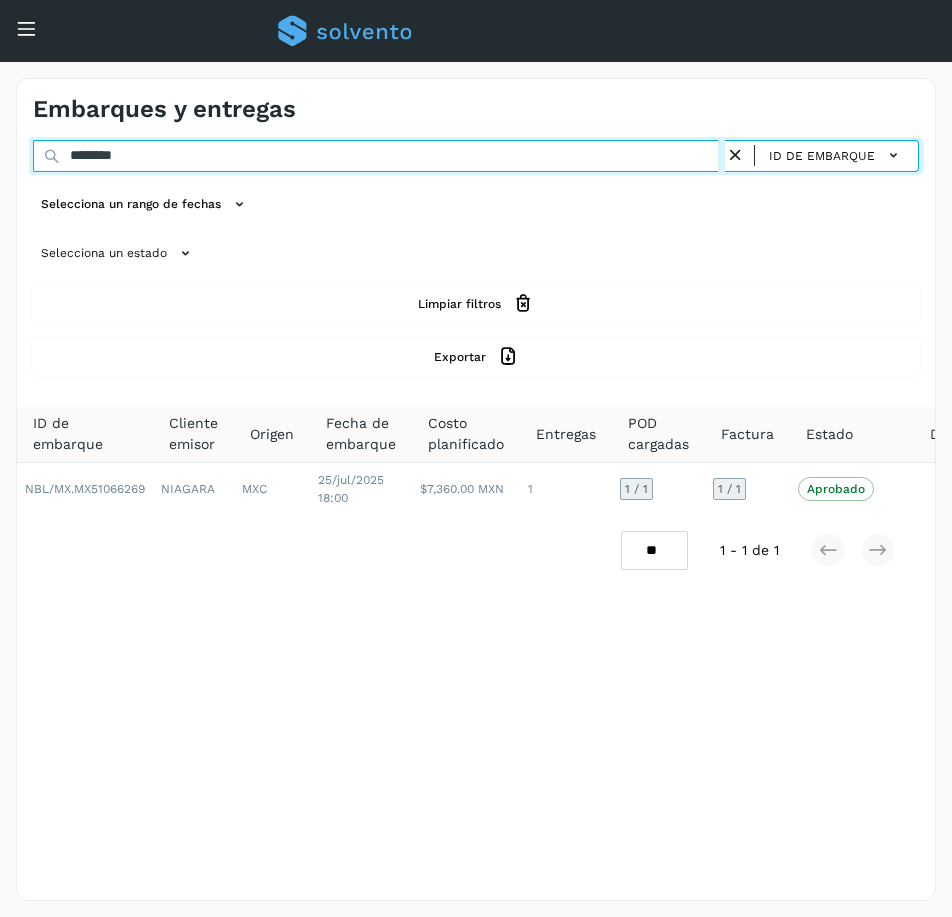 drag, startPoint x: 158, startPoint y: 154, endPoint x: -25, endPoint y: 154, distance: 183 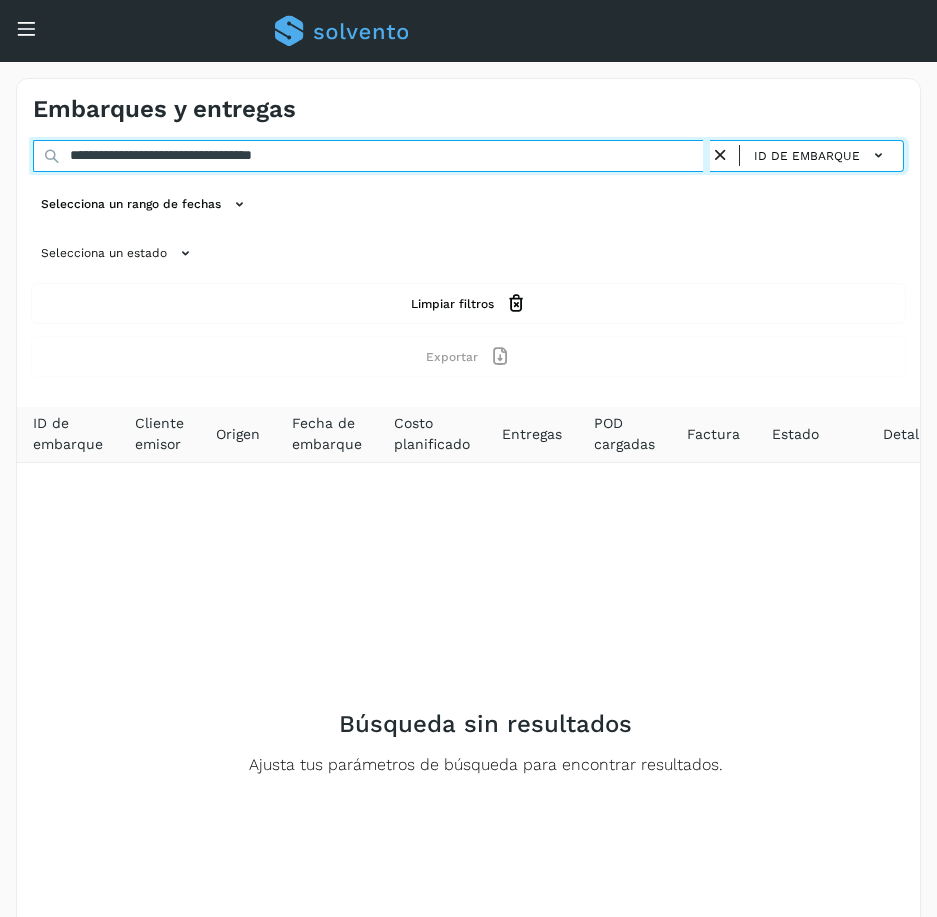 drag, startPoint x: 384, startPoint y: 155, endPoint x: -421, endPoint y: 184, distance: 805.5222 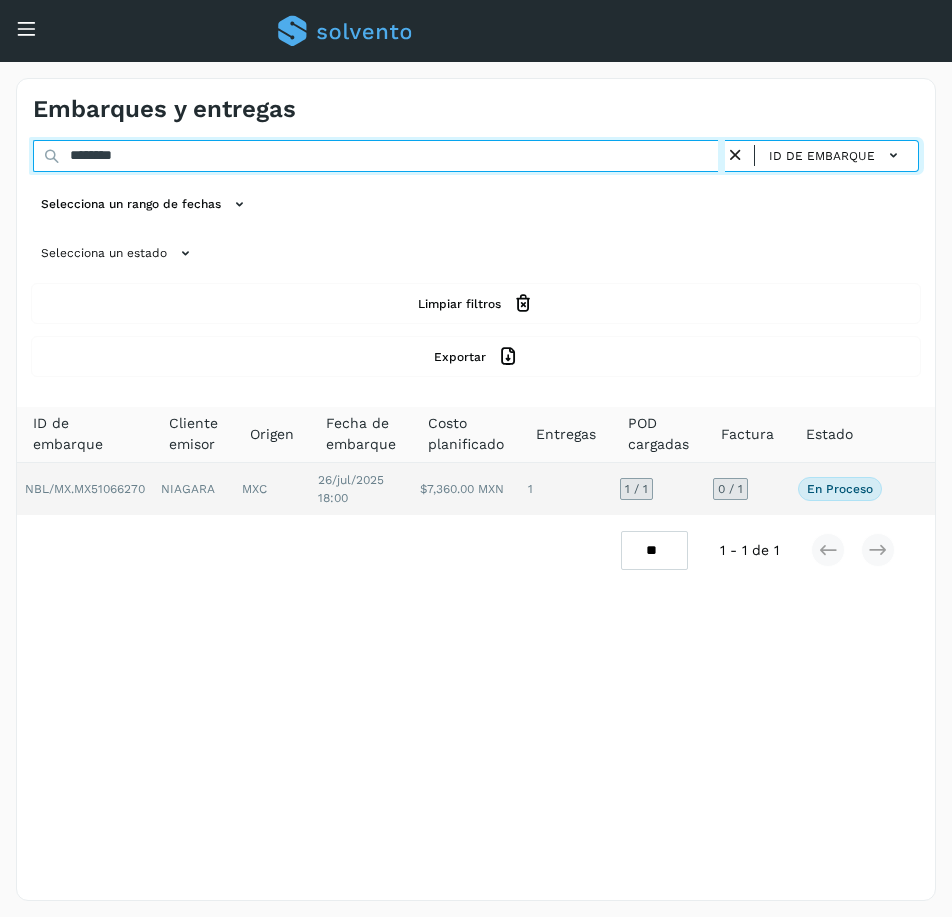 type on "********" 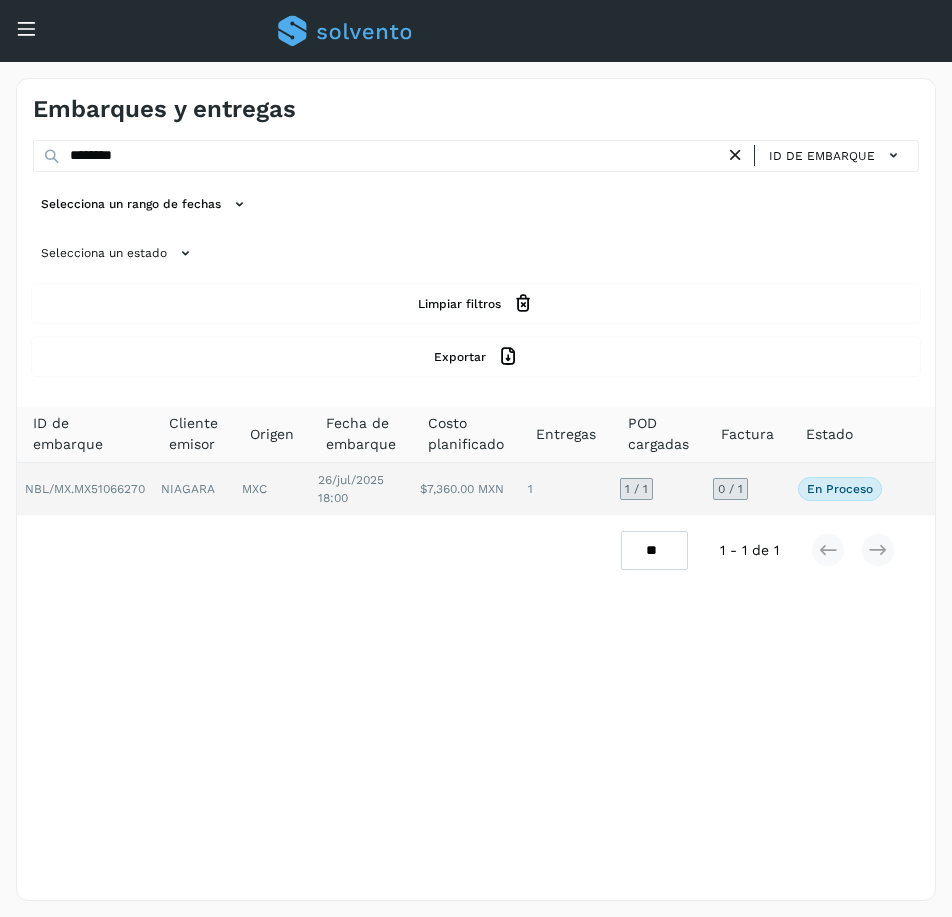 click on "0 / 1" 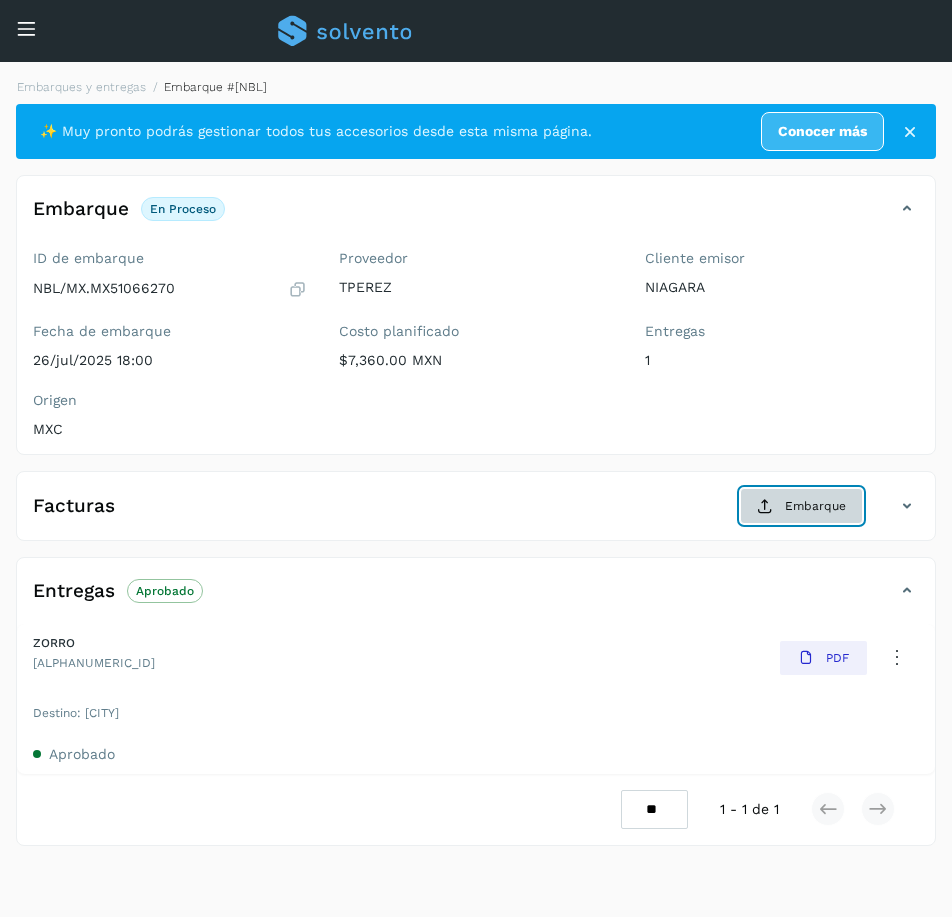 click on "Embarque" at bounding box center (801, 506) 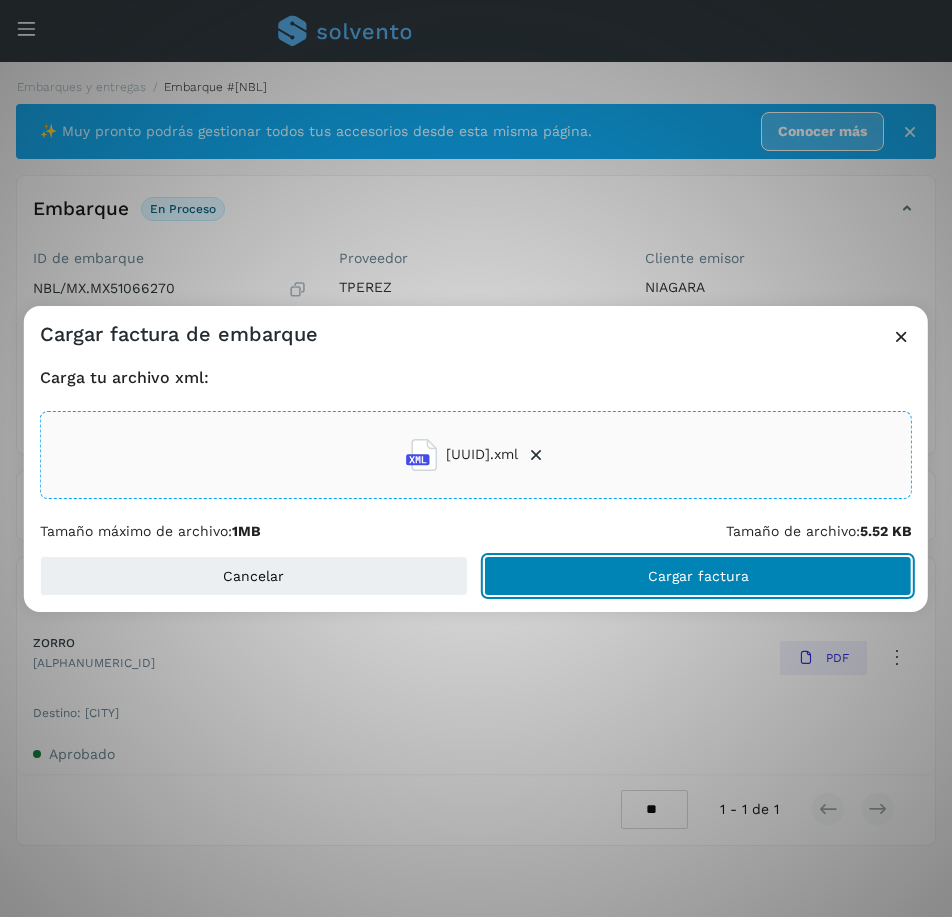 click on "Cargar factura" 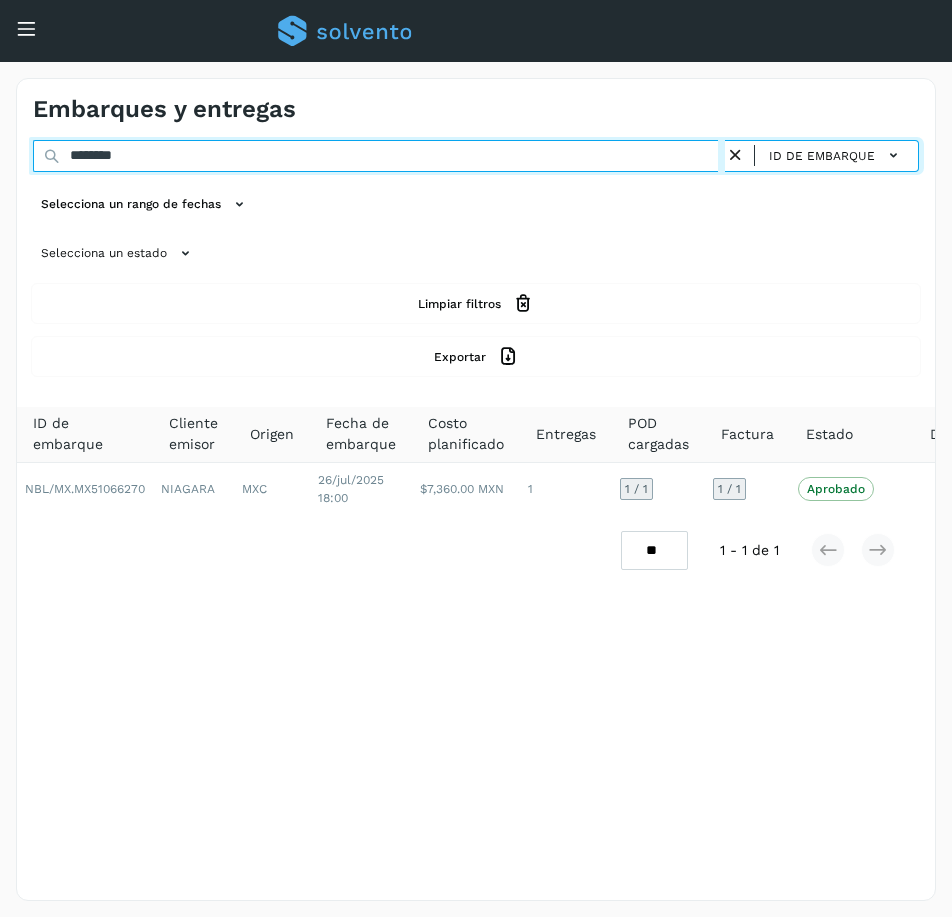 drag, startPoint x: 12, startPoint y: 158, endPoint x: 0, endPoint y: 158, distance: 12 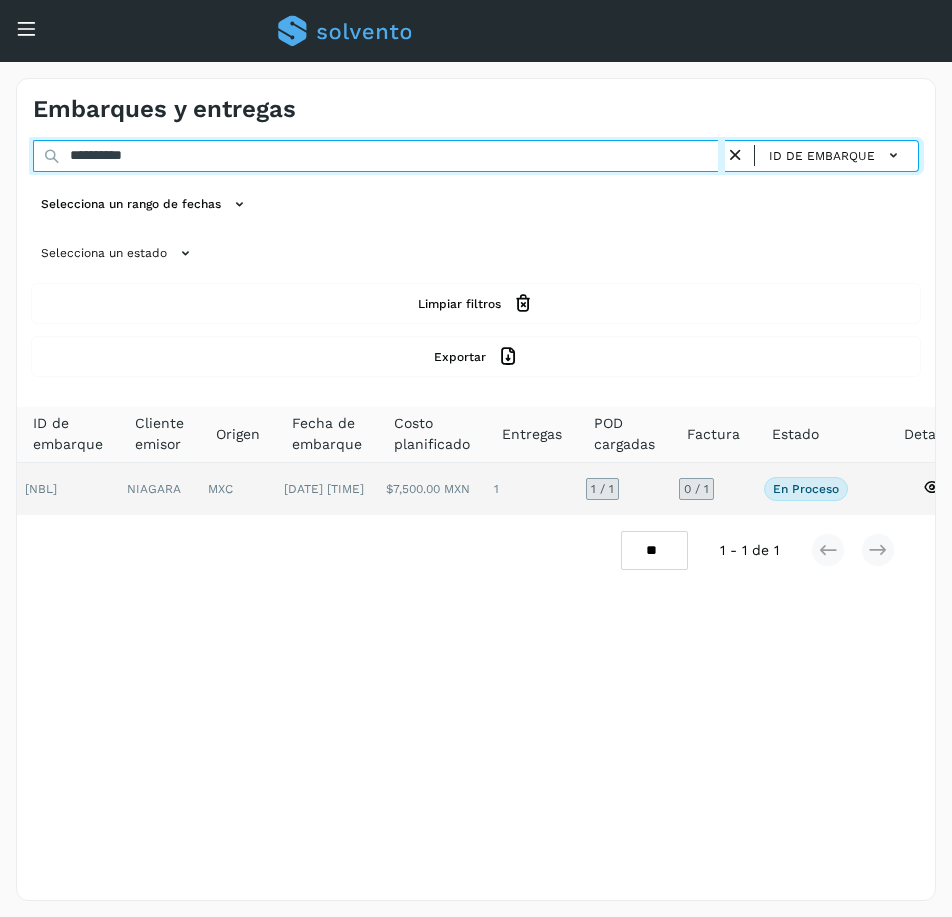 type on "**********" 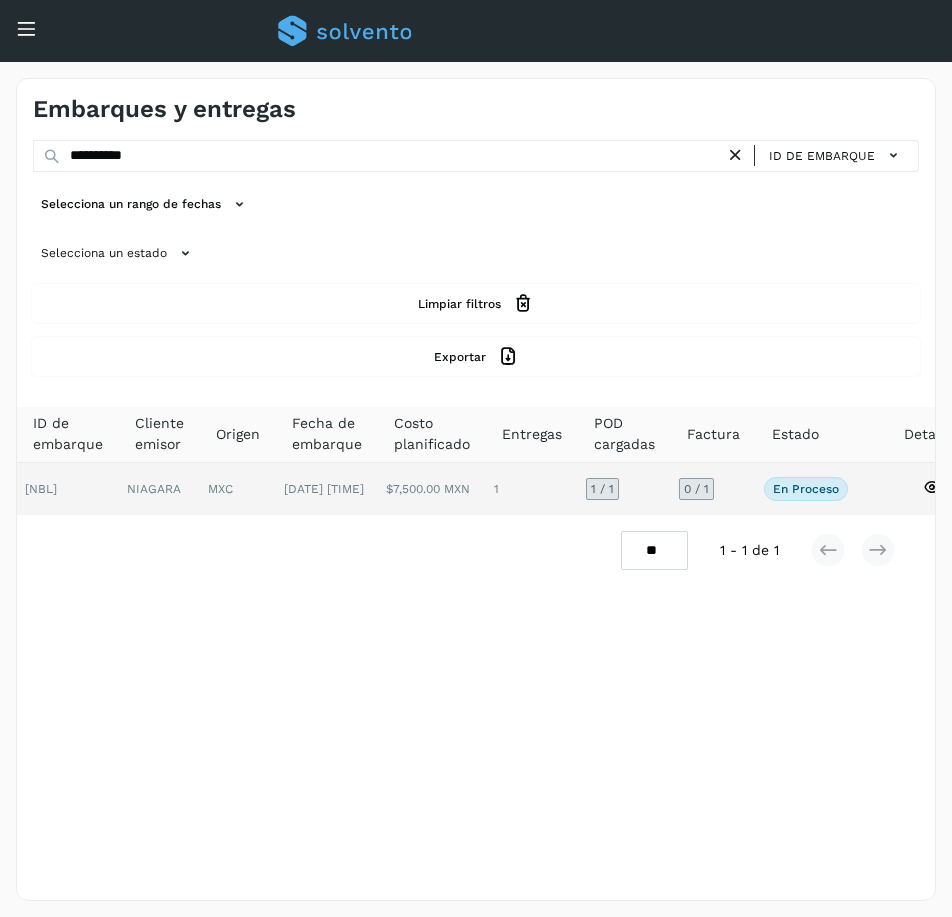 click on "En proceso" 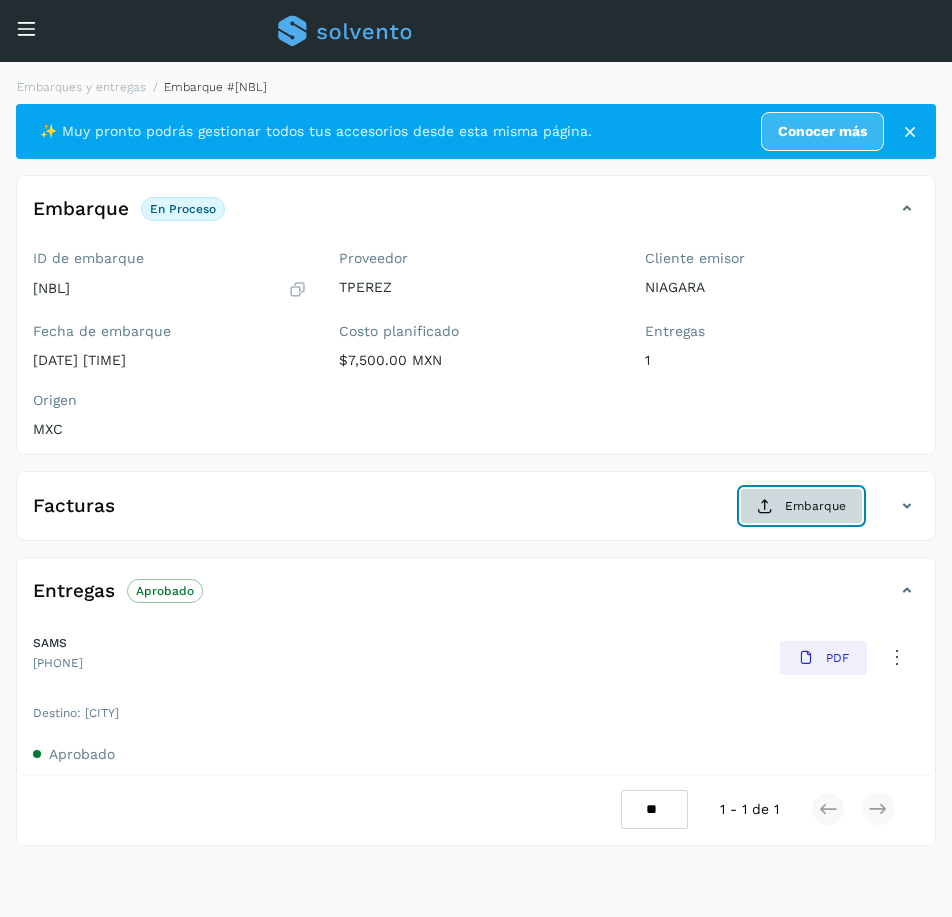 click on "Embarque" 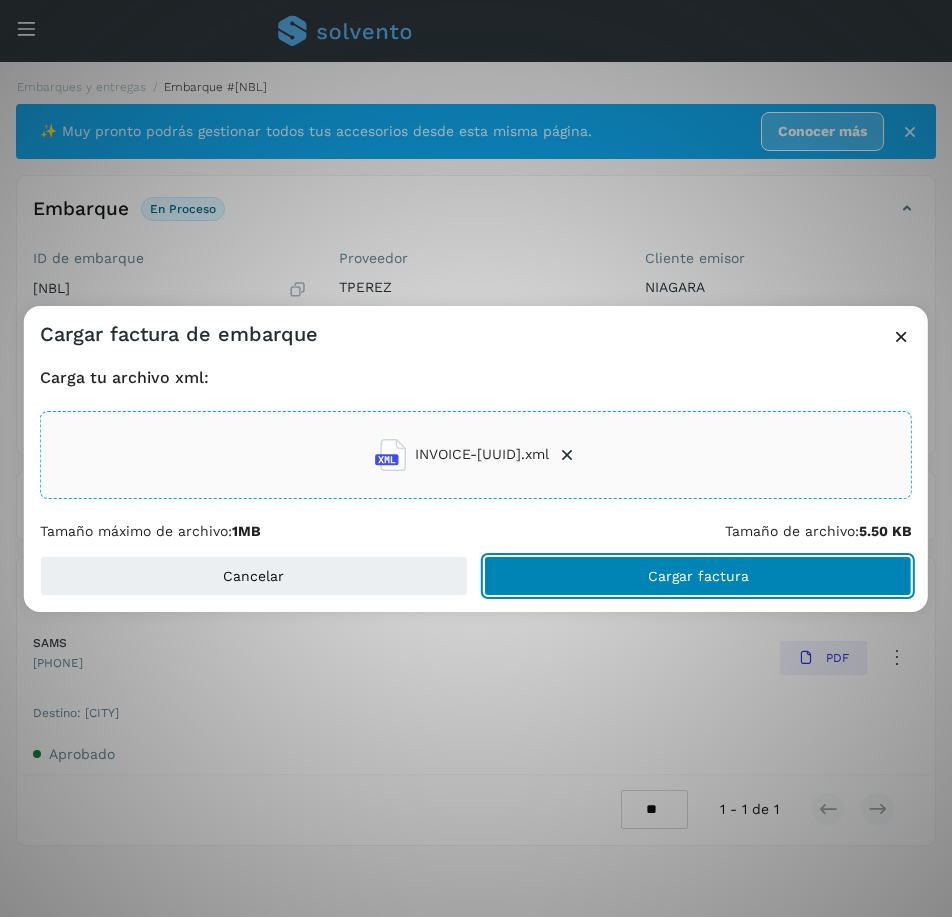 click on "Cargar factura" 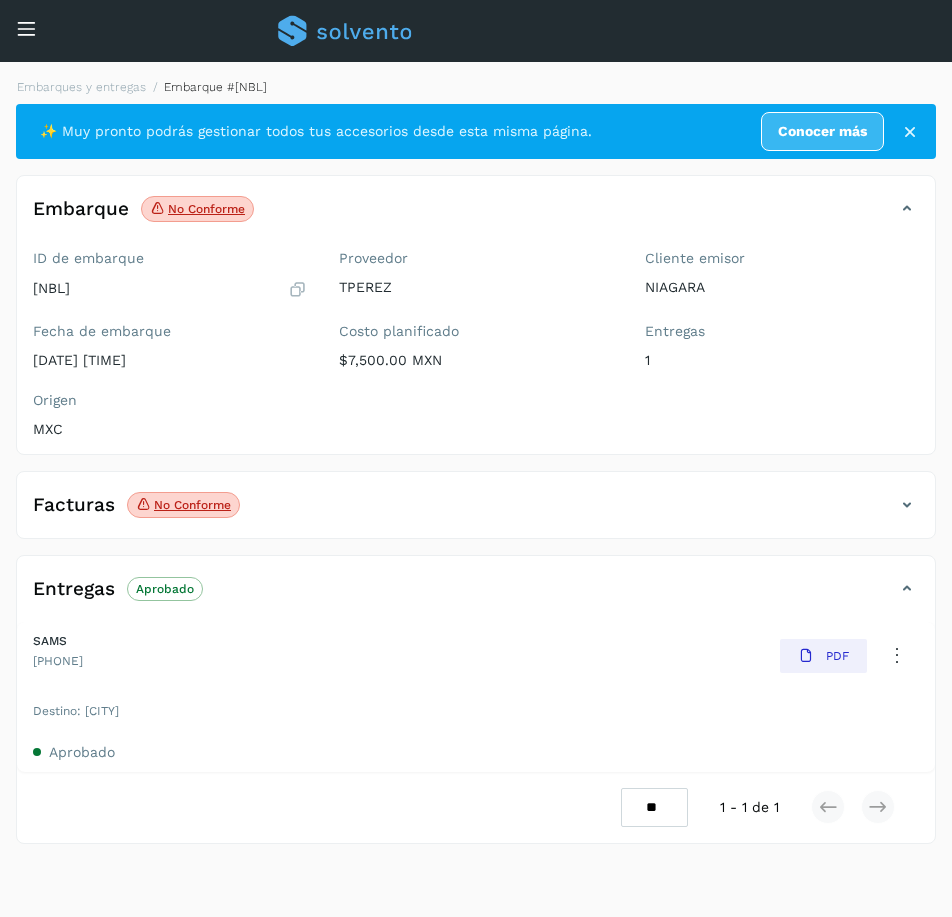 click on "SAMS [PHONE] PDF" at bounding box center (476, 656) 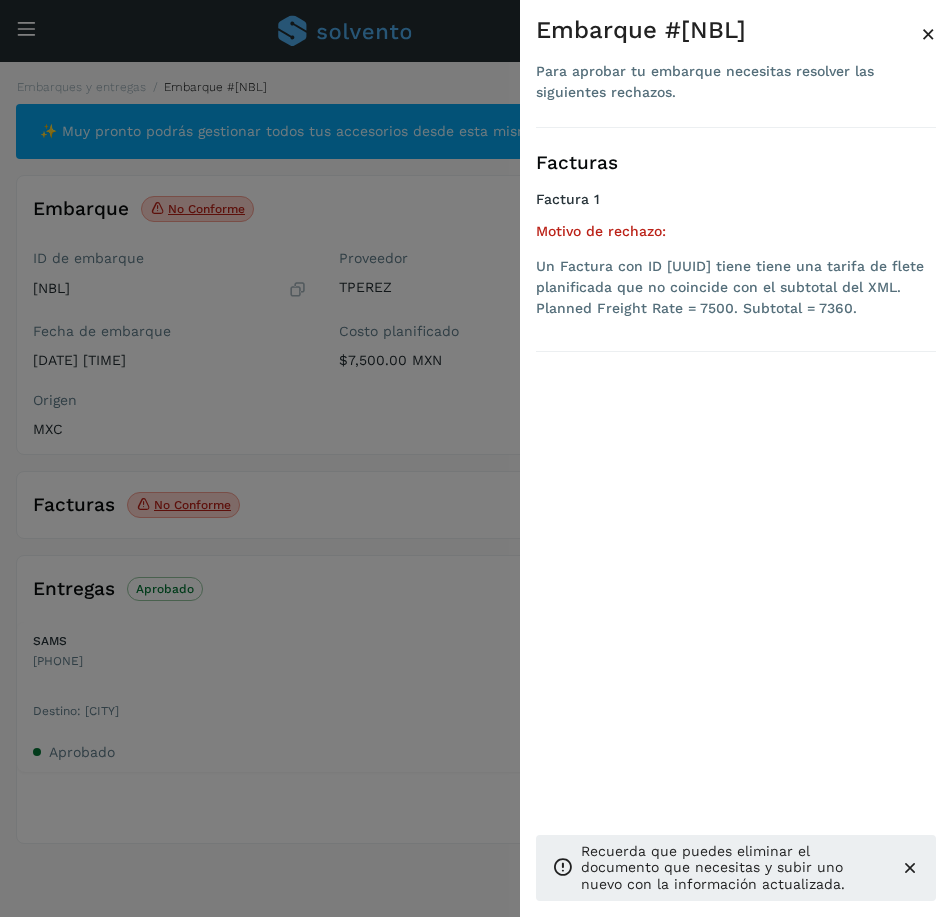click on "×" at bounding box center [928, 34] 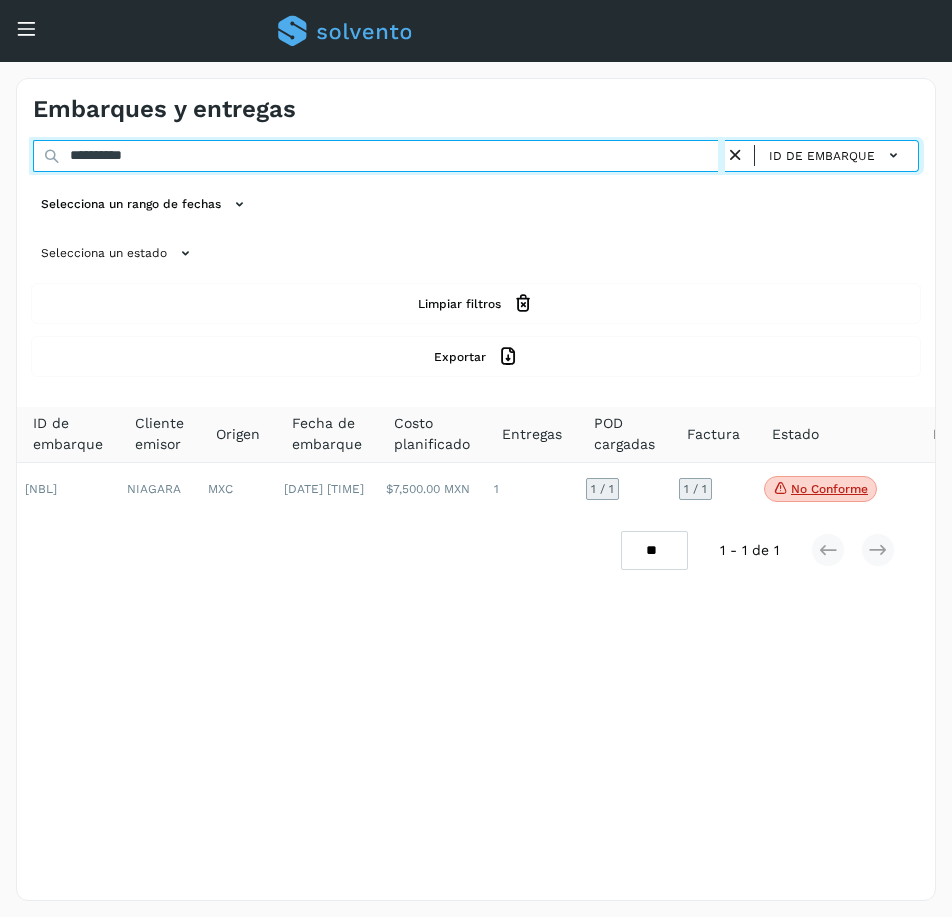 drag, startPoint x: 188, startPoint y: 160, endPoint x: 9, endPoint y: 155, distance: 179.06982 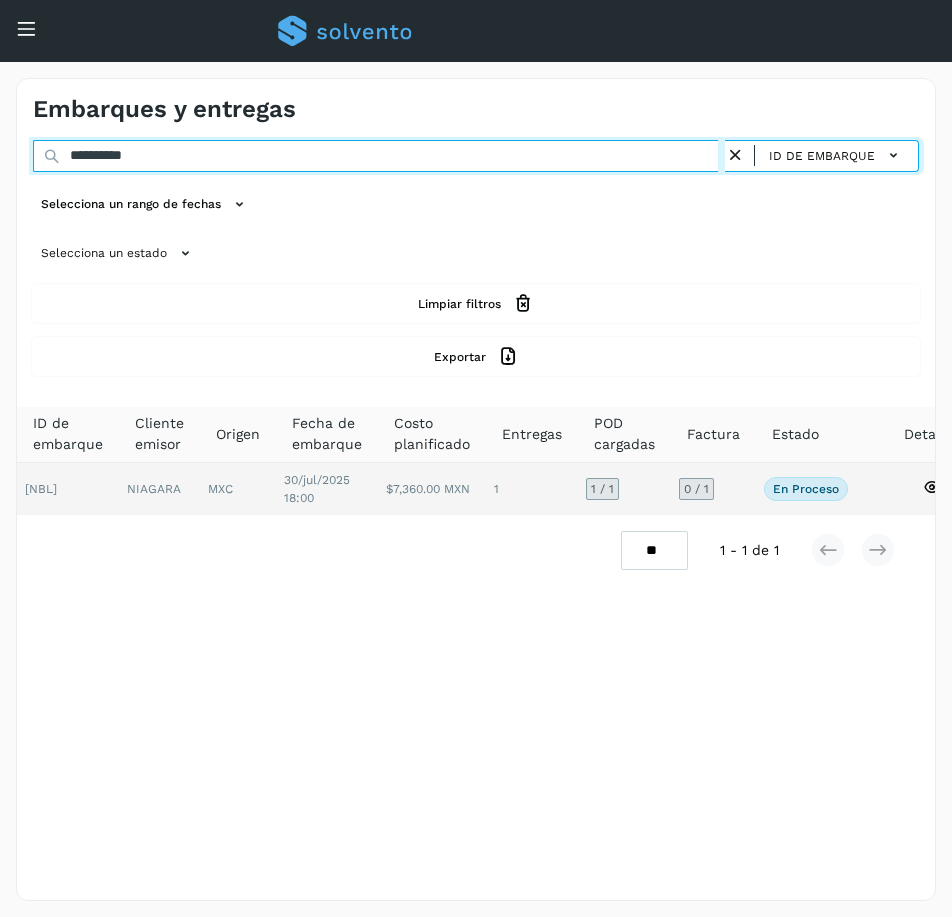 type on "**********" 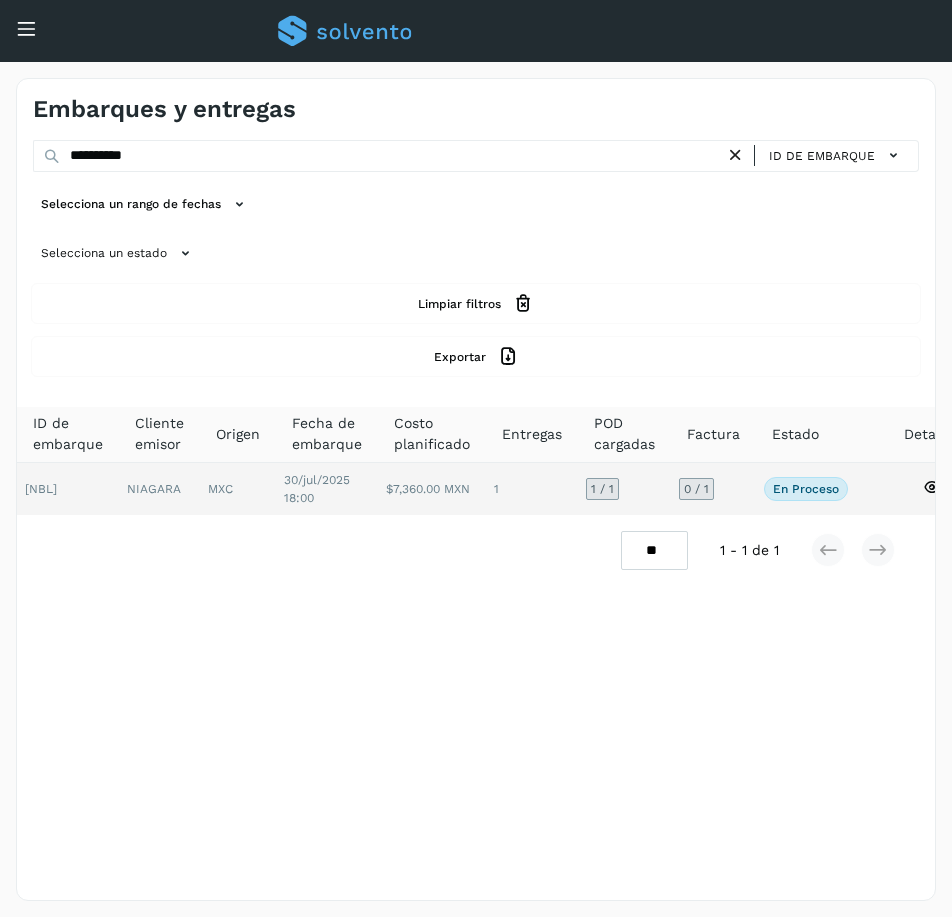 click on "0 / 1" 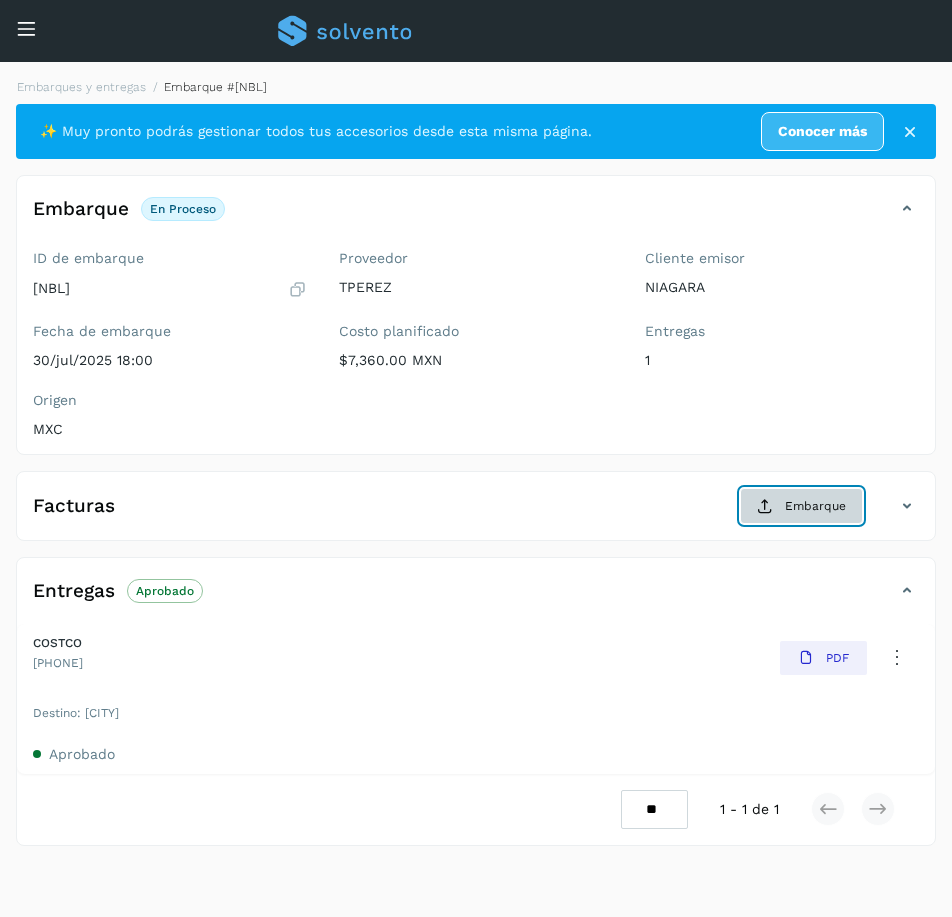 click on "Embarque" at bounding box center [801, 506] 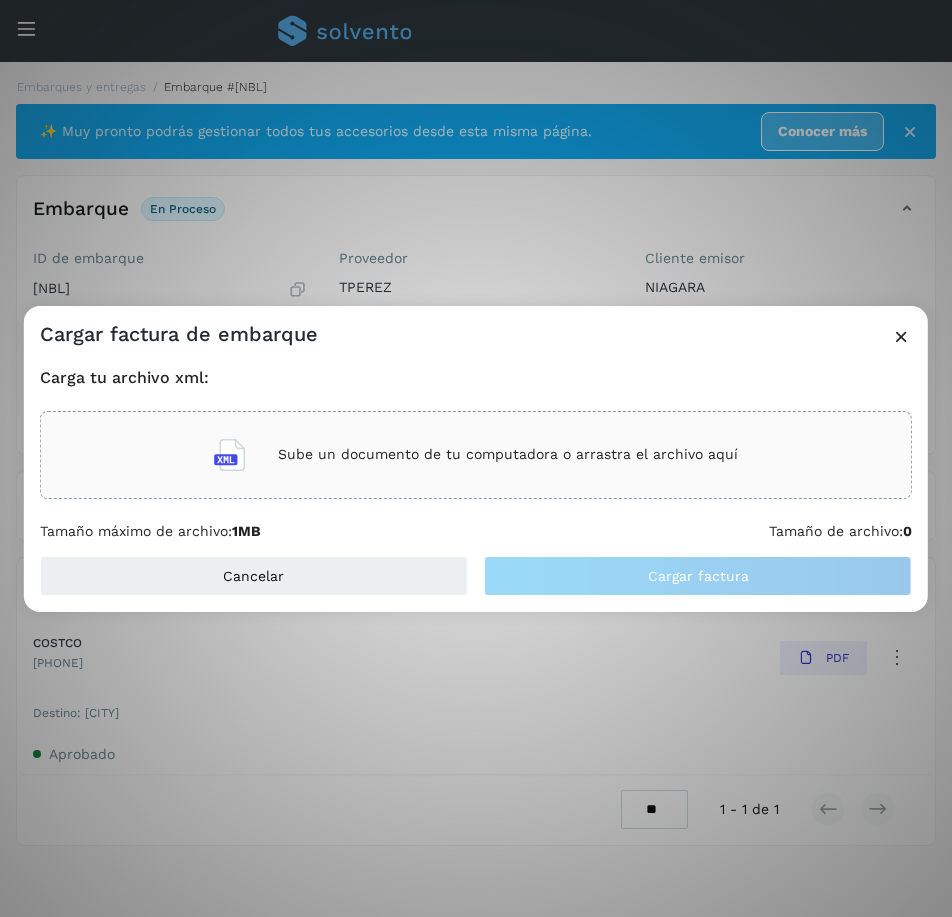 type 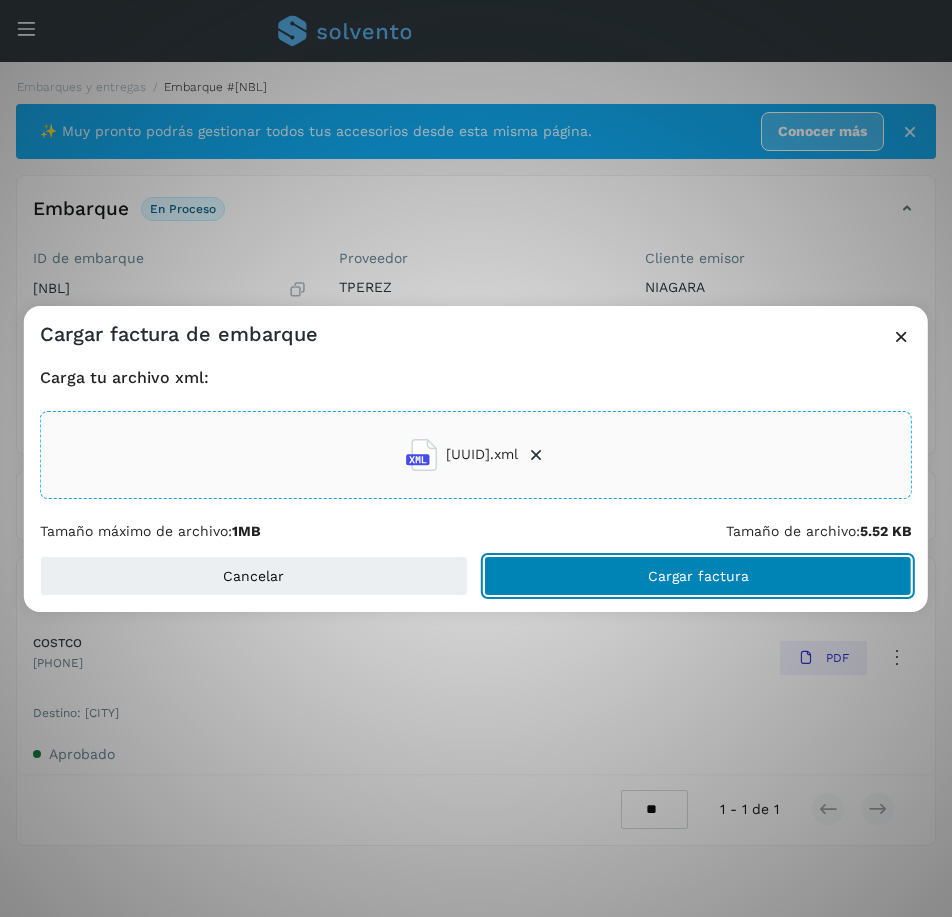 click on "Cargar factura" 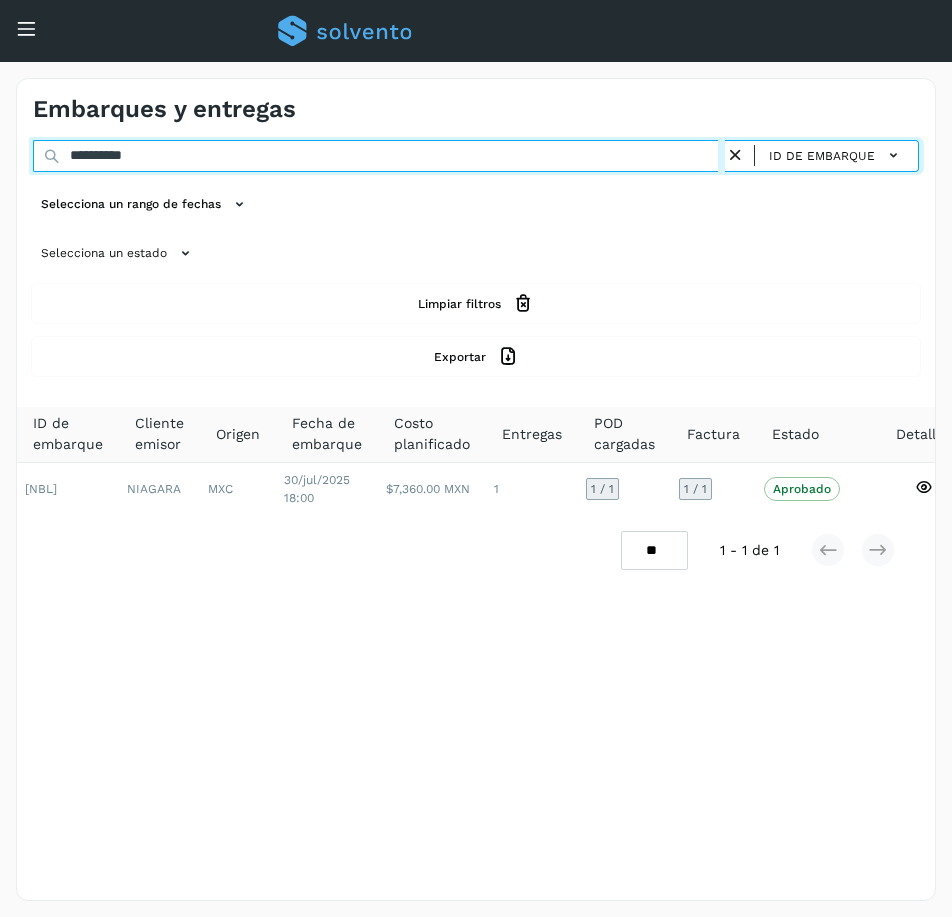 drag, startPoint x: 168, startPoint y: 153, endPoint x: 77, endPoint y: 155, distance: 91.02197 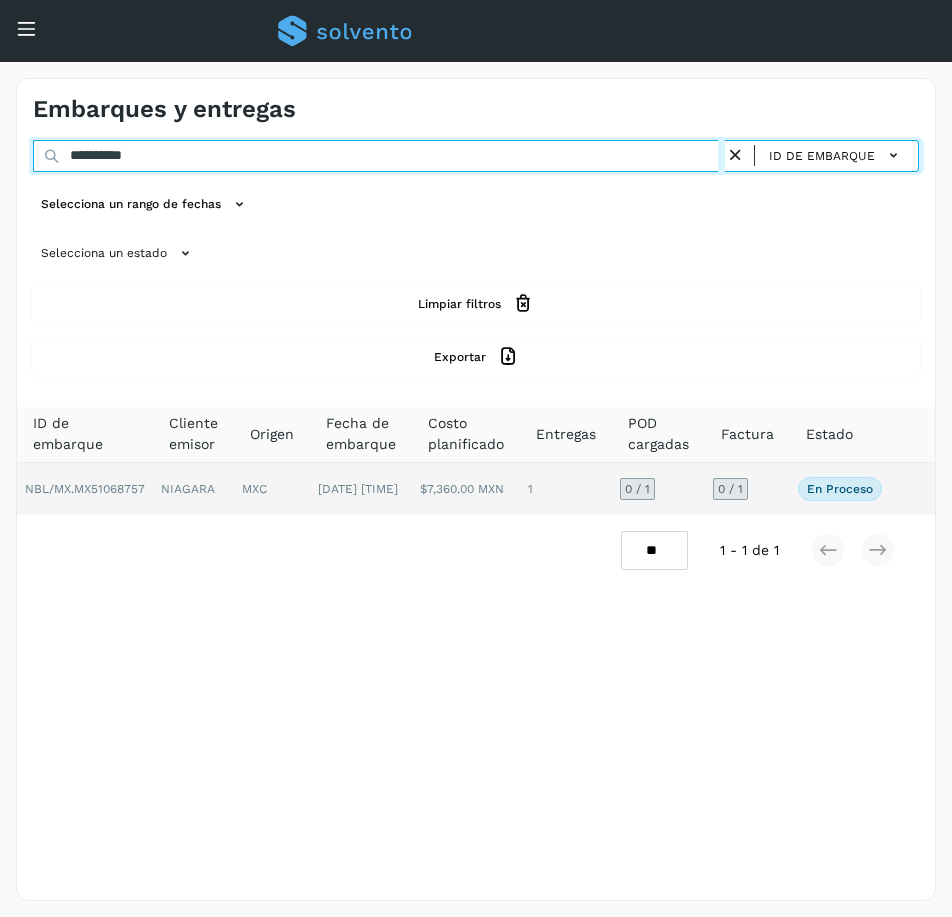 type on "**********" 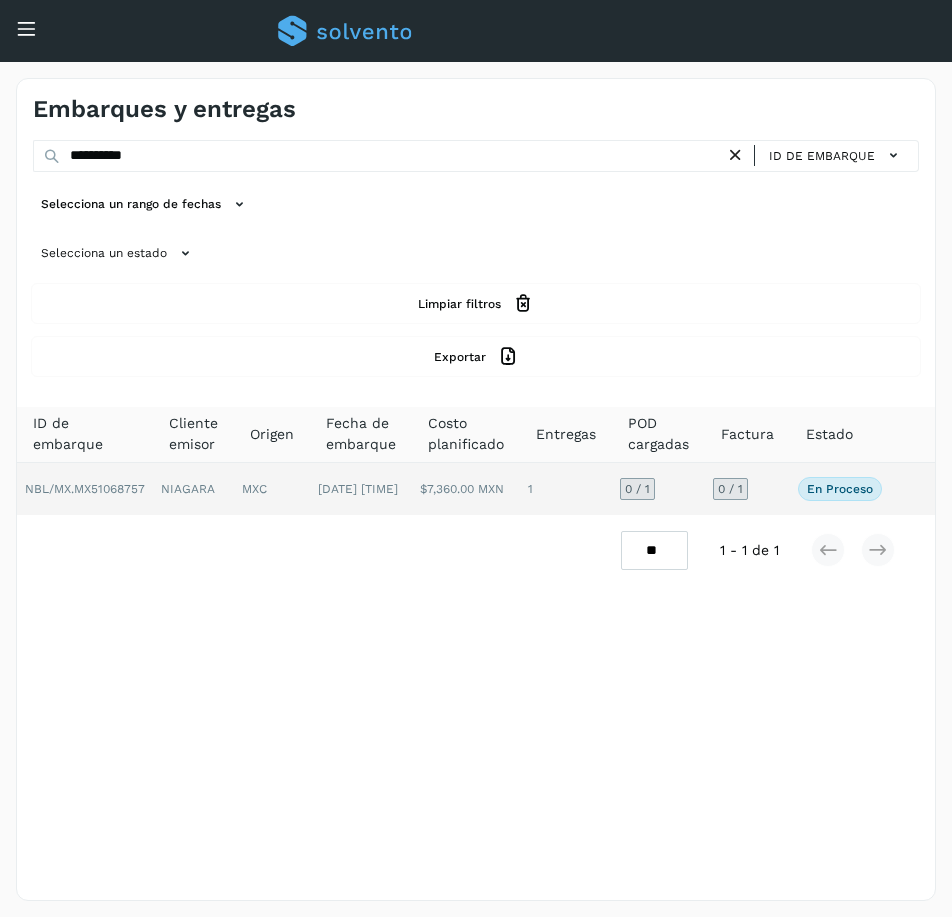 click on "0 / 1" 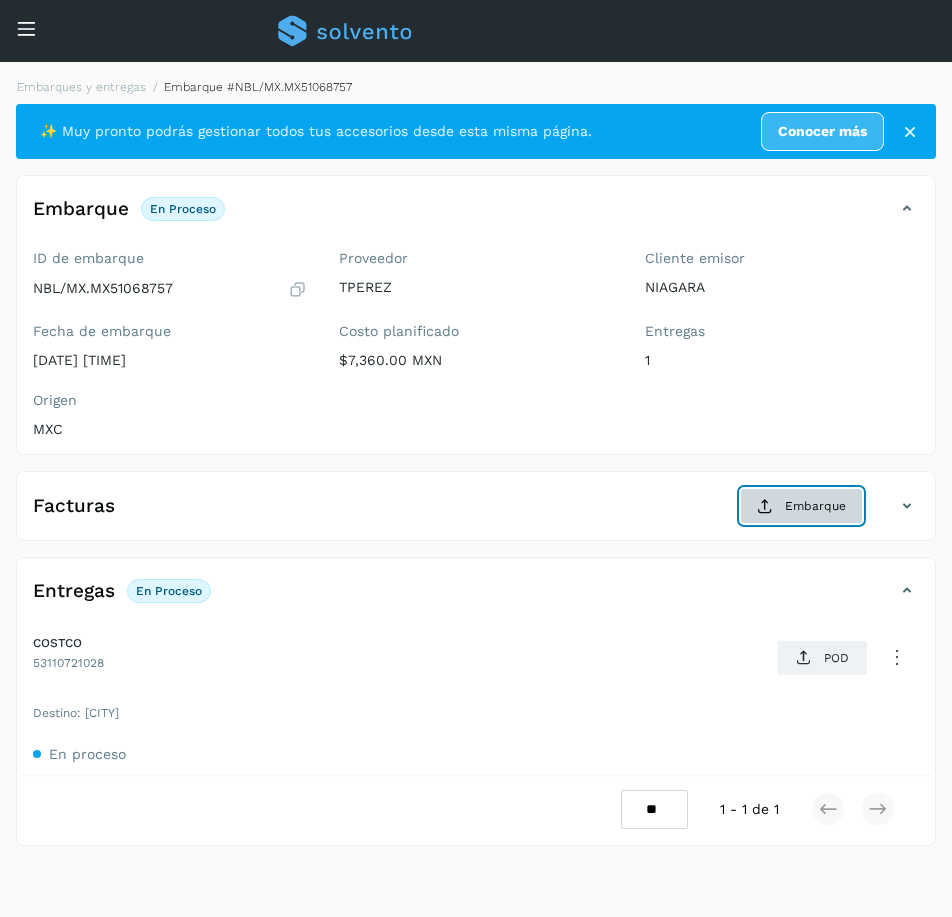 click on "Embarque" at bounding box center [801, 506] 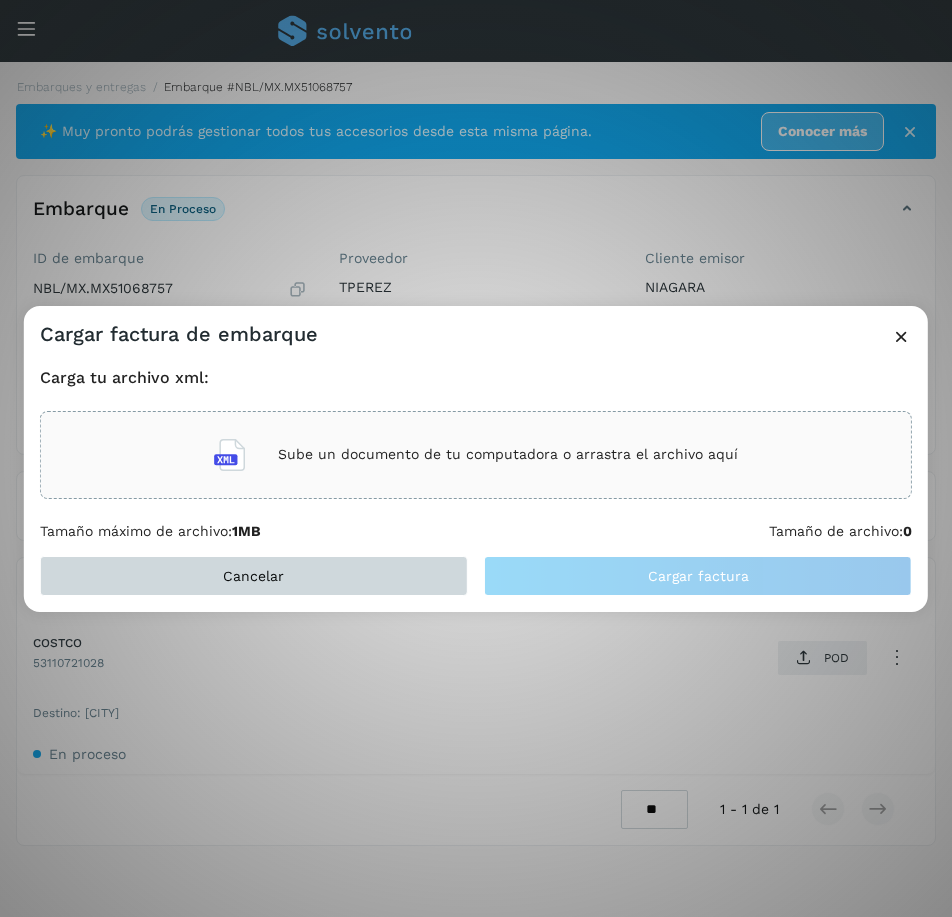 type 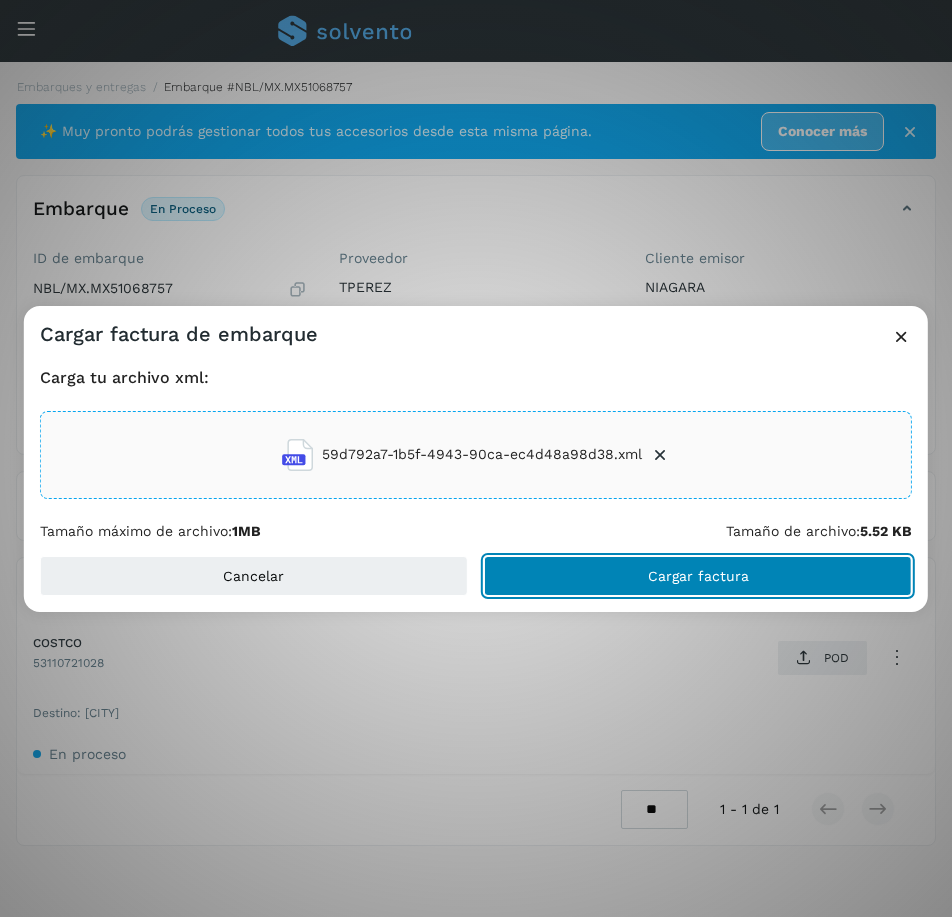 click on "Cargar factura" 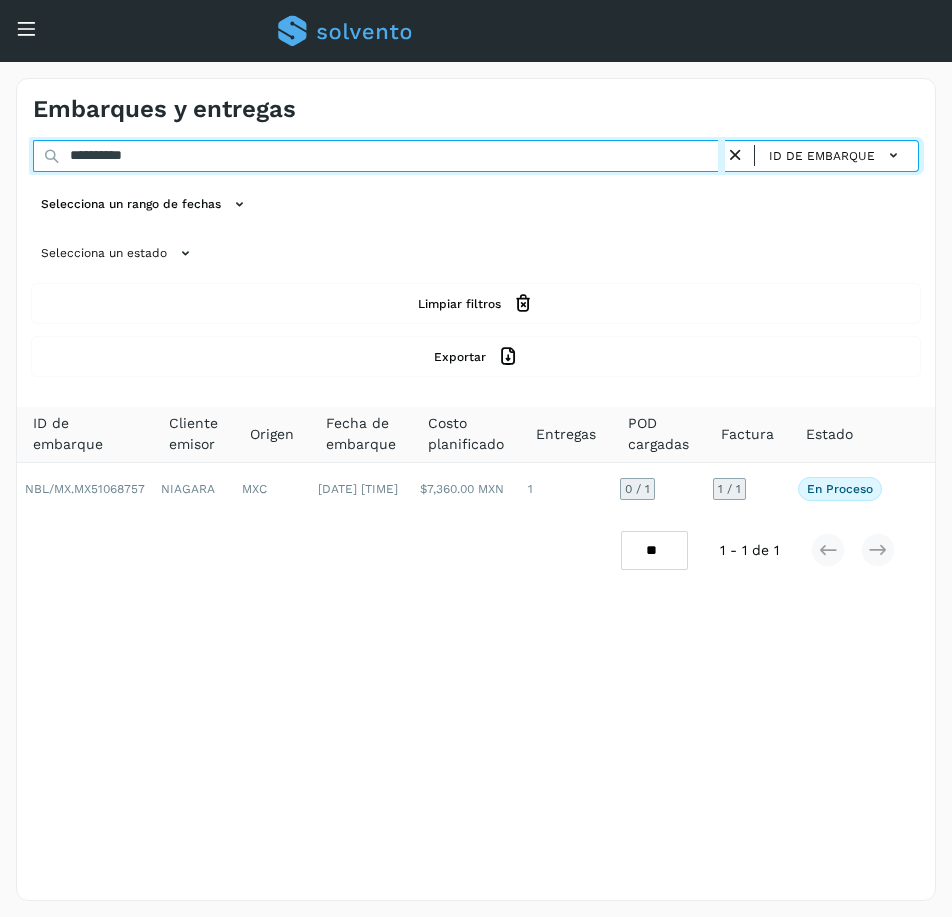drag, startPoint x: 172, startPoint y: 163, endPoint x: -8, endPoint y: 178, distance: 180.62392 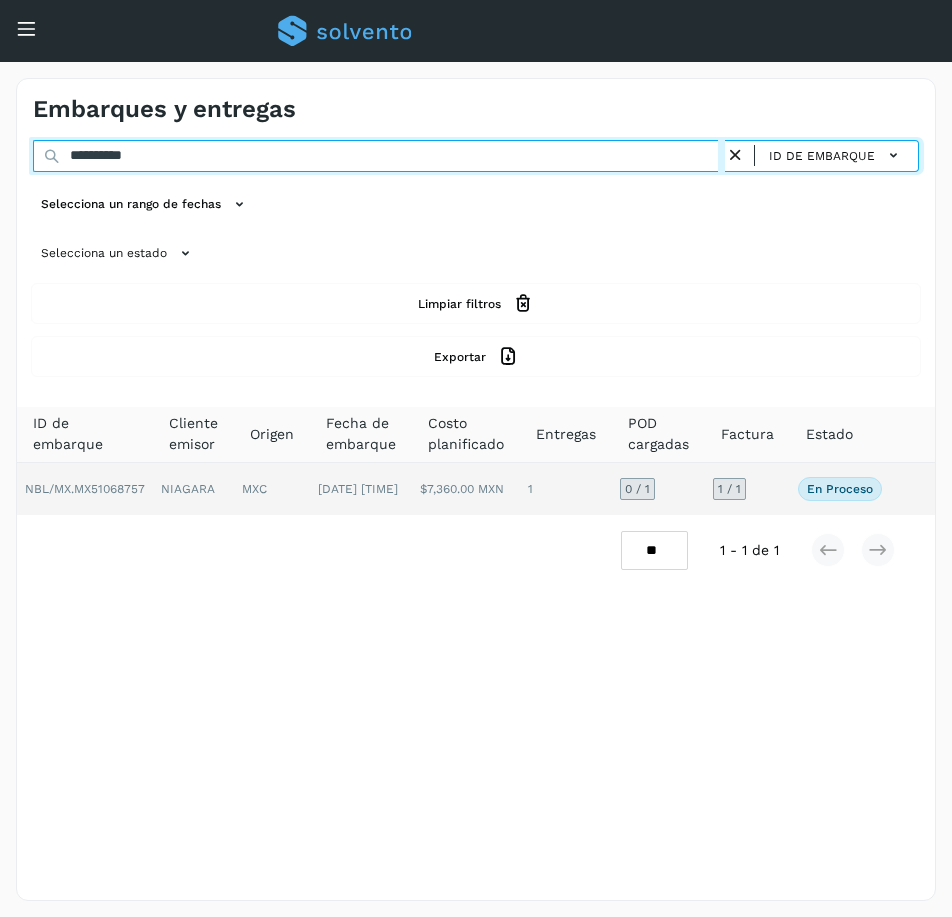 paste 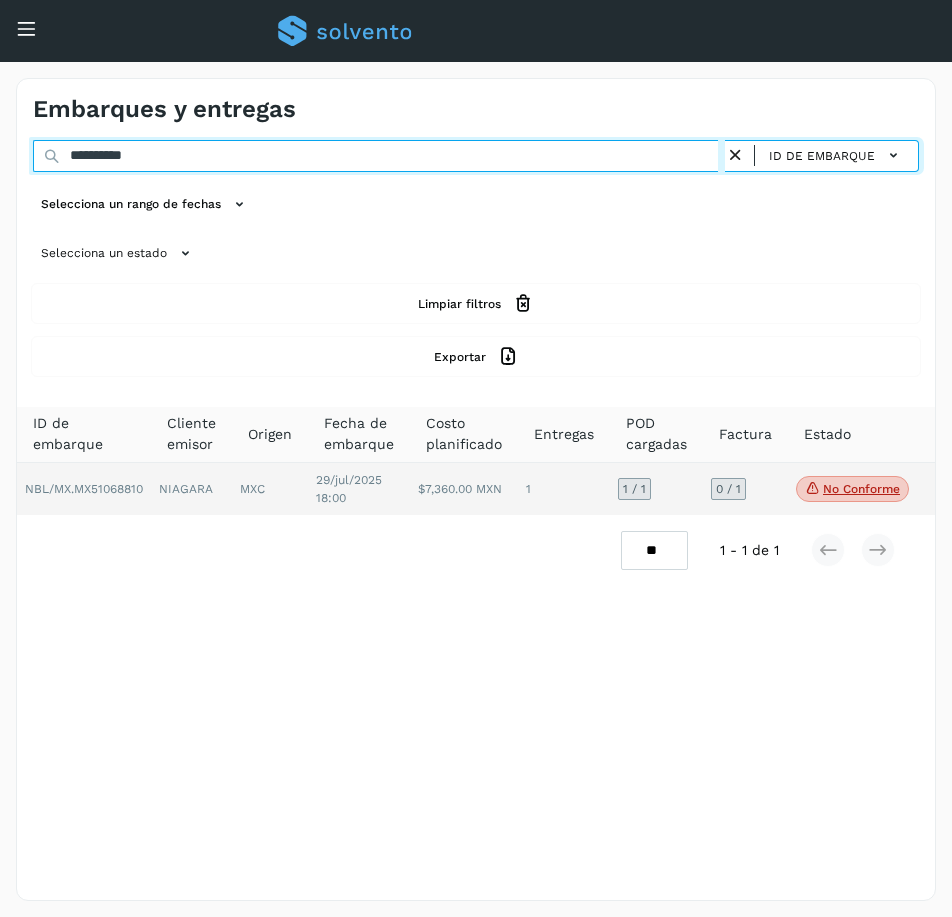 type on "**********" 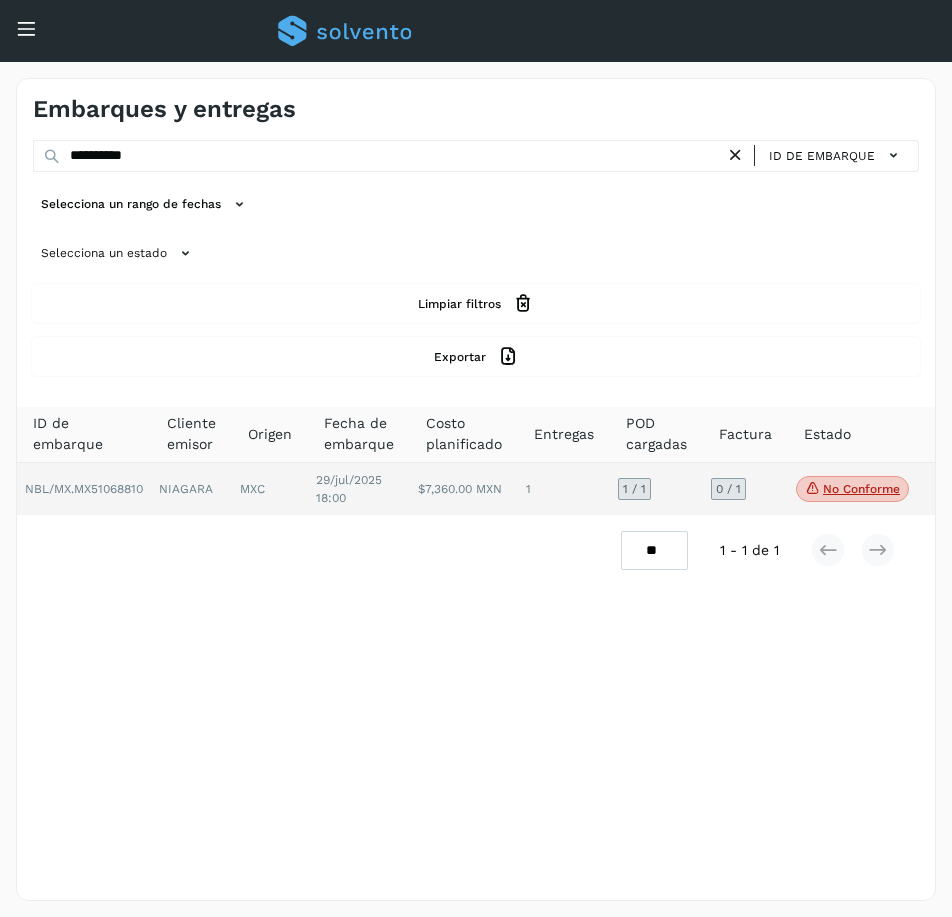 click on "0 / 1" 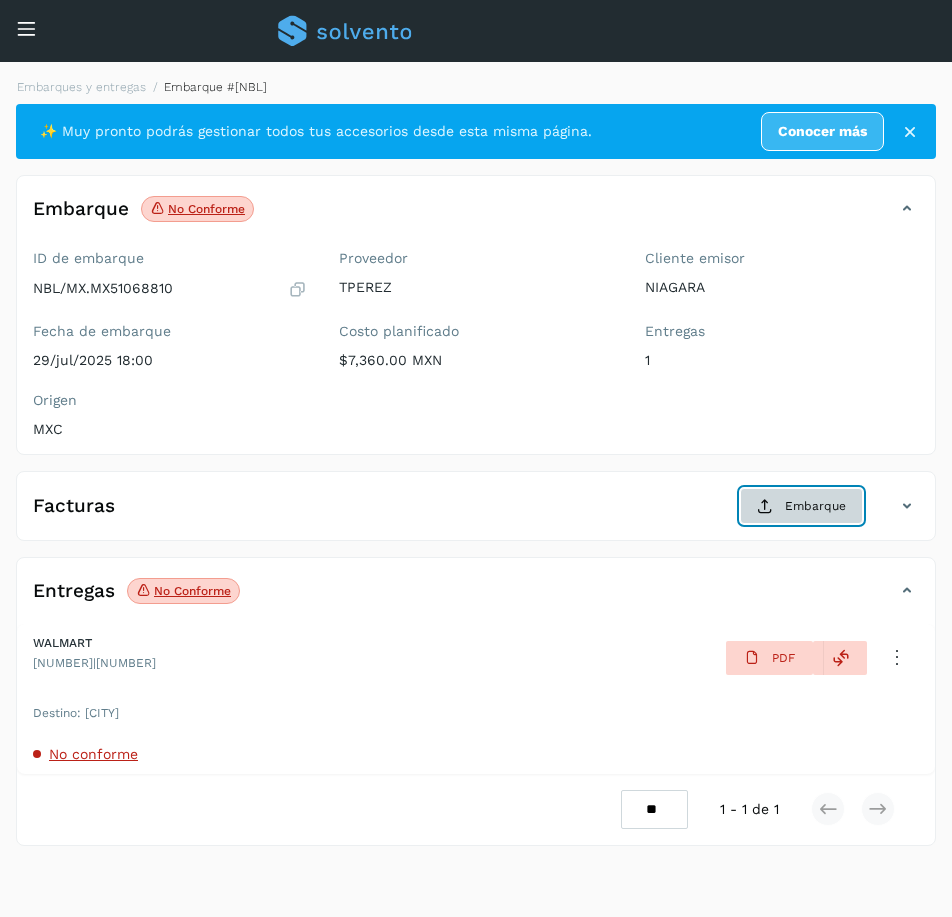 click on "Embarque" at bounding box center [801, 506] 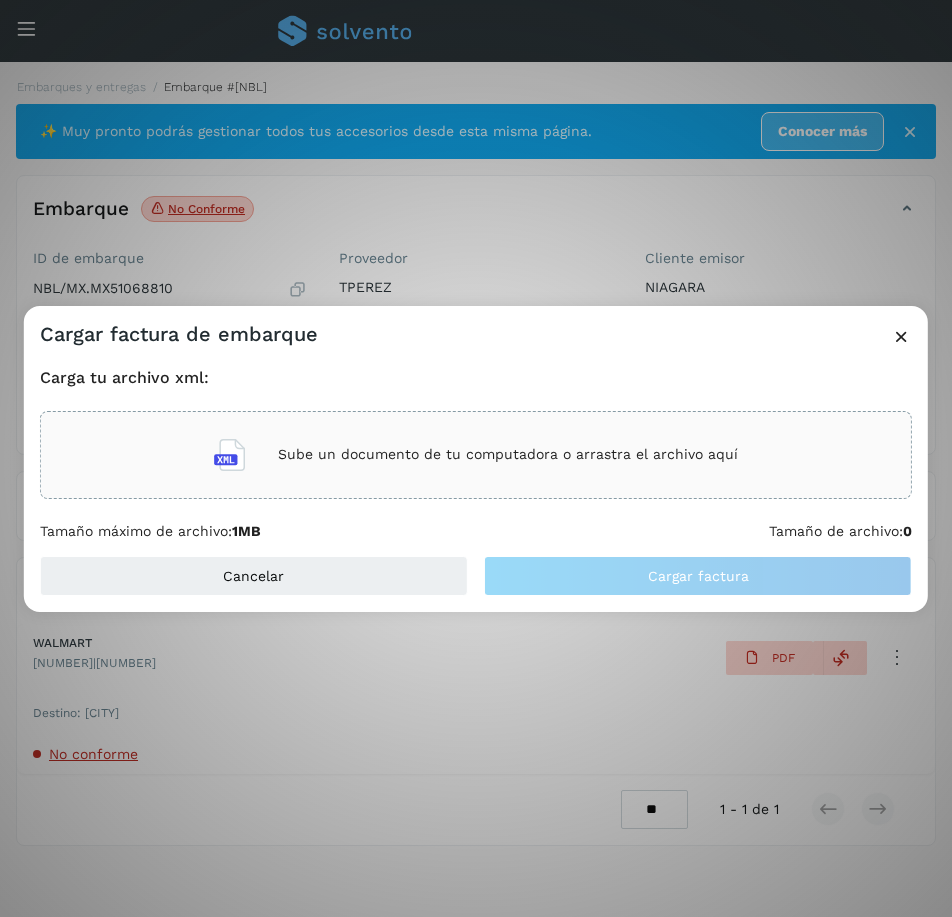 type 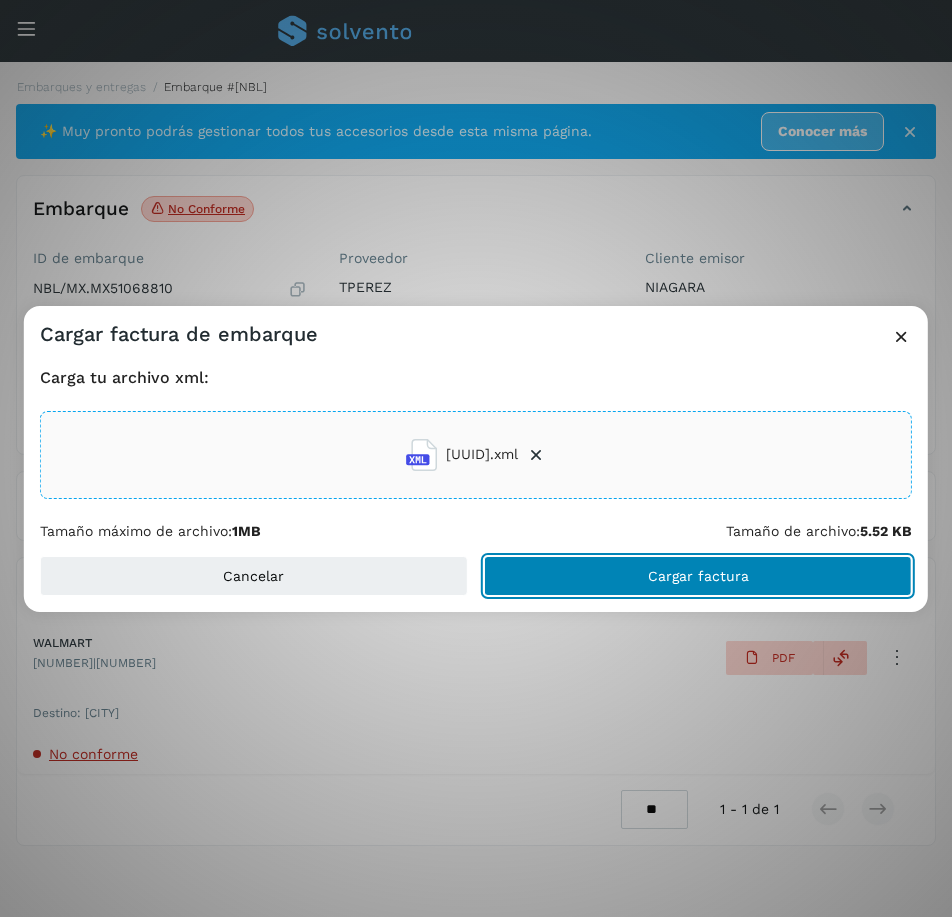 click on "Cargar factura" 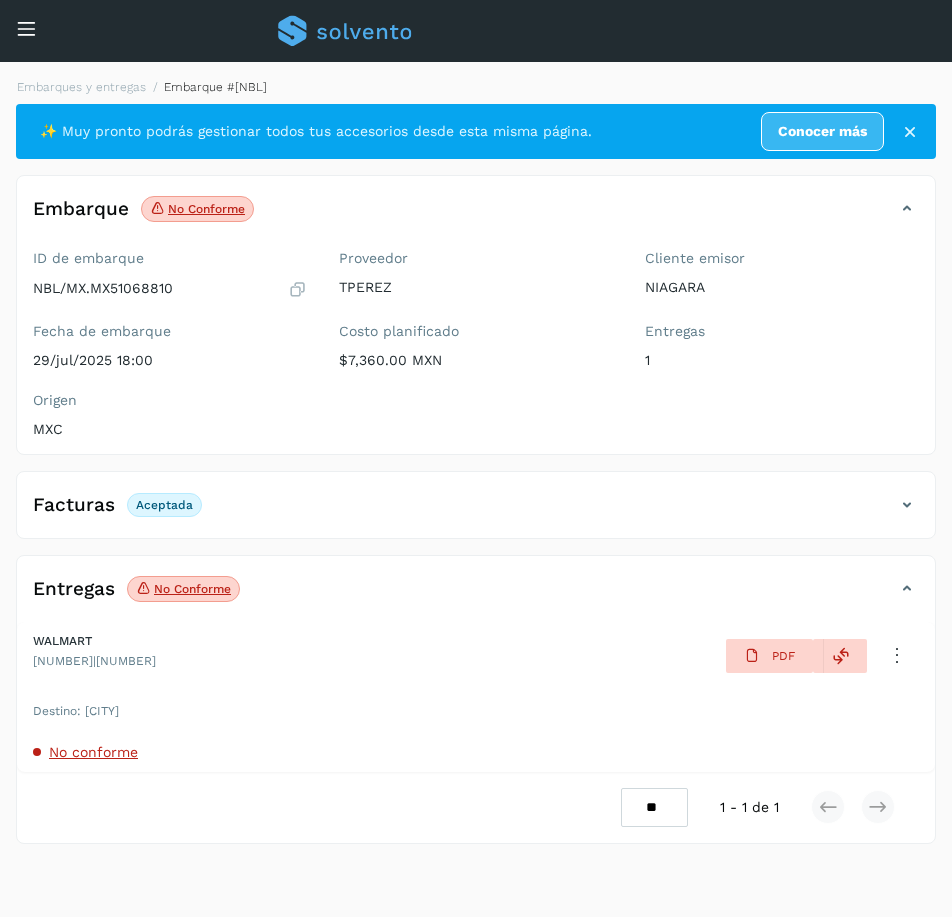 drag, startPoint x: 420, startPoint y: 445, endPoint x: 204, endPoint y: 427, distance: 216.7487 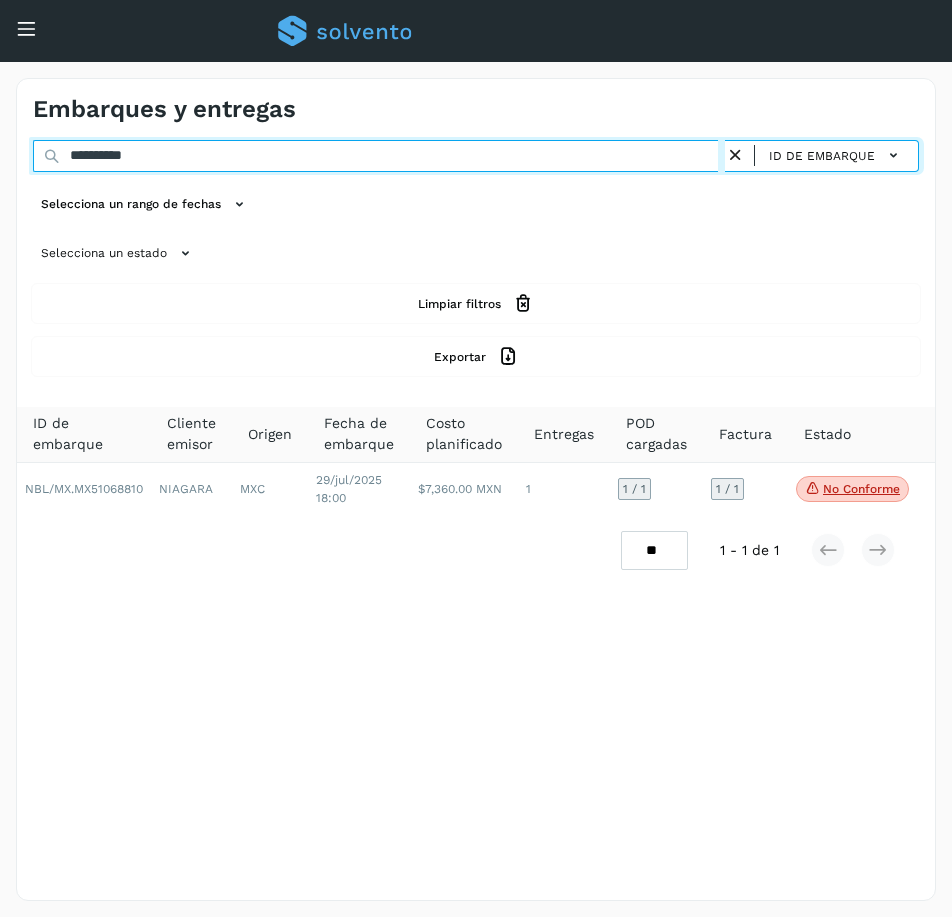 drag, startPoint x: 175, startPoint y: 161, endPoint x: -14, endPoint y: 157, distance: 189.04233 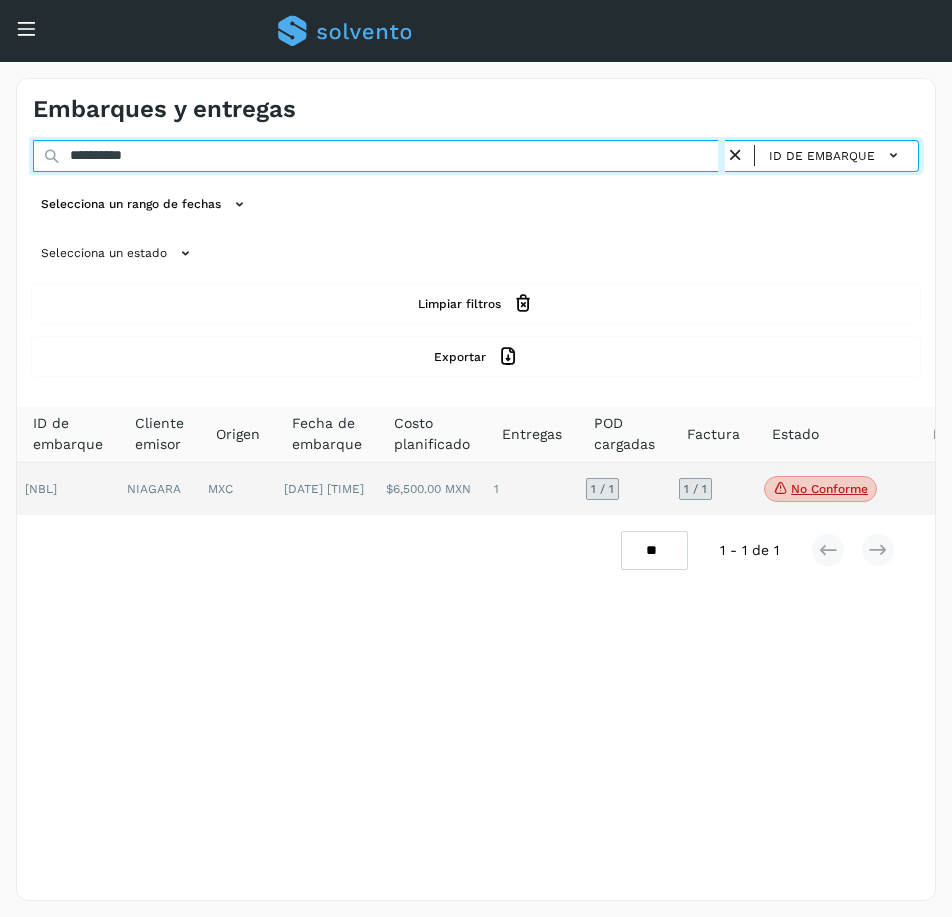 type on "**********" 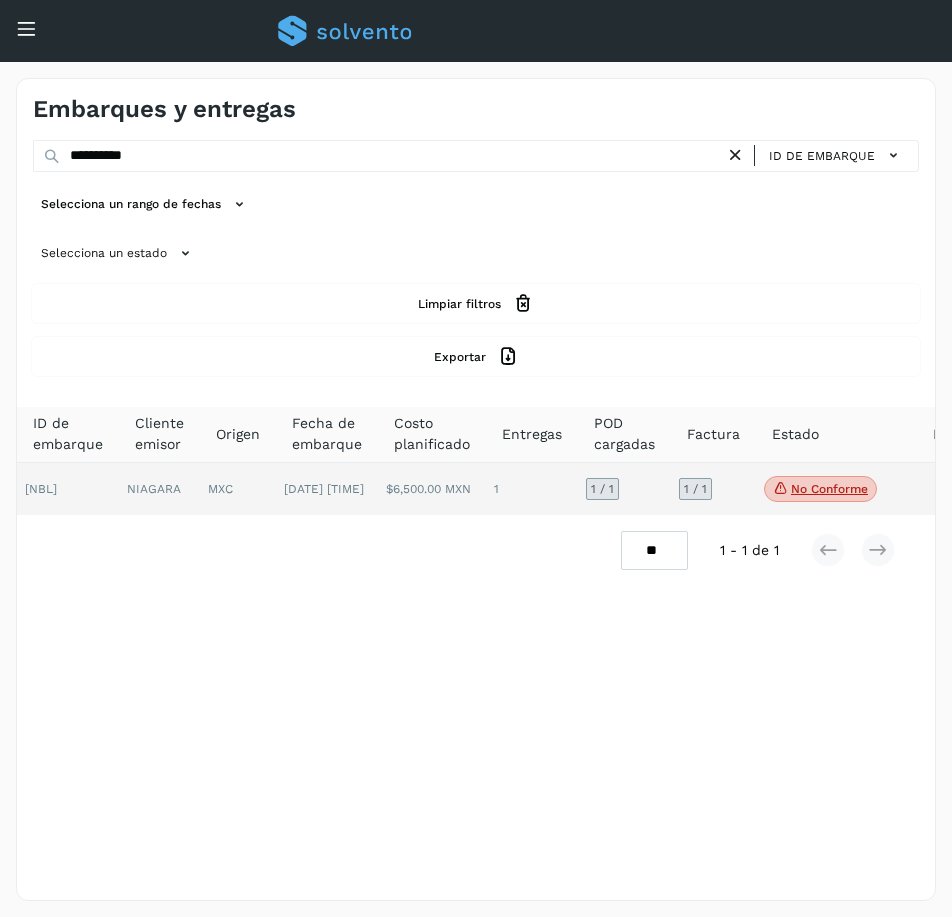 click on "1 / 1" 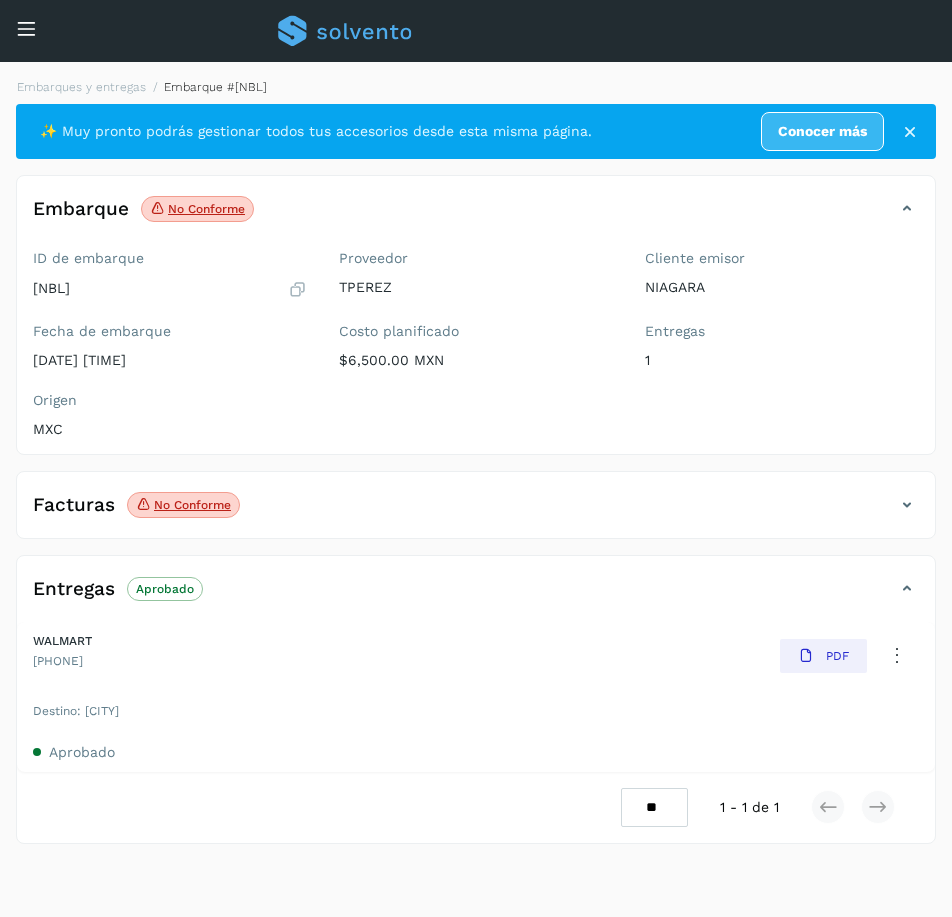click at bounding box center [907, 505] 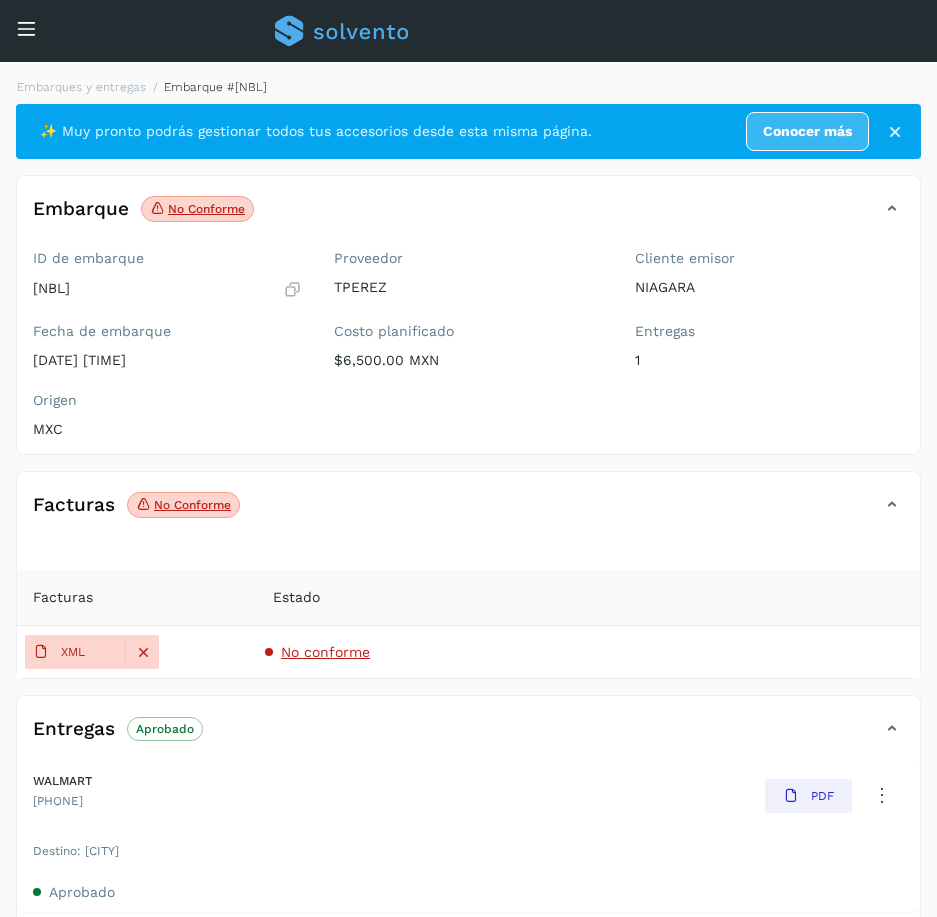 click on "No conforme" 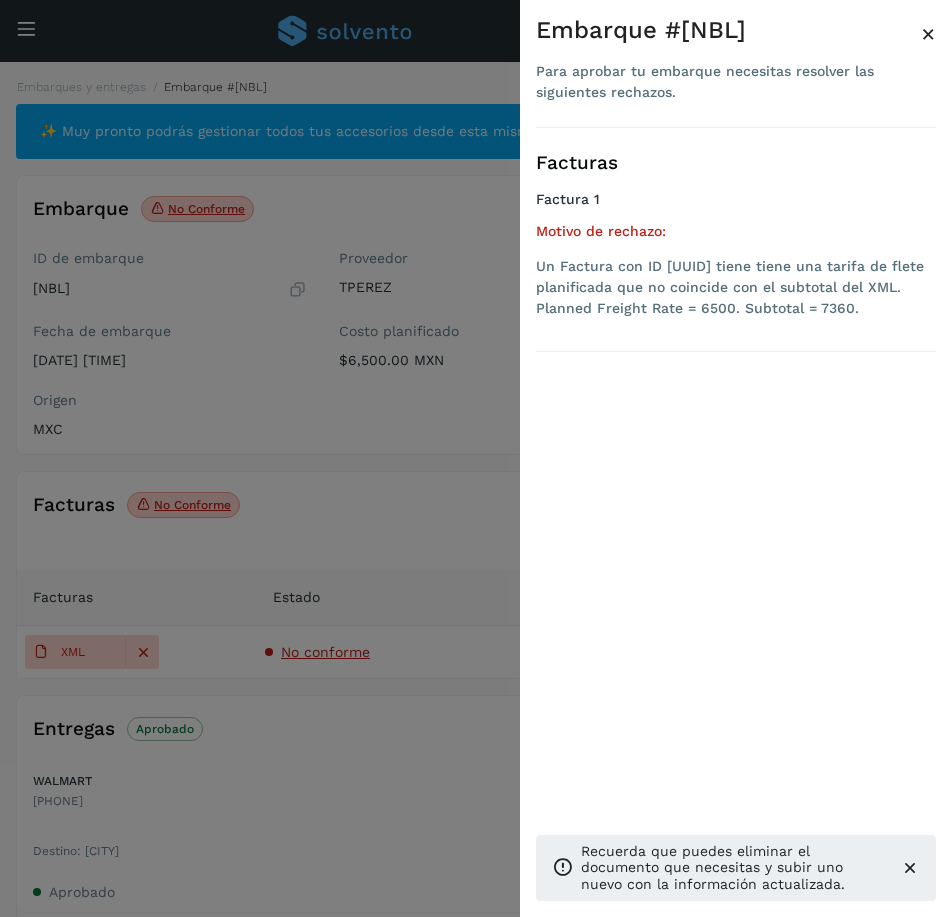 click at bounding box center [476, 458] 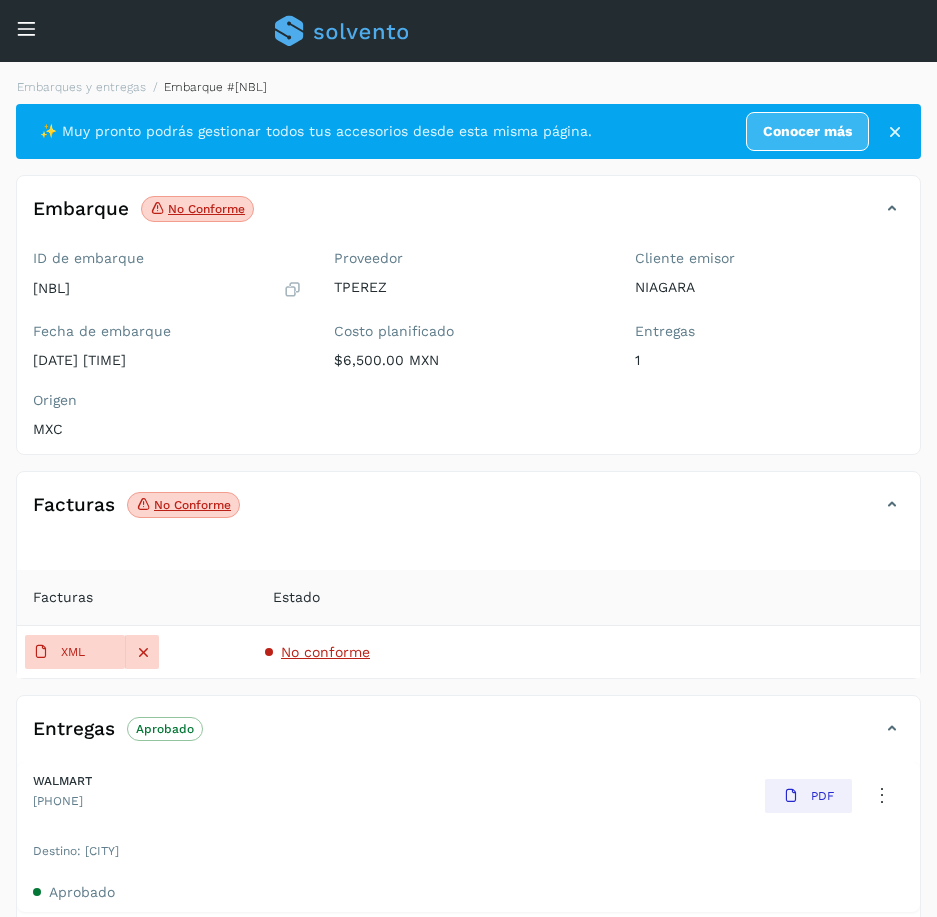 click at bounding box center (892, 505) 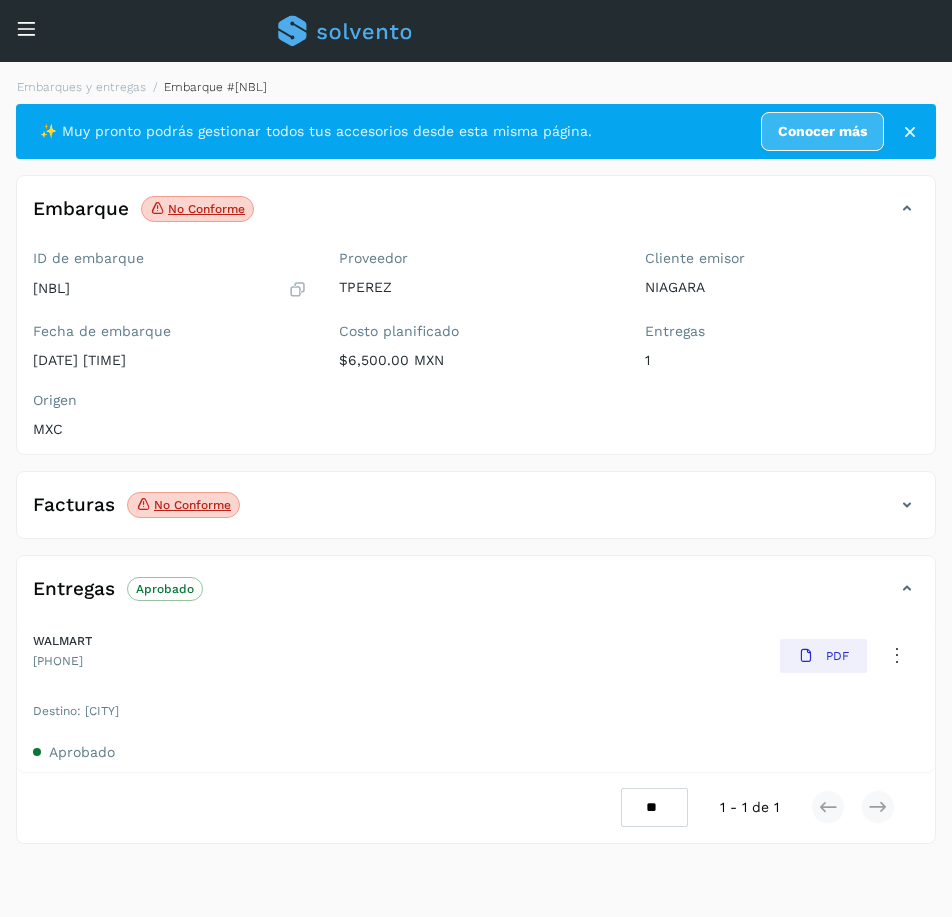 click on "Facturas No conforme" 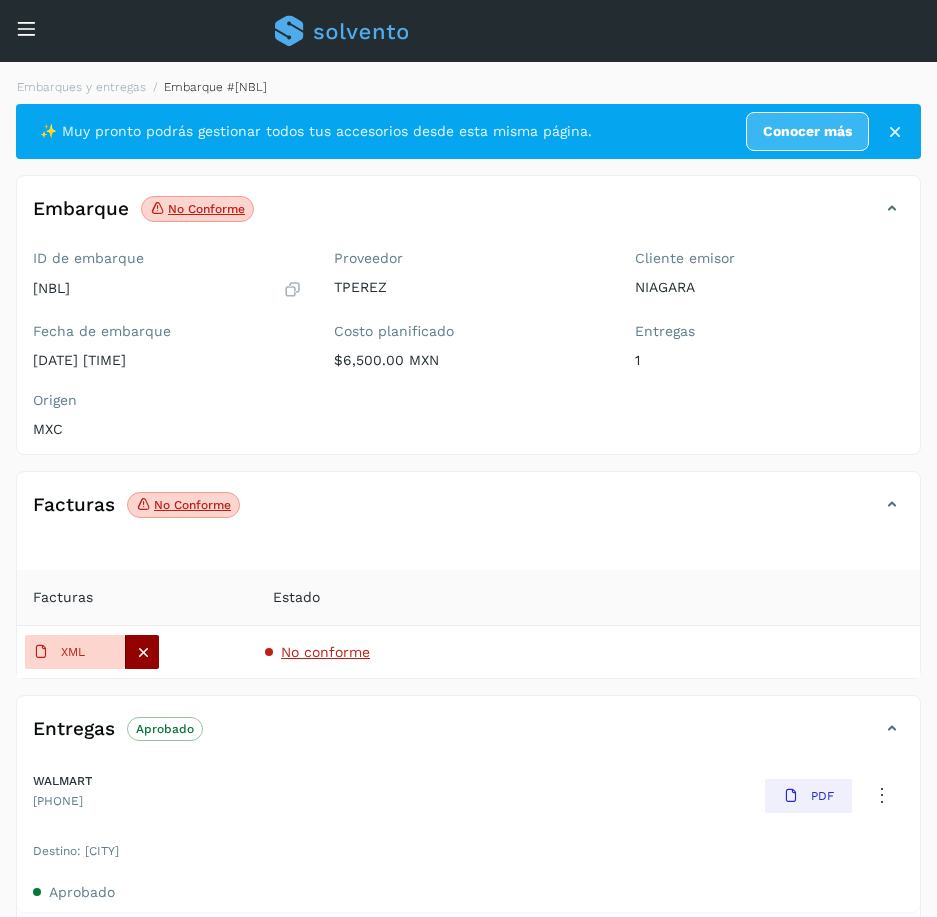 click 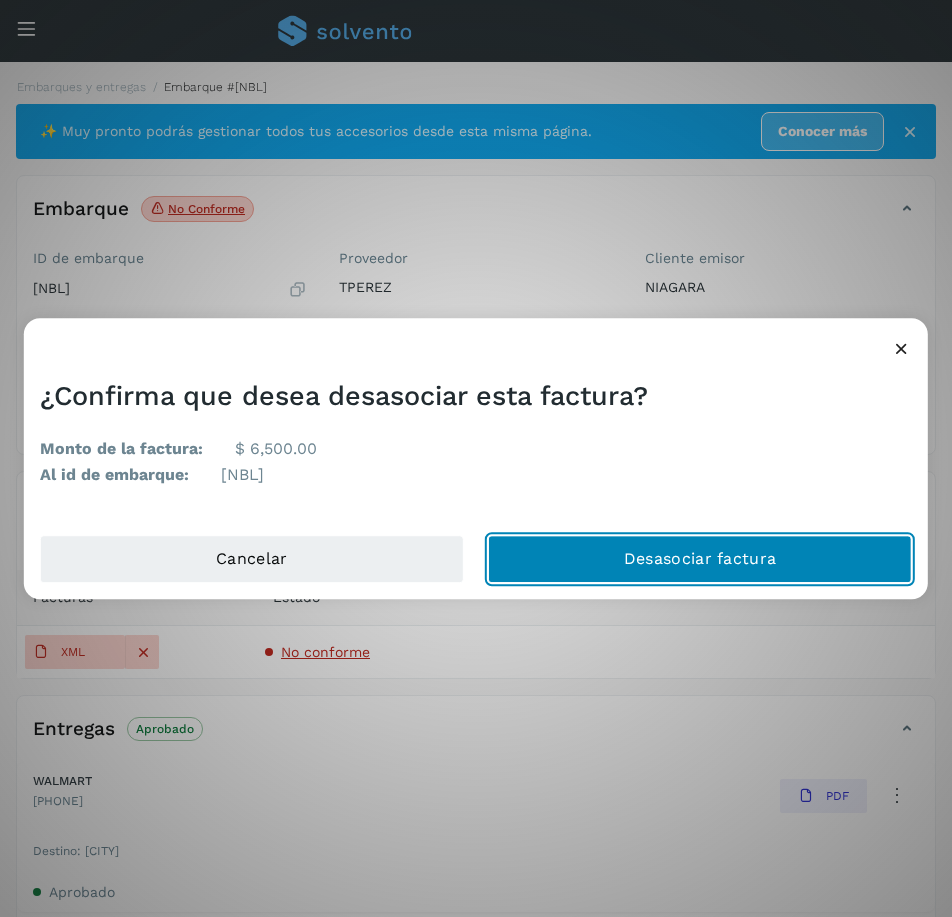 click on "Desasociar factura" 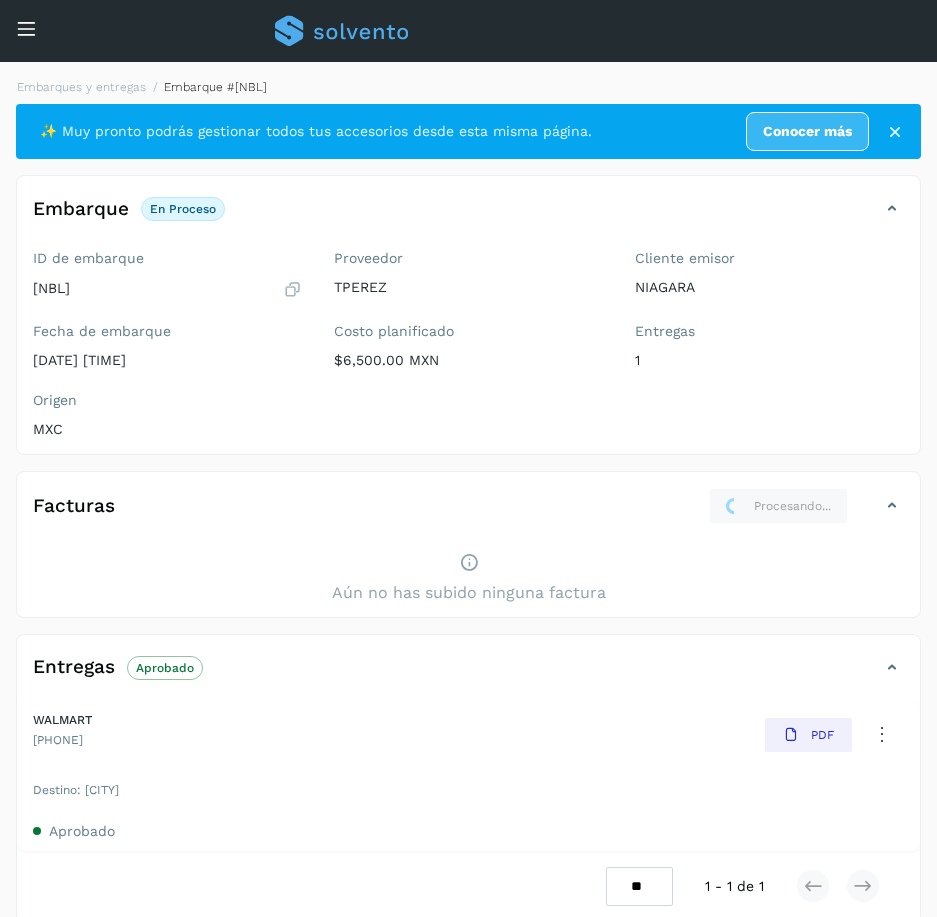 click on "Inicio Embarques y entregas Cuentas por cobrar" at bounding box center (15, 57) 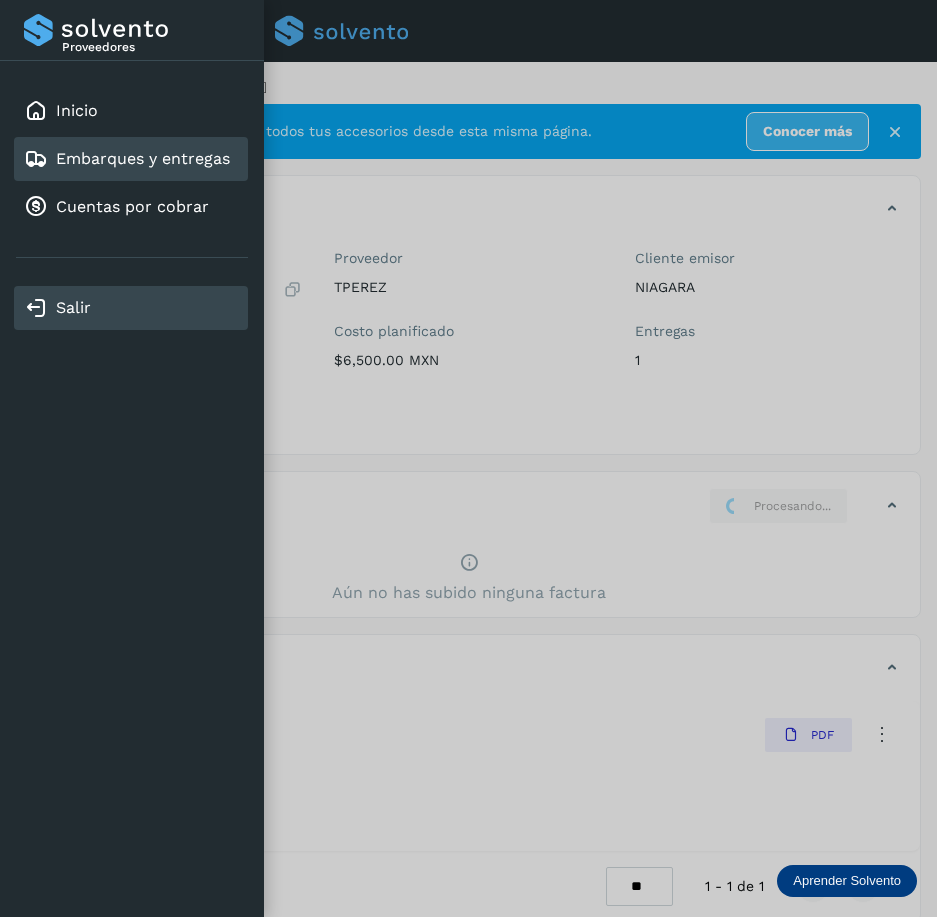 click on "Salir" at bounding box center [131, 308] 